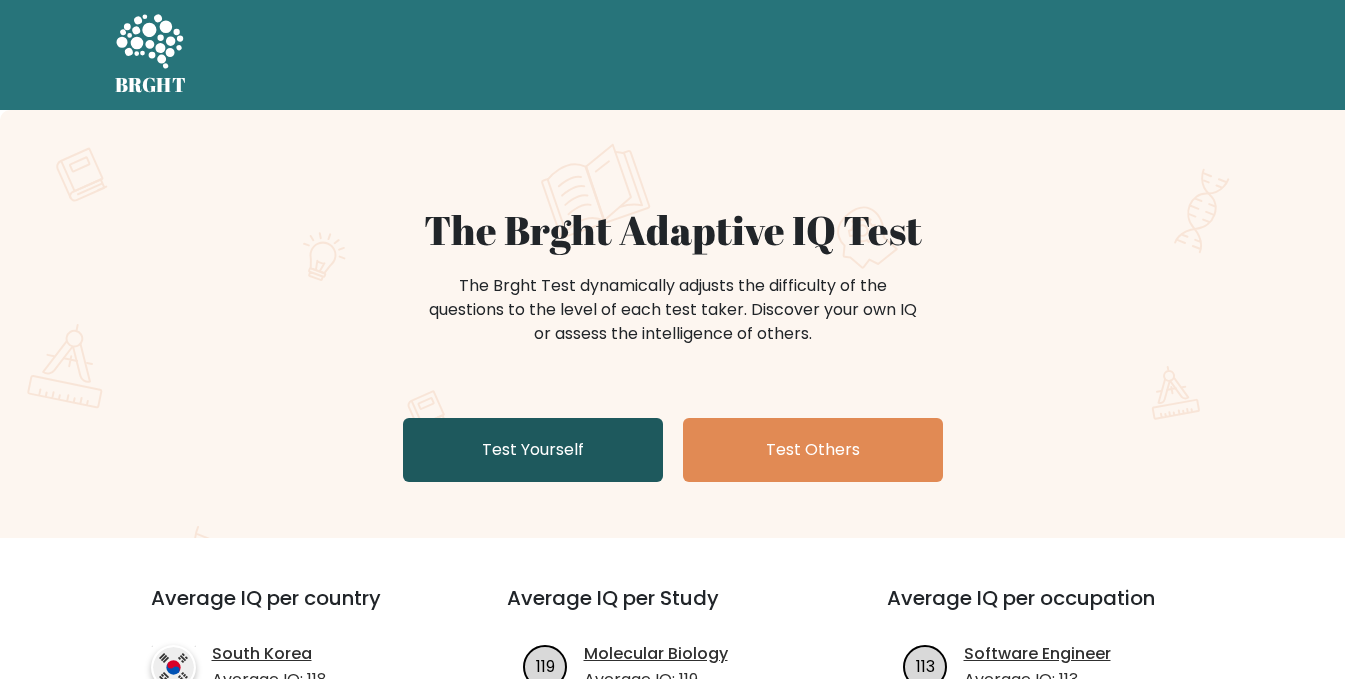 scroll, scrollTop: 92, scrollLeft: 0, axis: vertical 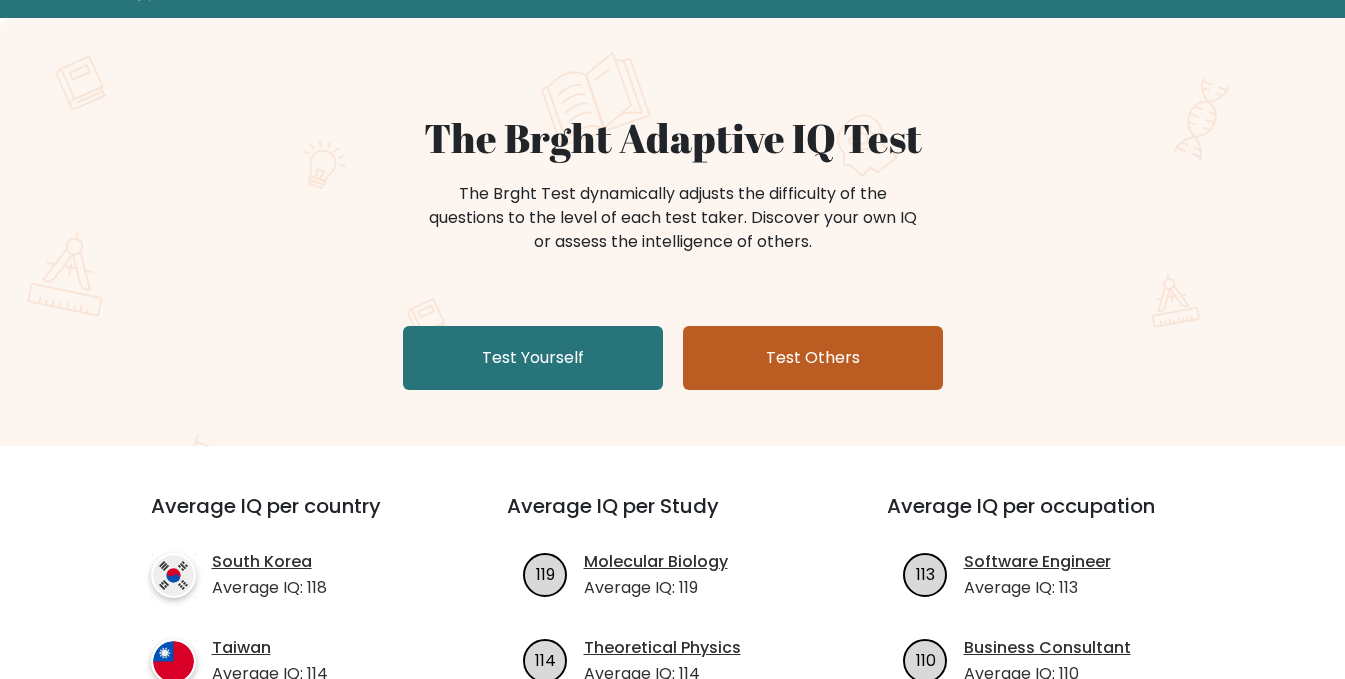 click on "Test Others" at bounding box center [813, 358] 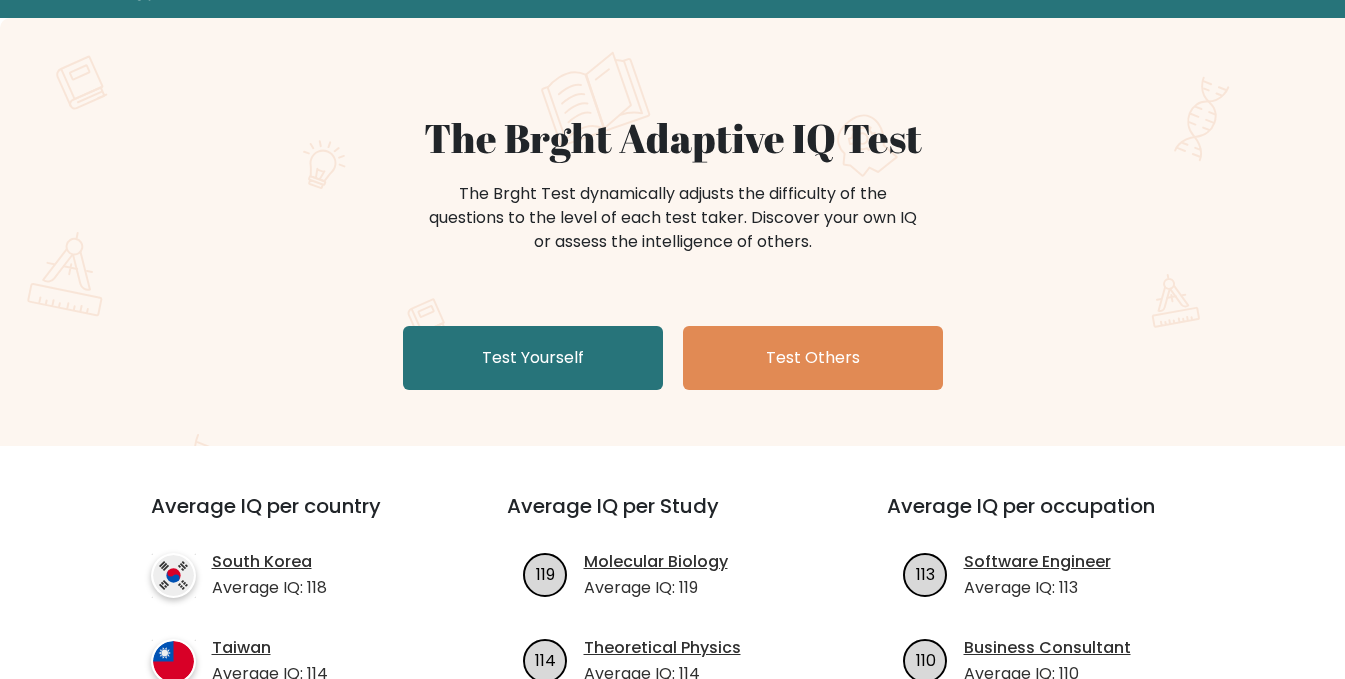 scroll, scrollTop: 230, scrollLeft: 0, axis: vertical 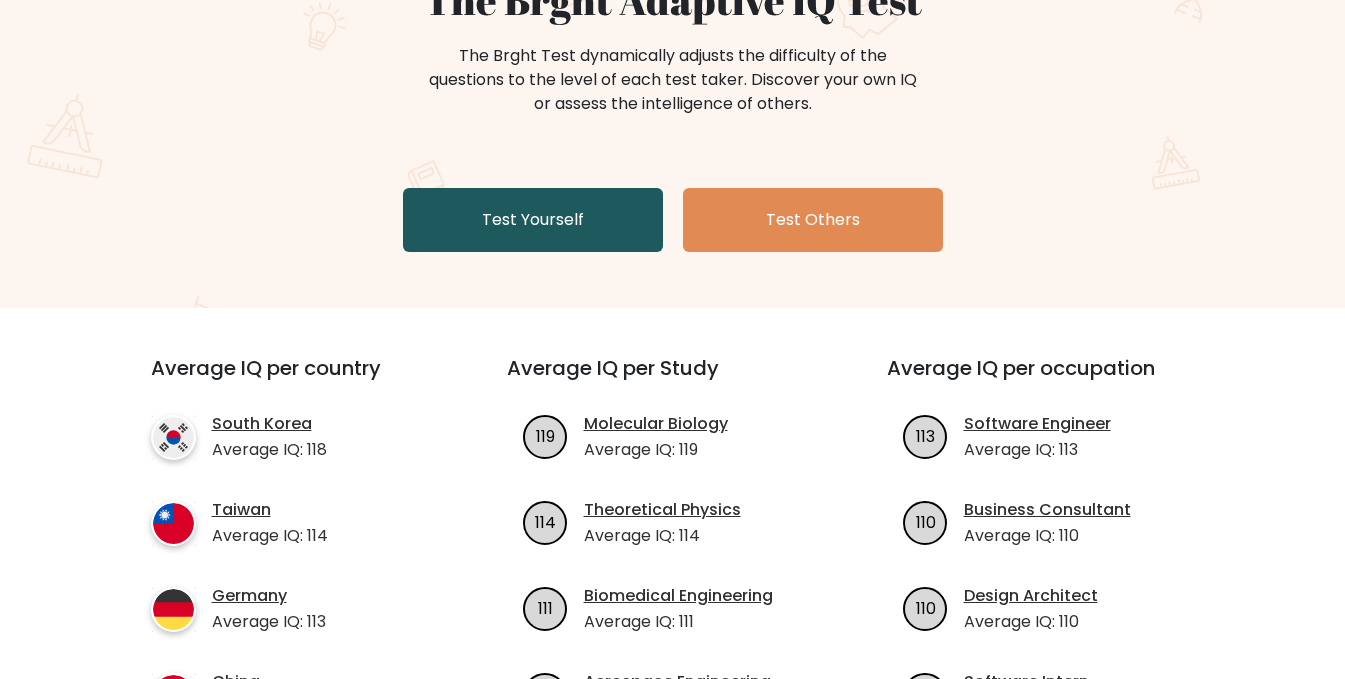 click on "Test Yourself" at bounding box center [533, 220] 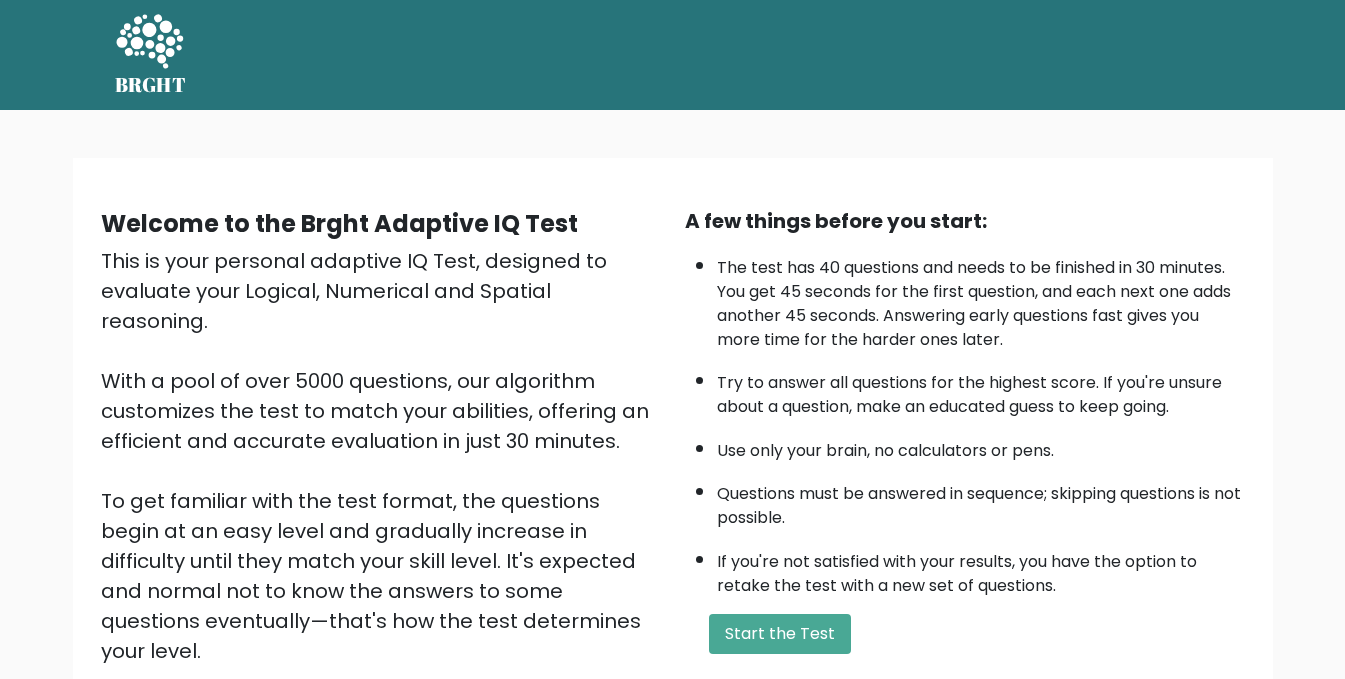 scroll, scrollTop: 237, scrollLeft: 0, axis: vertical 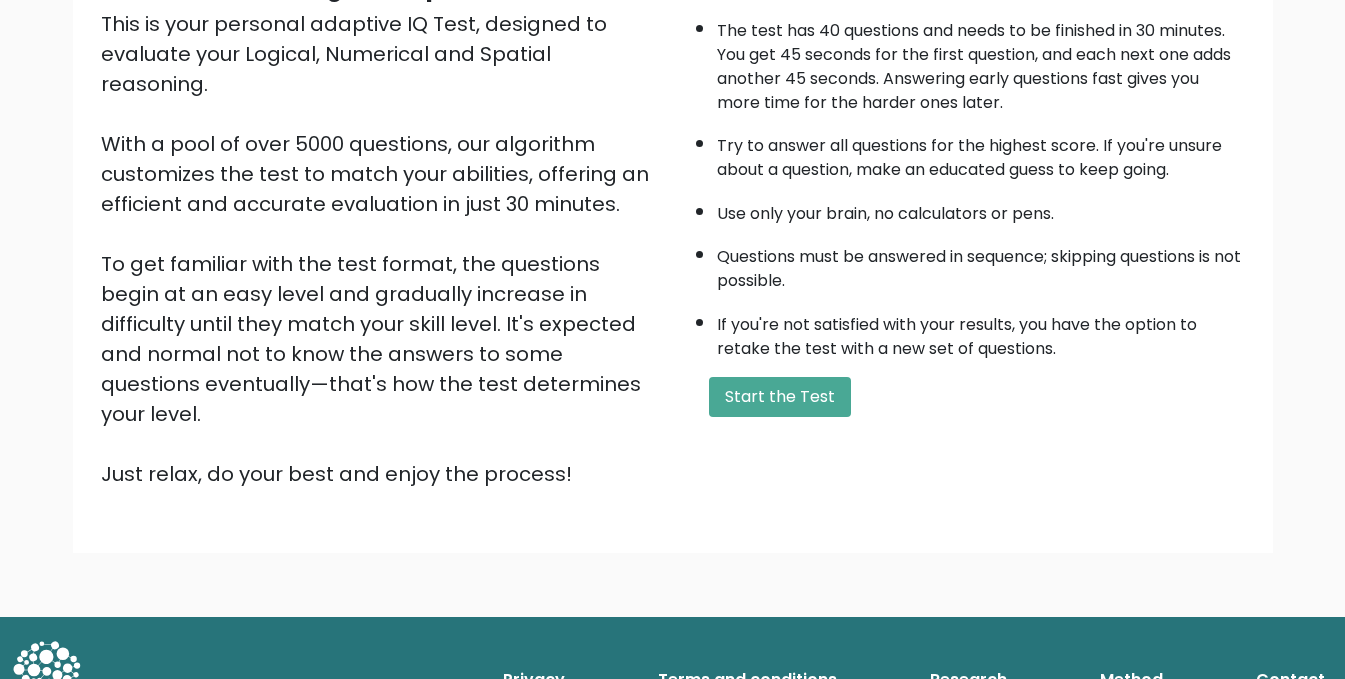 drag, startPoint x: 774, startPoint y: 390, endPoint x: 611, endPoint y: 309, distance: 182.01648 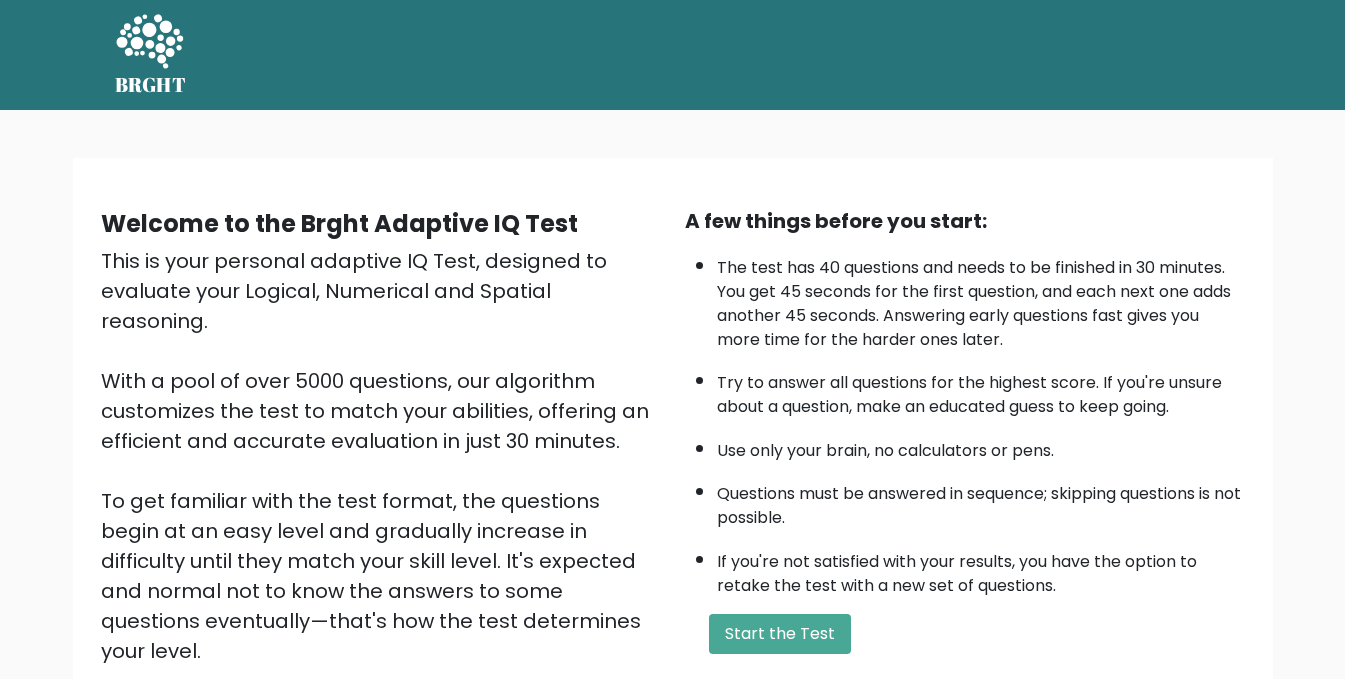 type 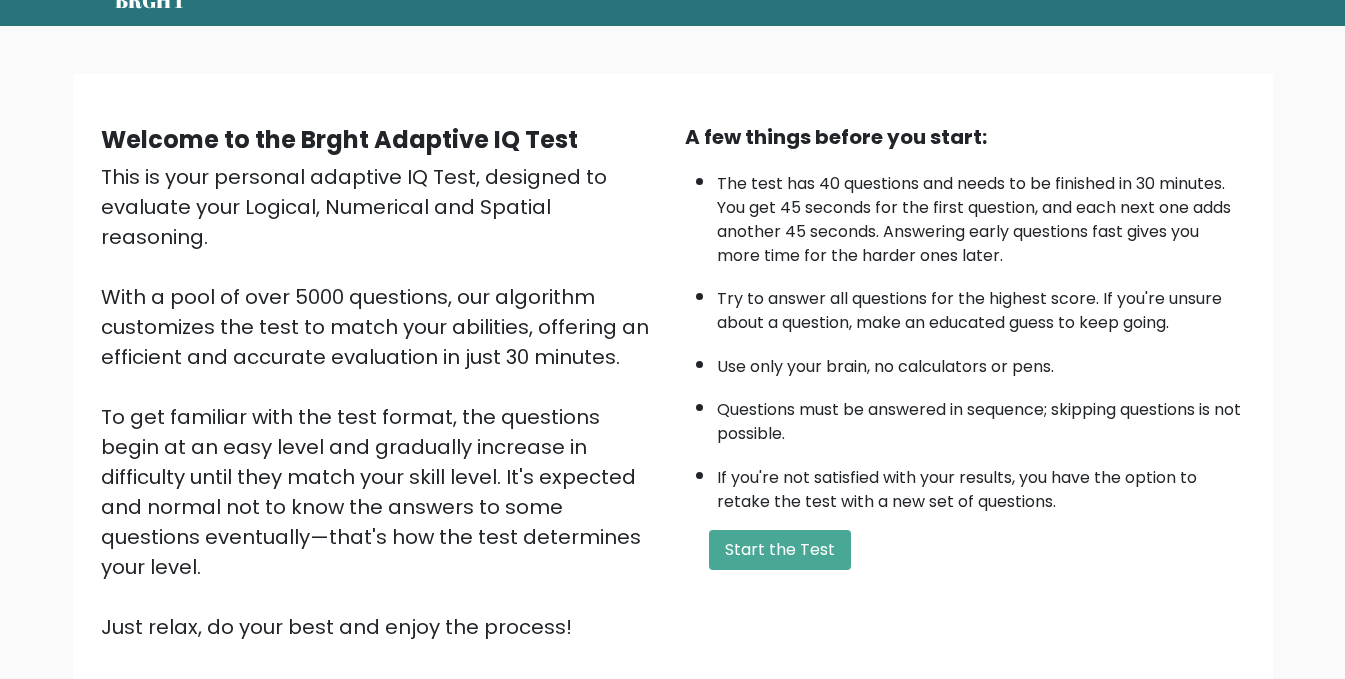 scroll, scrollTop: 93, scrollLeft: 0, axis: vertical 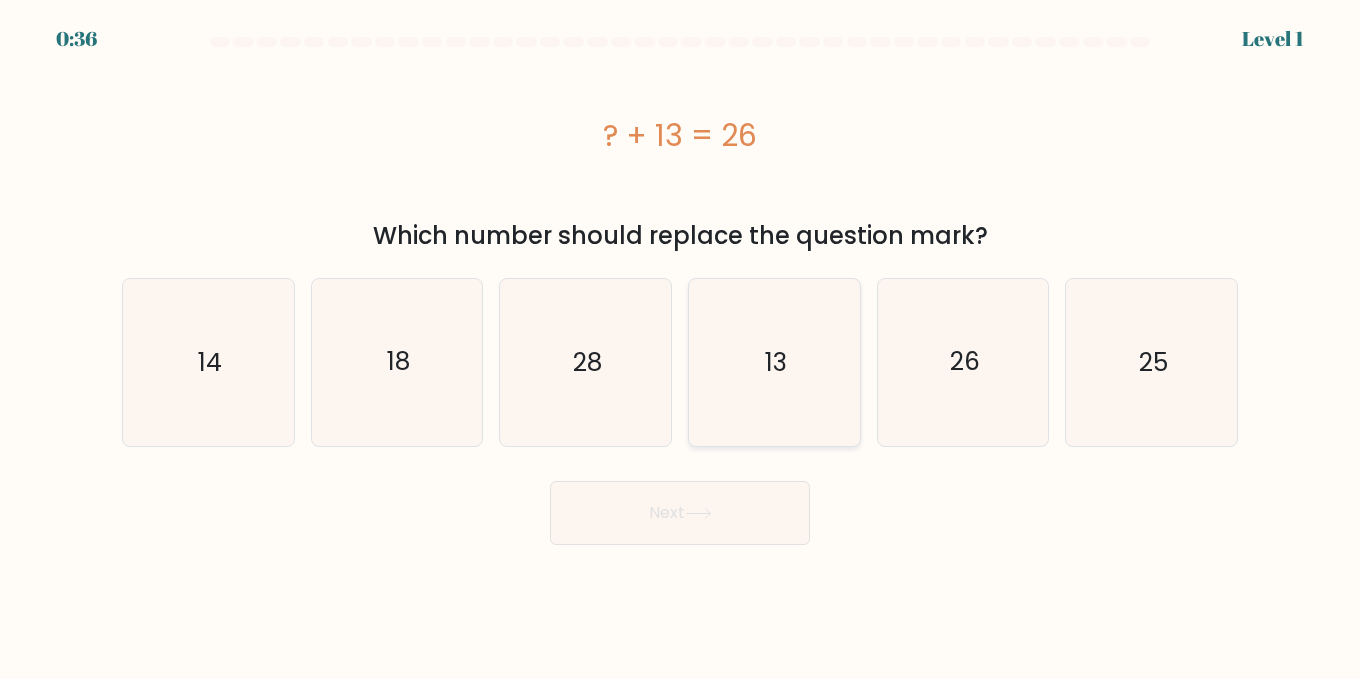 click on "13" at bounding box center [774, 362] 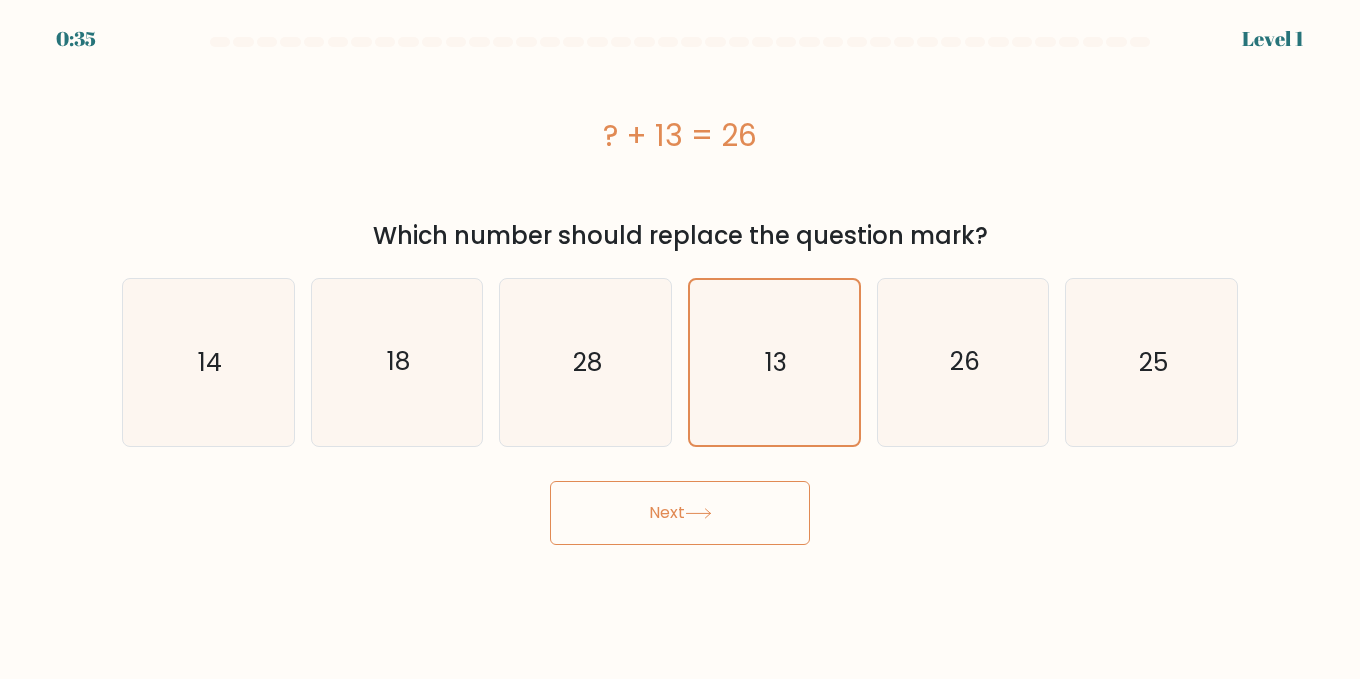 click at bounding box center (698, 513) 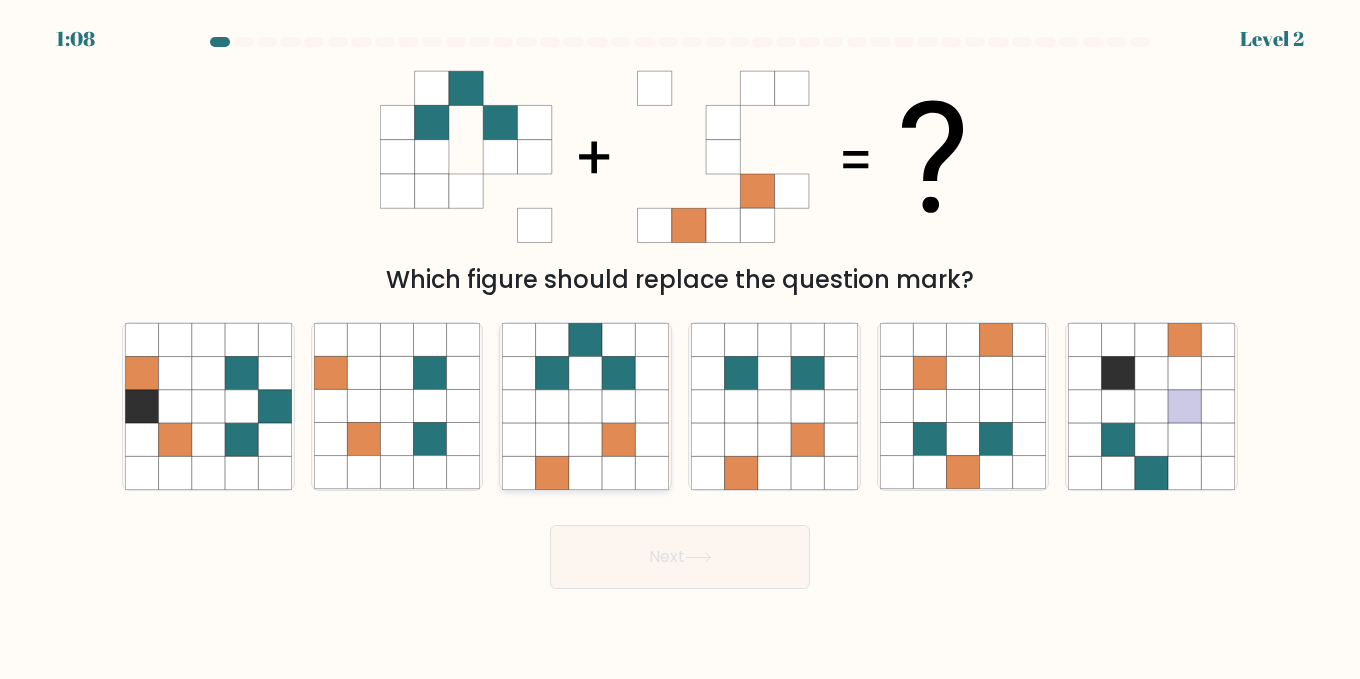 click at bounding box center (585, 406) 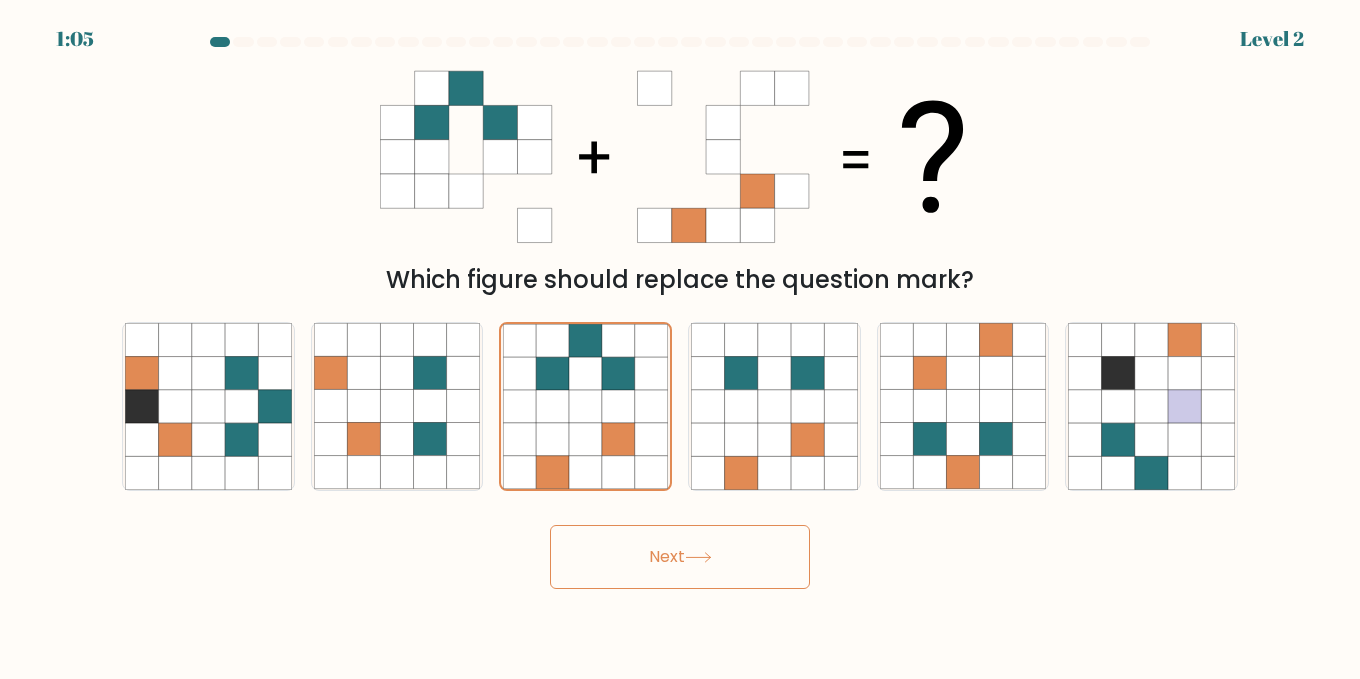 click on "Next" at bounding box center (680, 557) 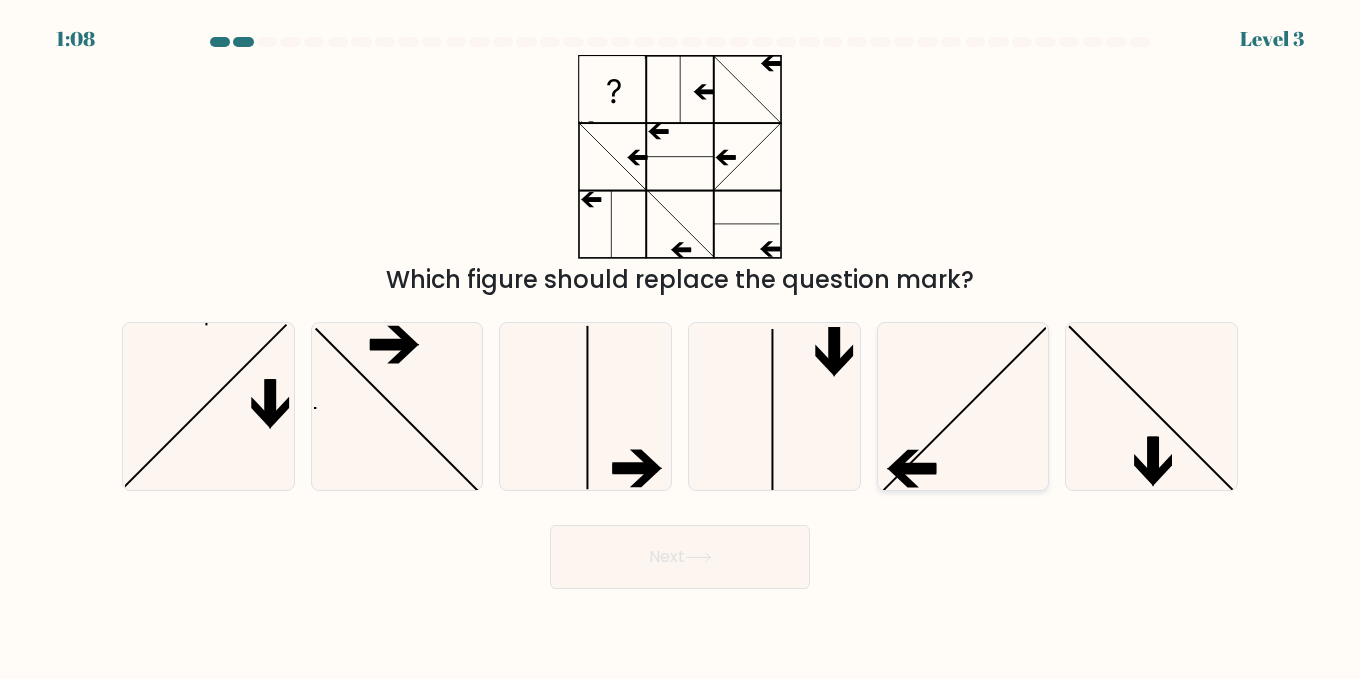 click at bounding box center [963, 406] 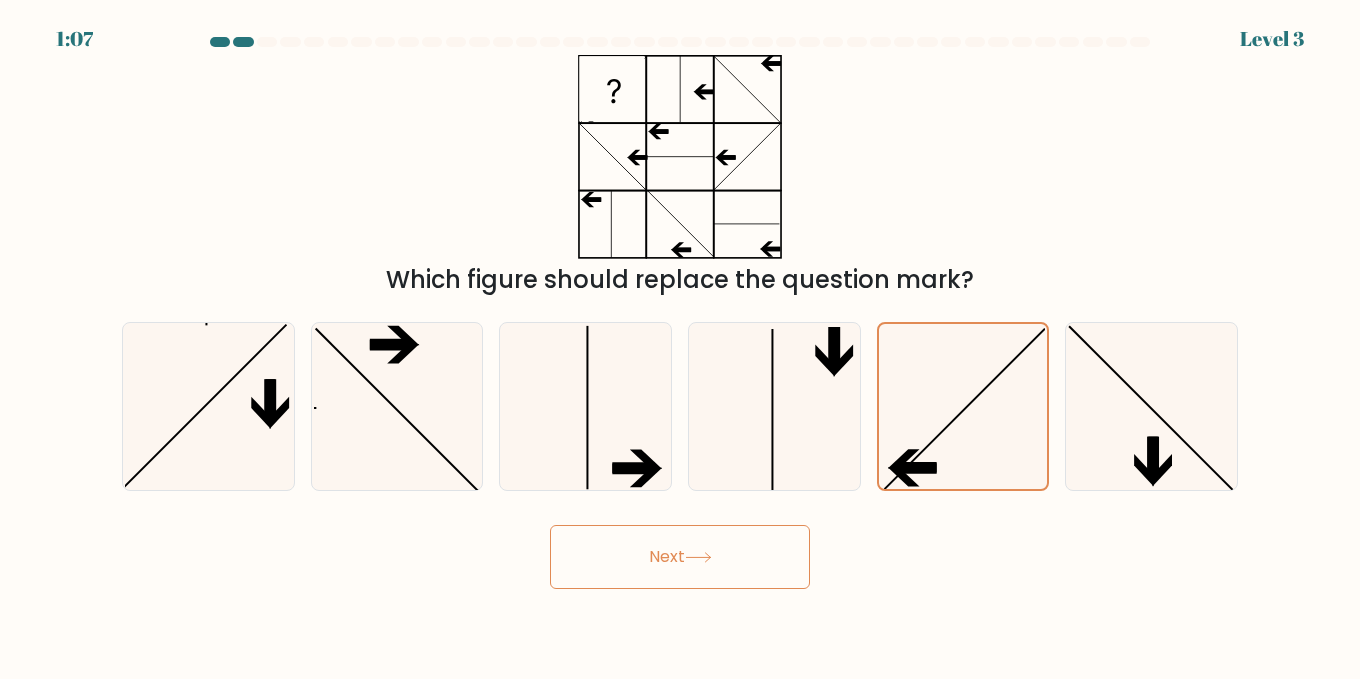 click on "Next" at bounding box center (680, 557) 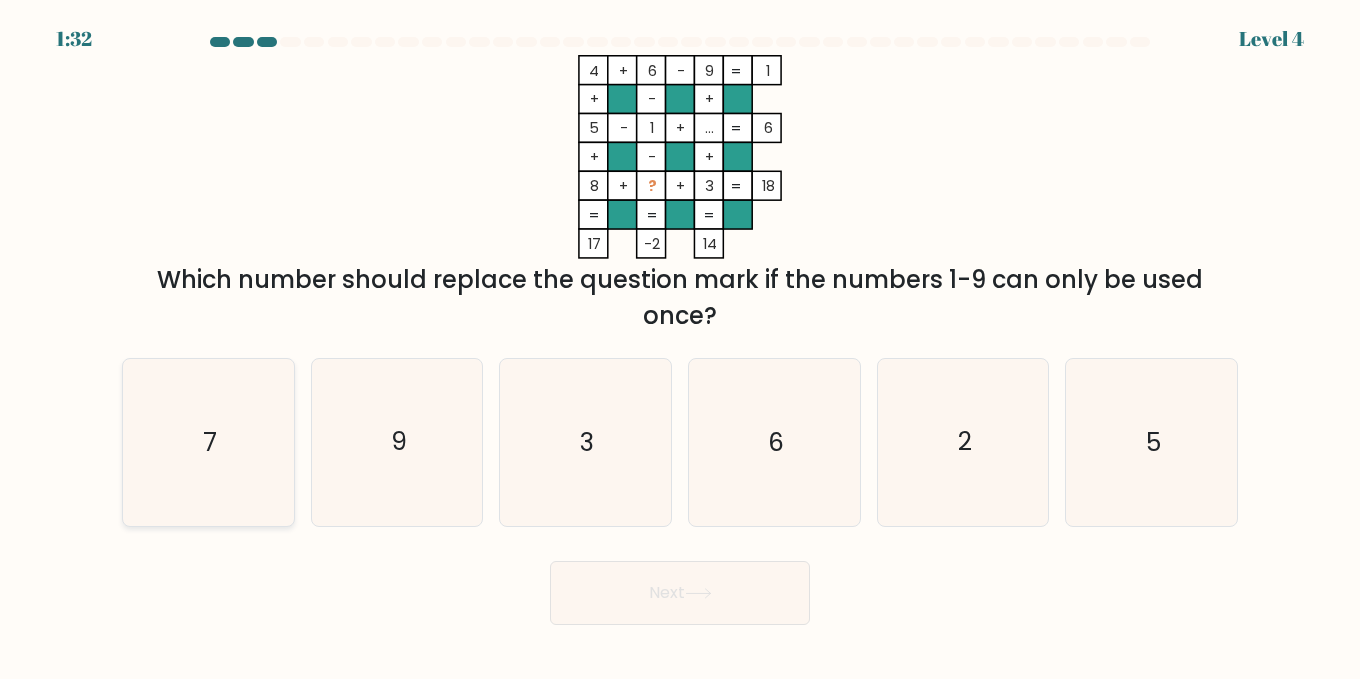 click on "7" at bounding box center (210, 442) 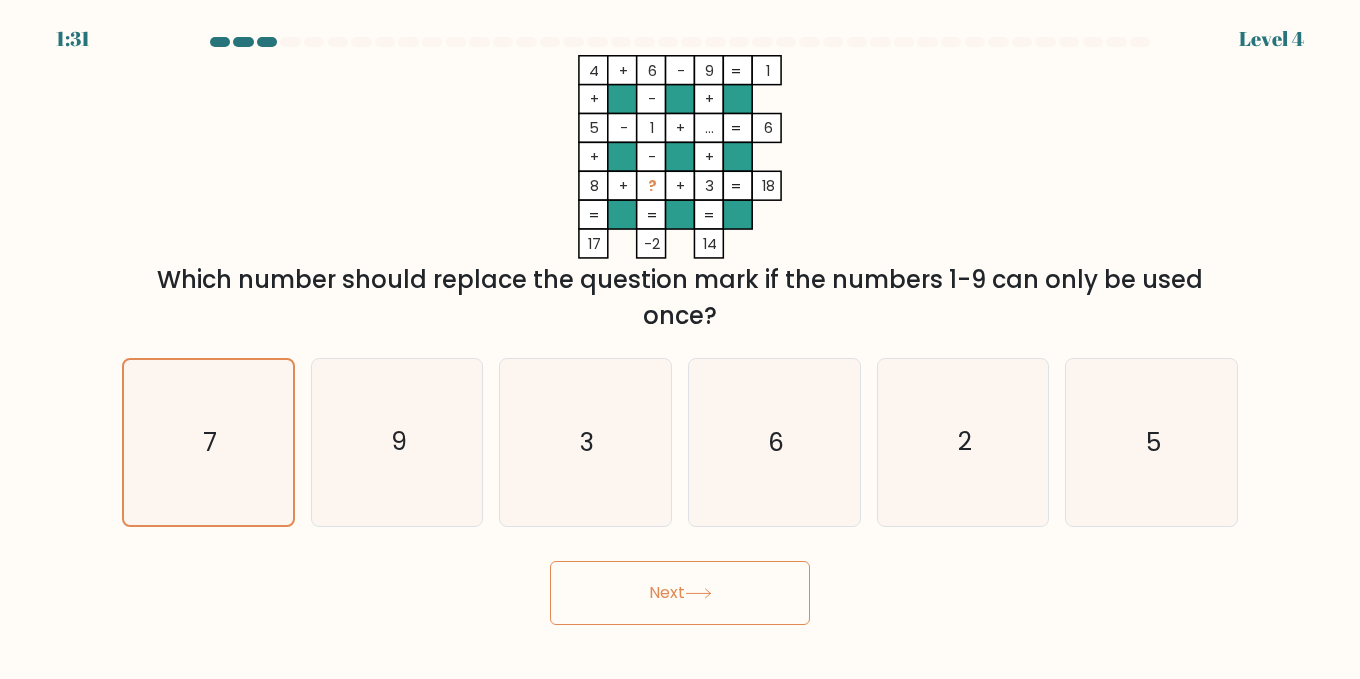 click on "Next" at bounding box center (680, 593) 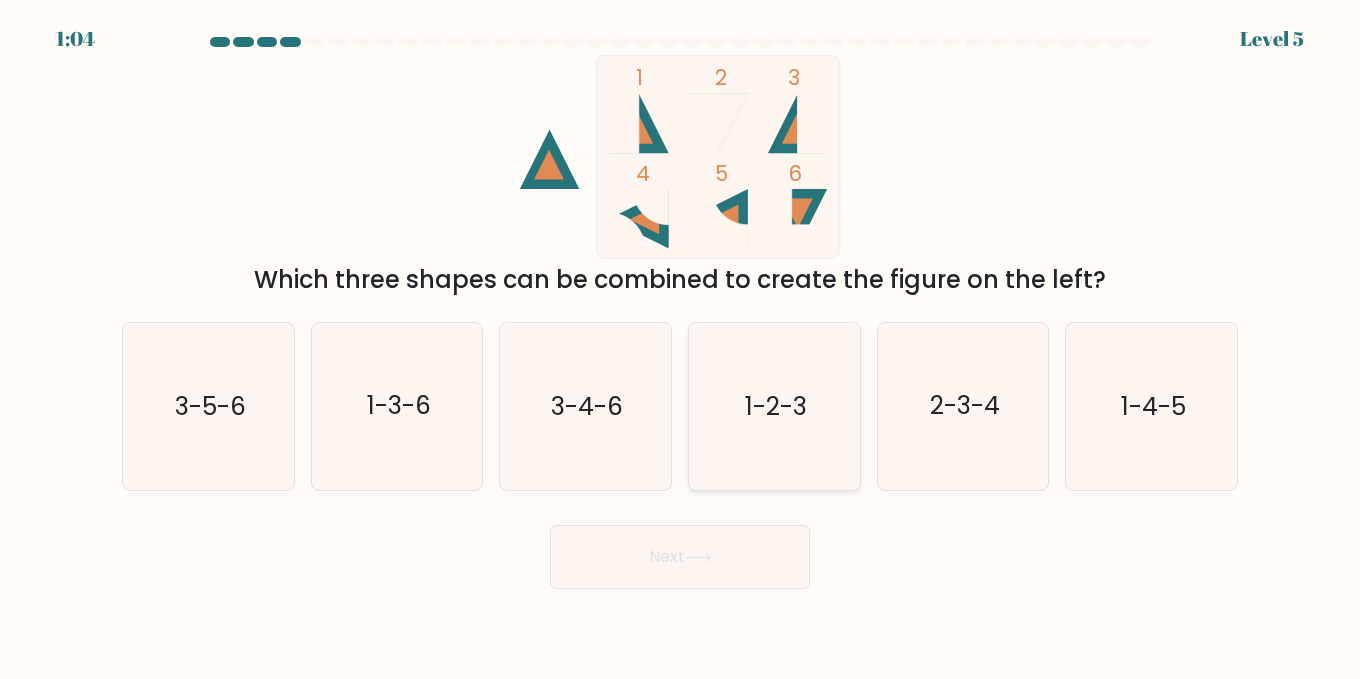 click on "1-2-3" at bounding box center (776, 406) 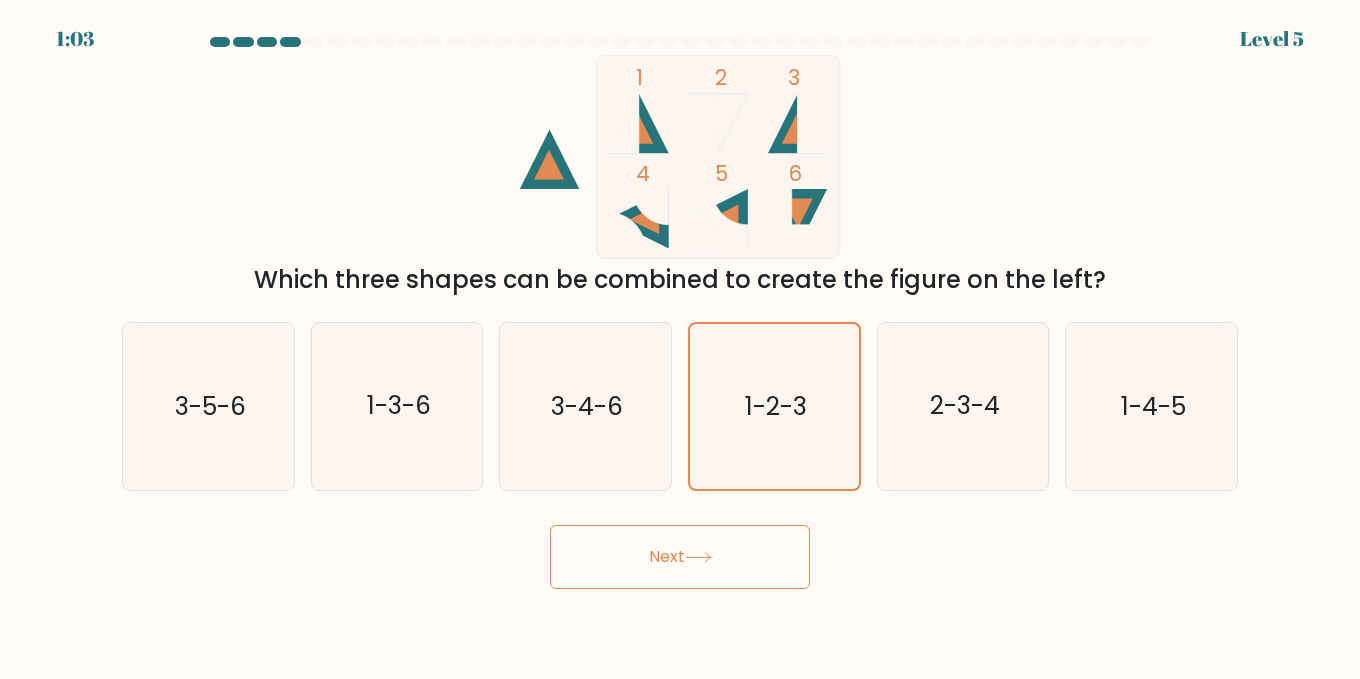 click on "Next" at bounding box center (680, 557) 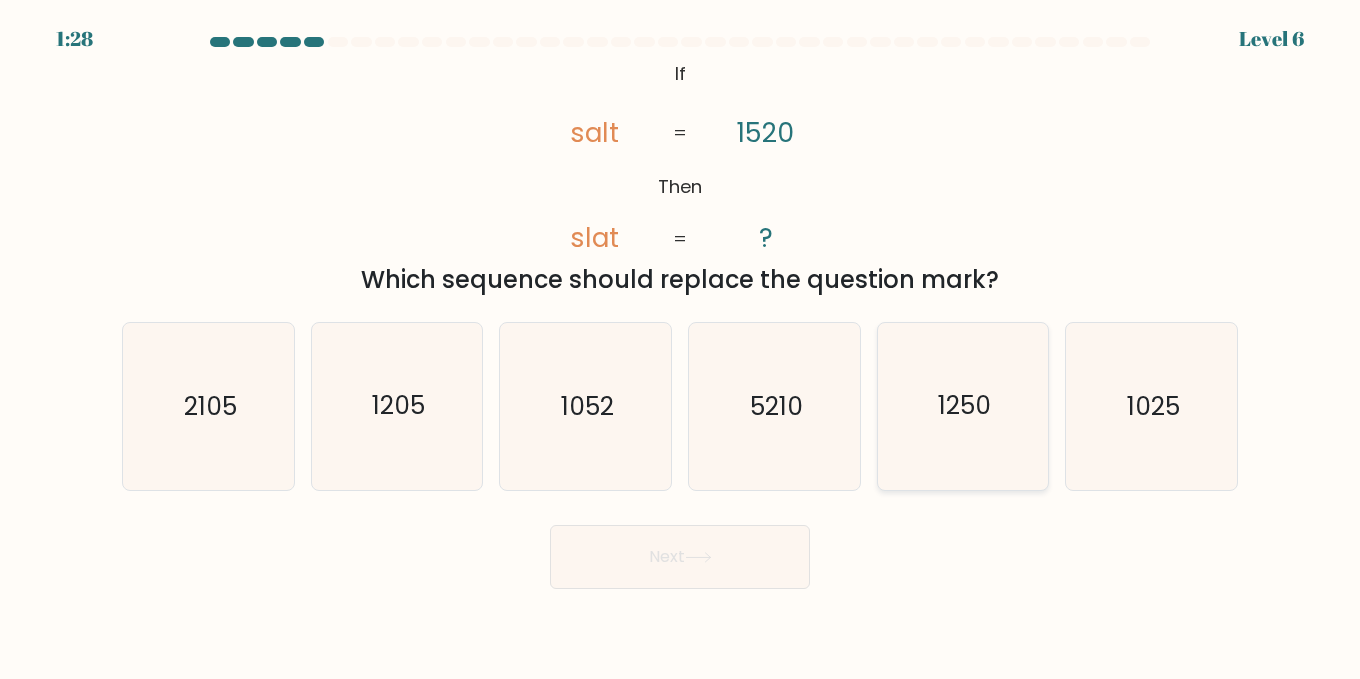 click on "1250" at bounding box center (963, 406) 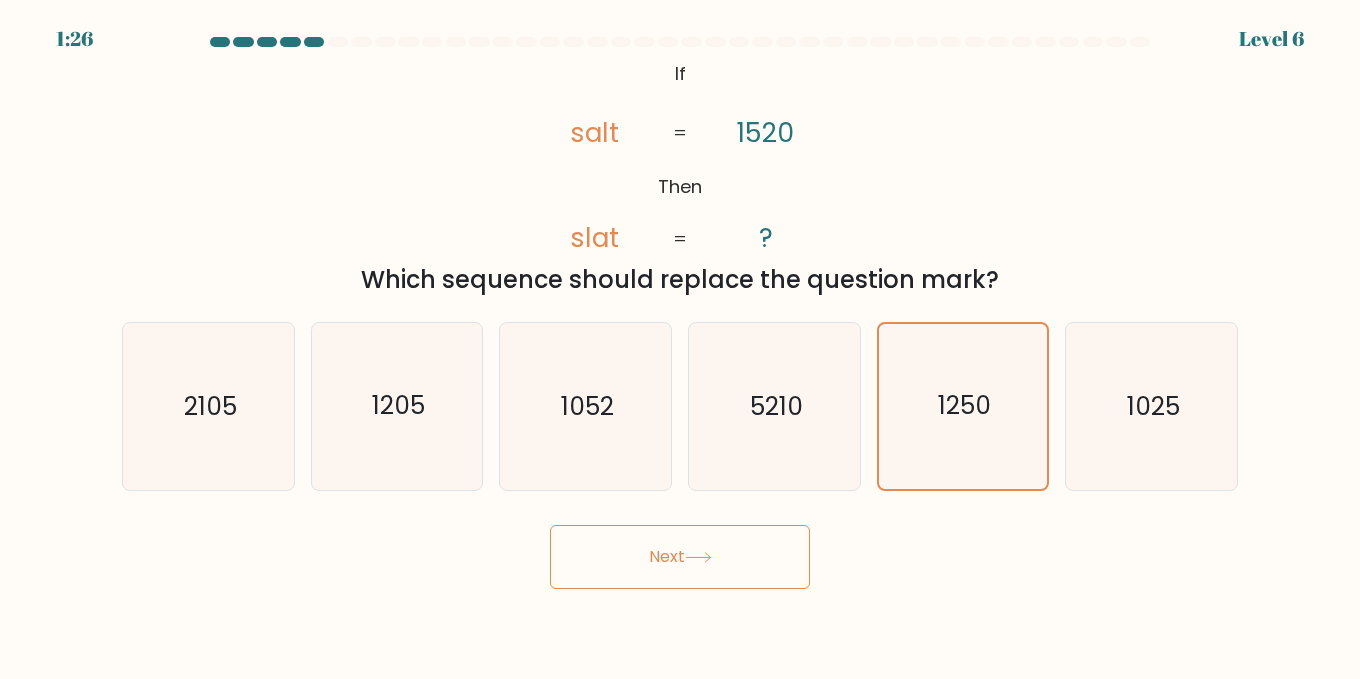 click on "Next" at bounding box center [680, 557] 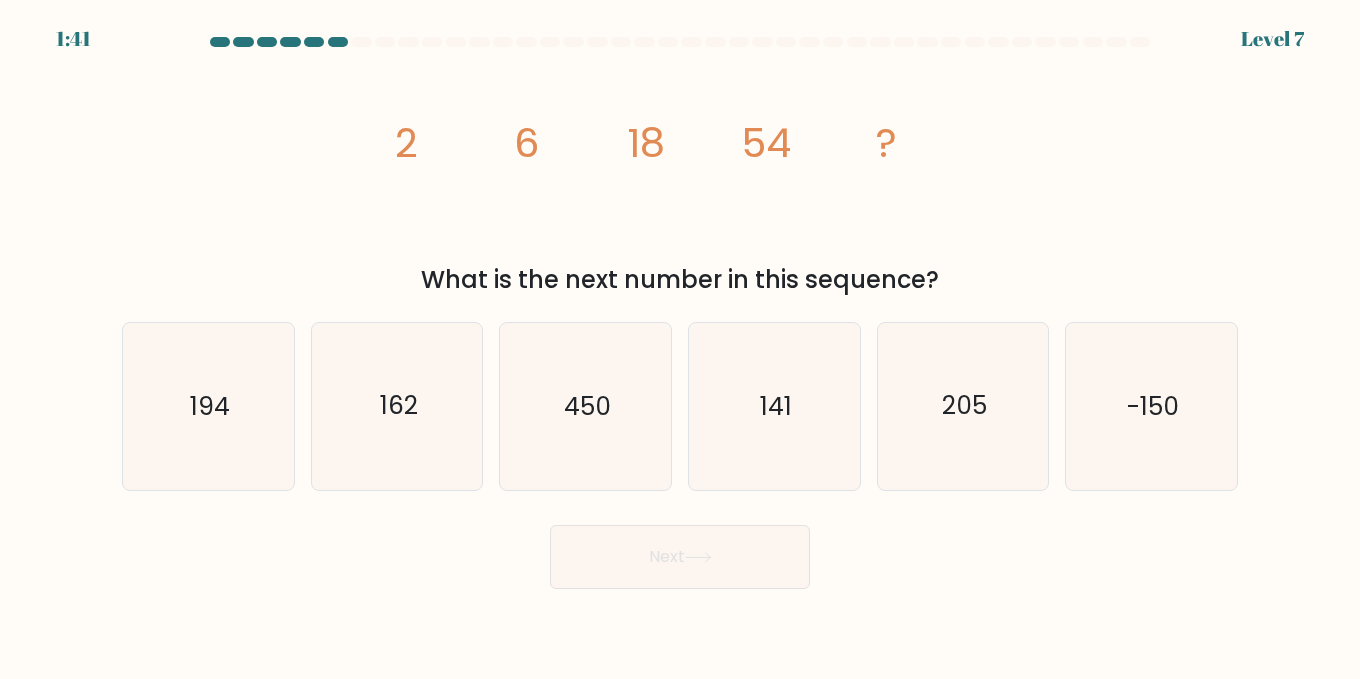 type 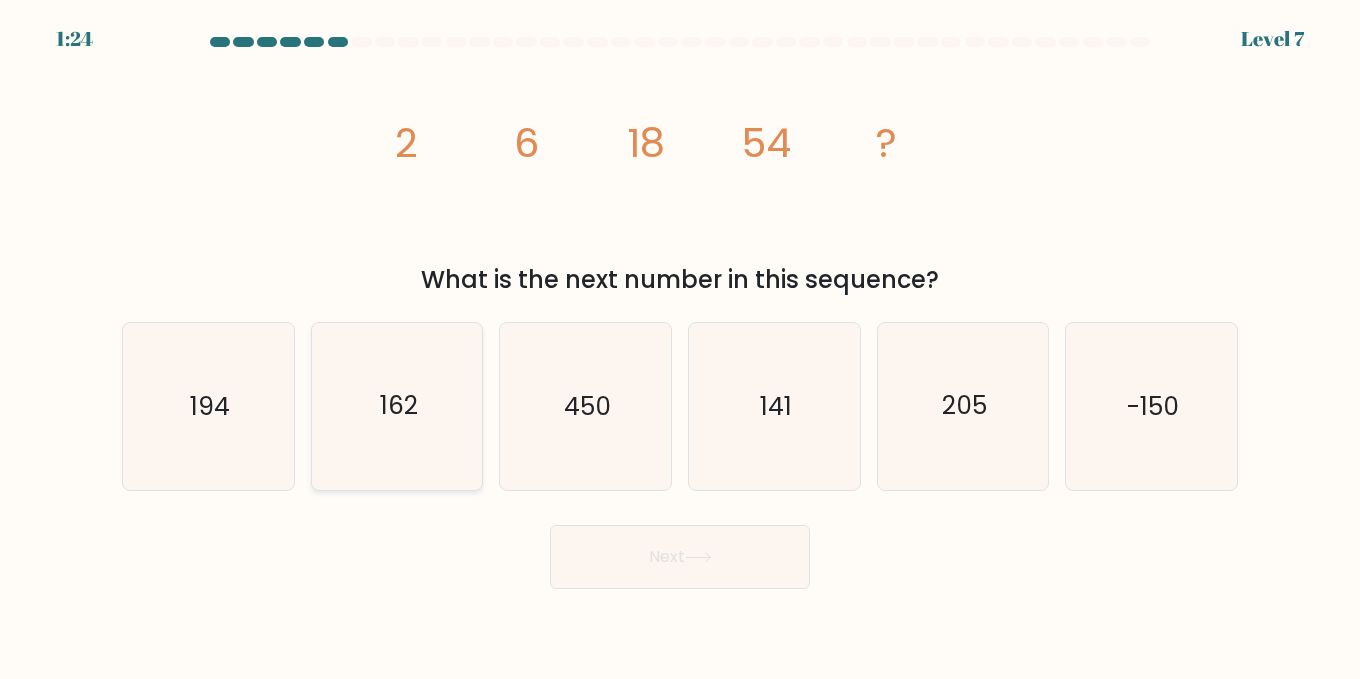 click on "162" at bounding box center [397, 406] 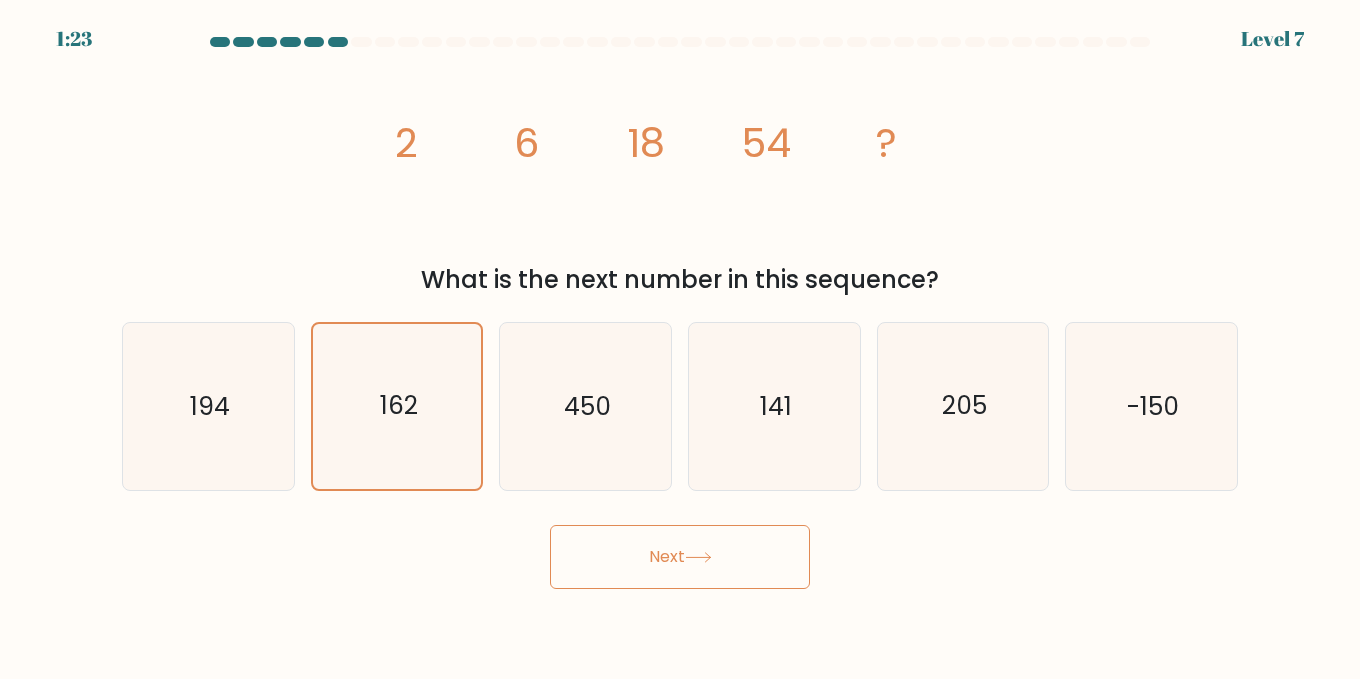 click on "Next" at bounding box center (680, 557) 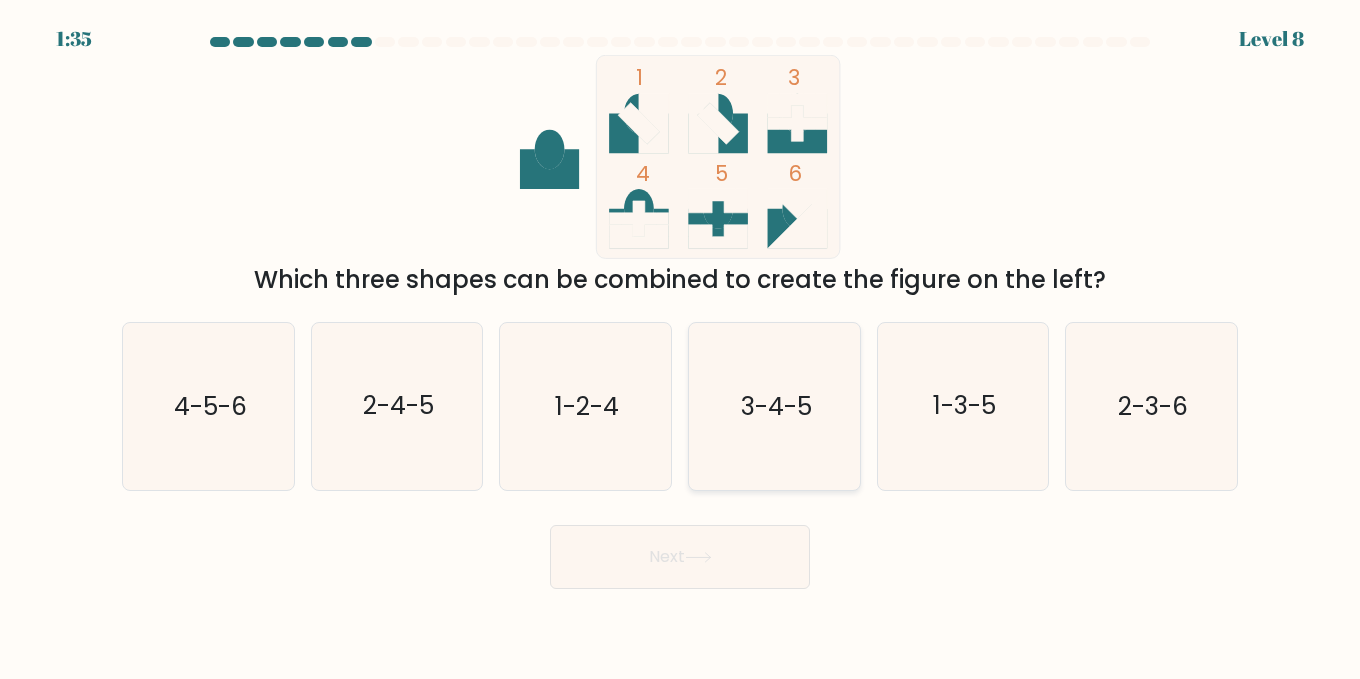 click on "3-4-5" at bounding box center (775, 406) 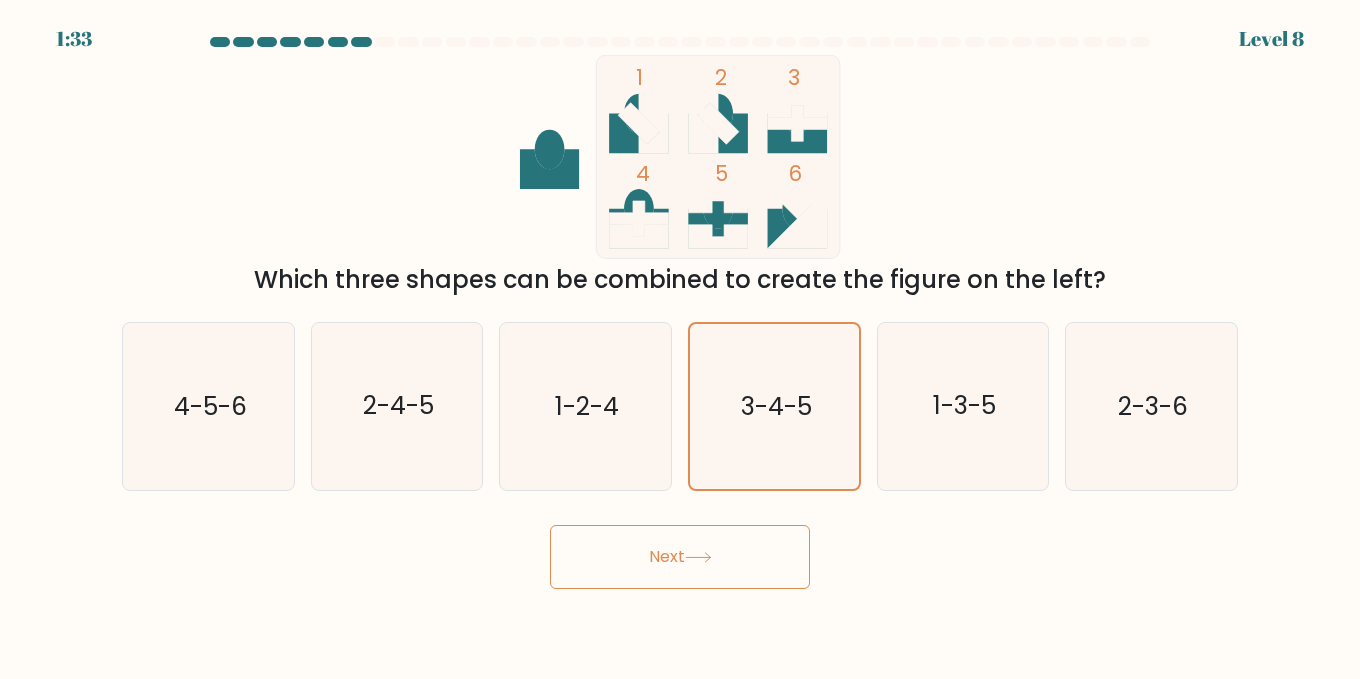click on "Next" at bounding box center (680, 557) 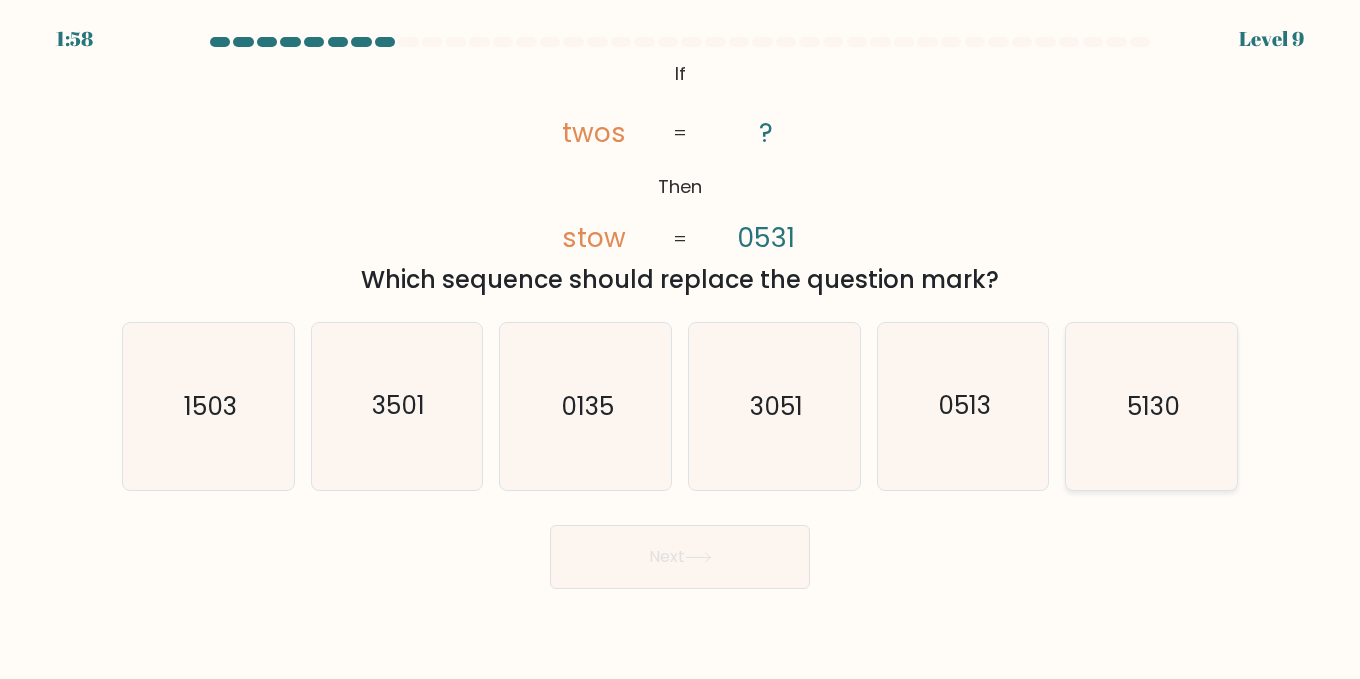 click on "5130" at bounding box center [1151, 406] 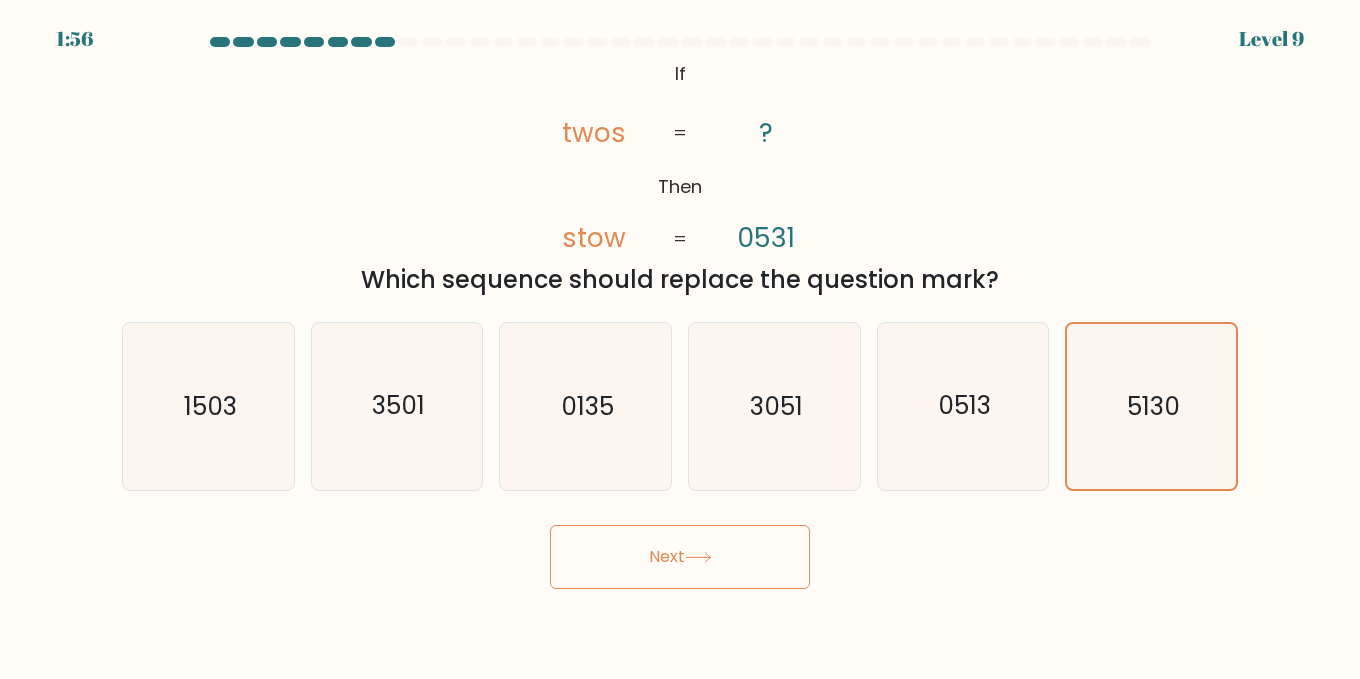 click on "Next" at bounding box center [680, 557] 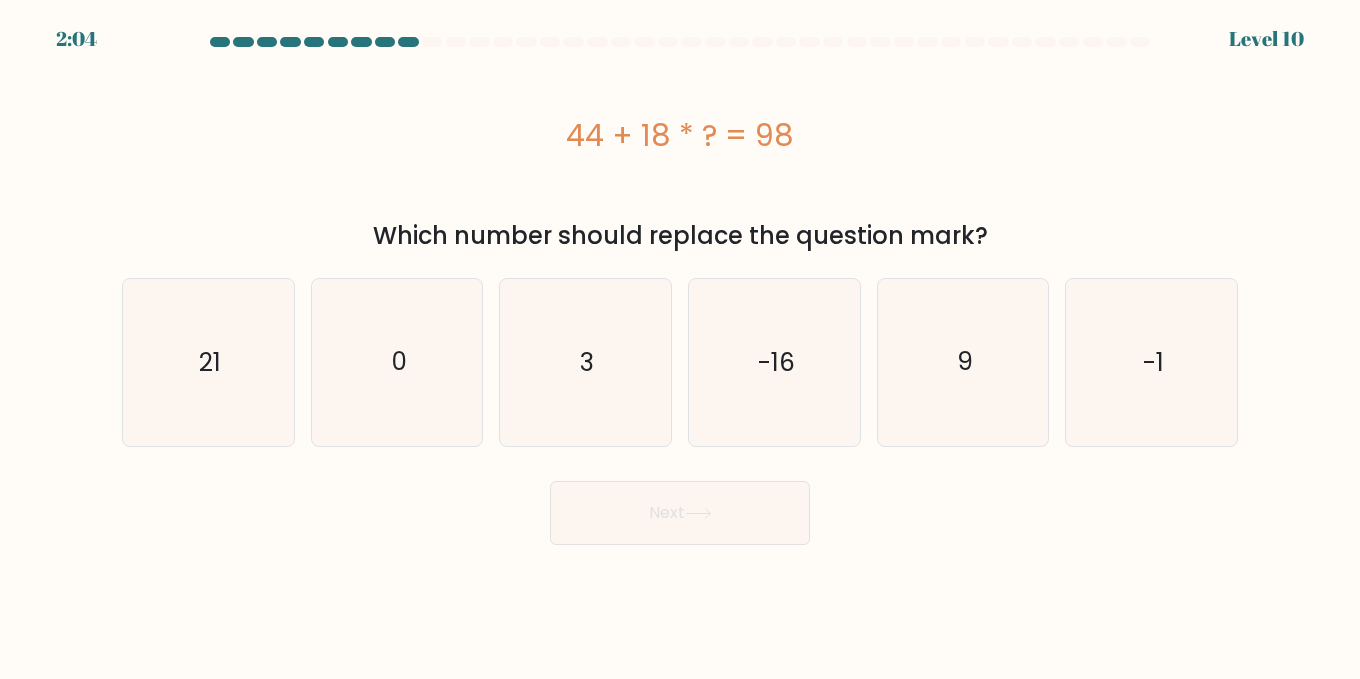 type 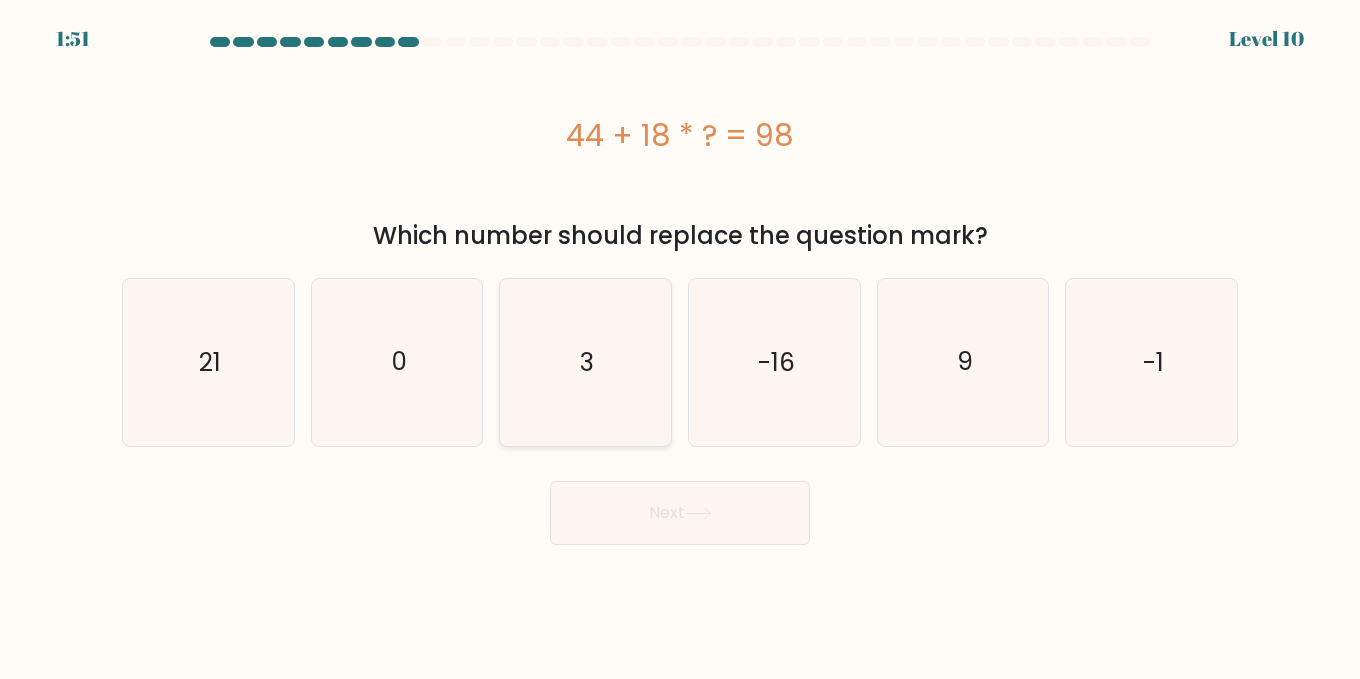 click on "3" at bounding box center (585, 362) 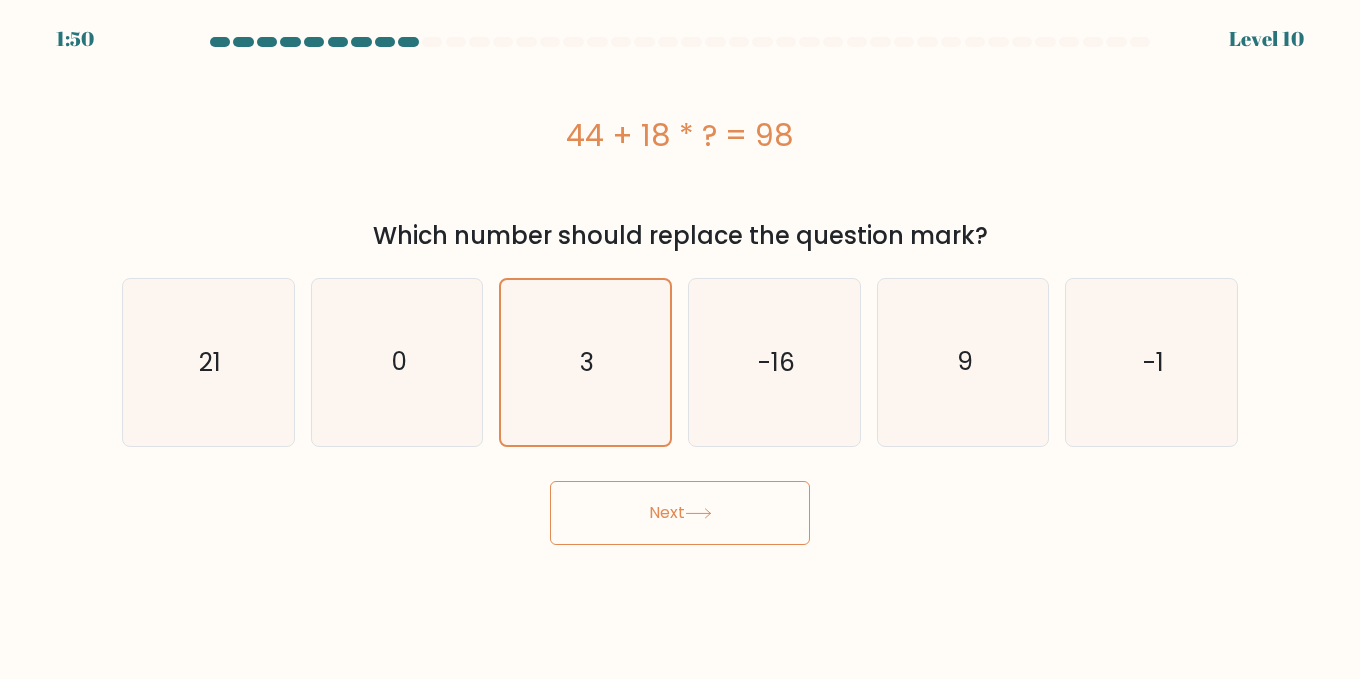 drag, startPoint x: 681, startPoint y: 553, endPoint x: 701, endPoint y: 508, distance: 49.24429 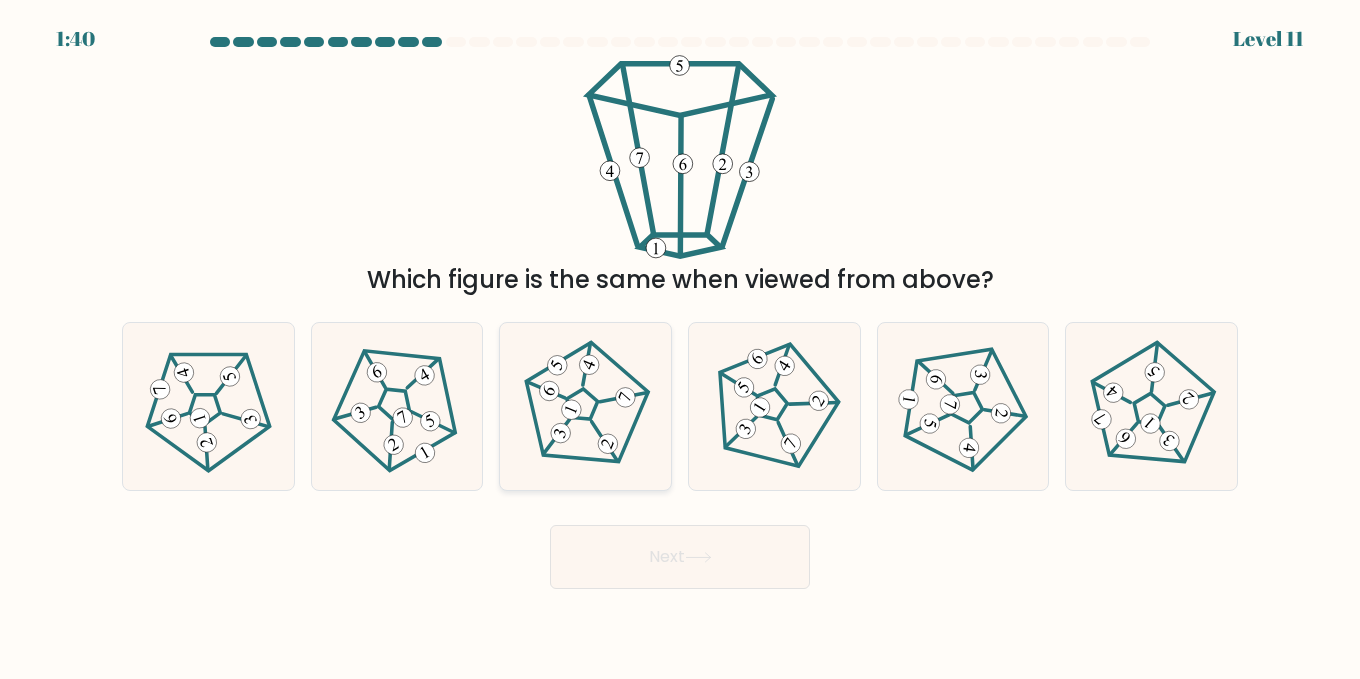 click at bounding box center [590, 365] 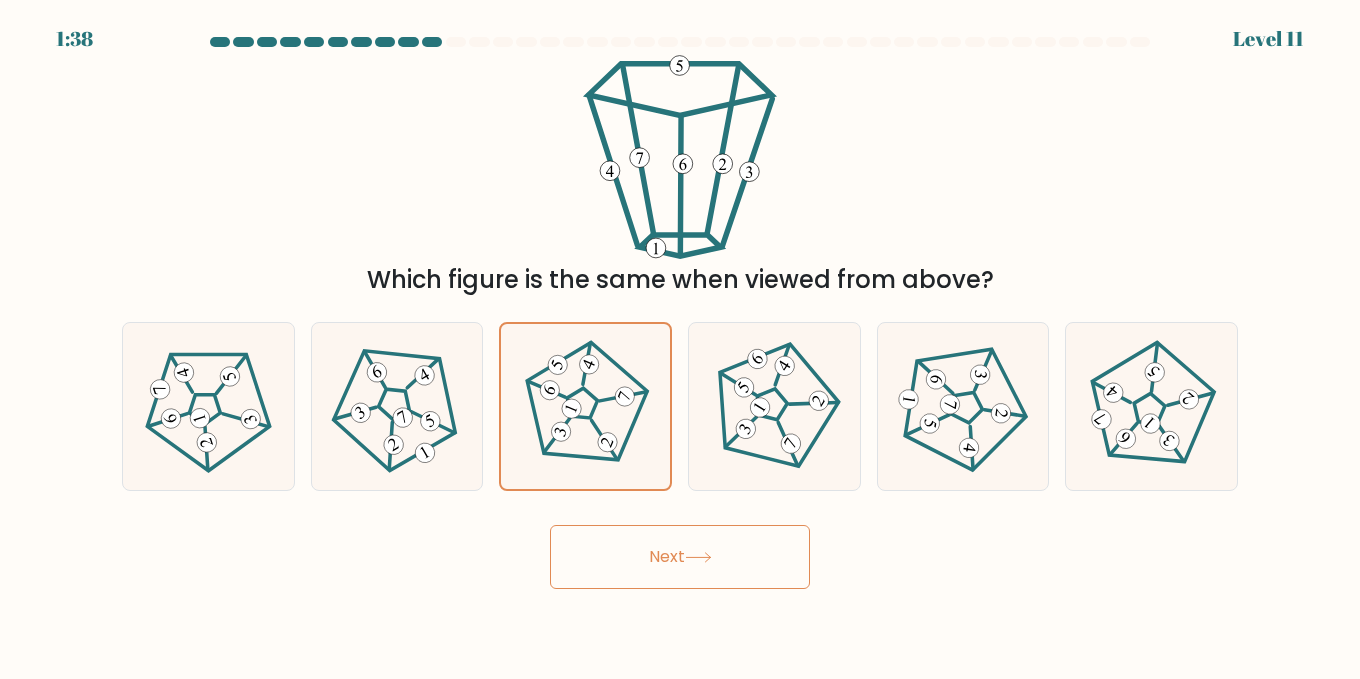 click on "Next" at bounding box center (680, 557) 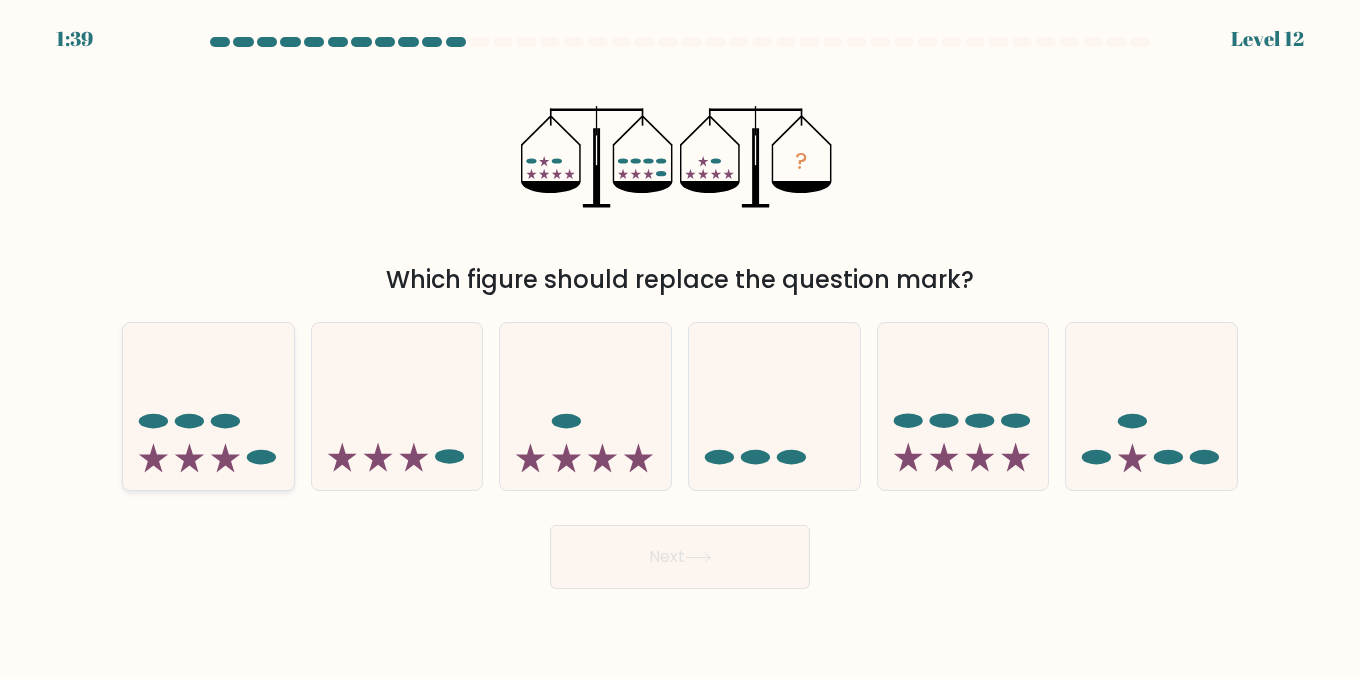 click at bounding box center (208, 405) 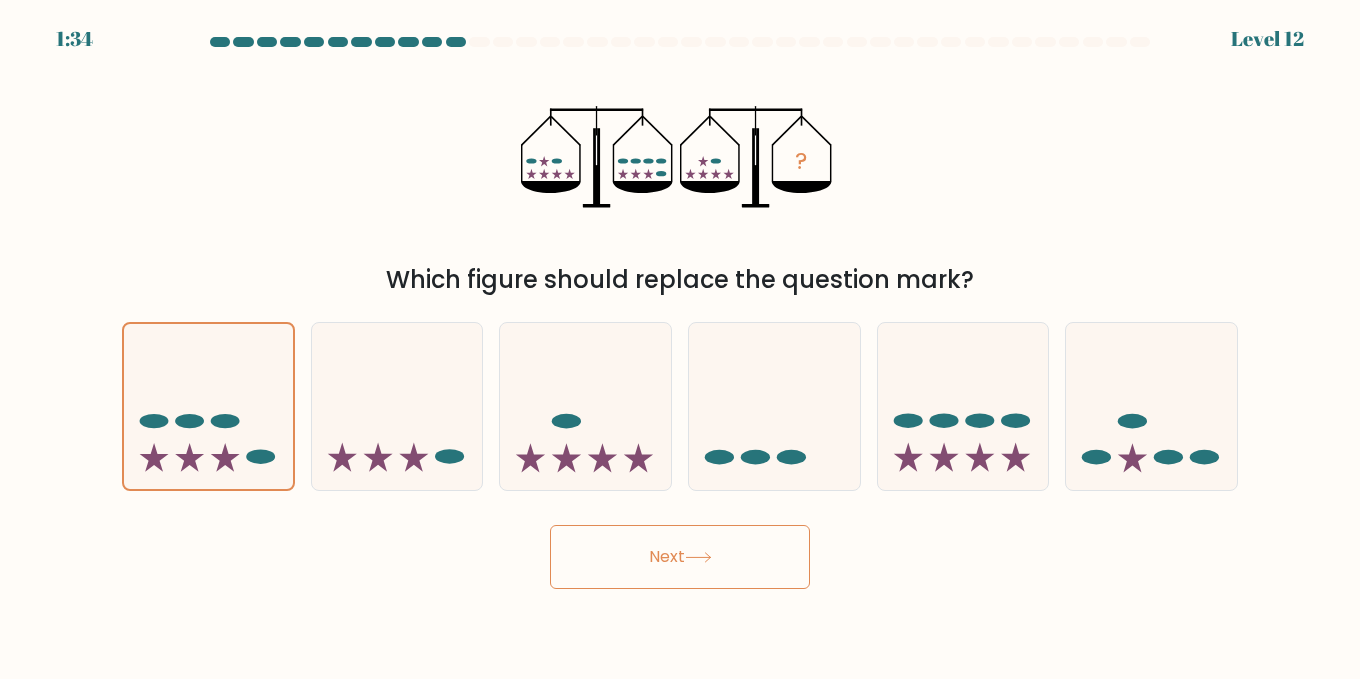 click on "Next" at bounding box center (680, 557) 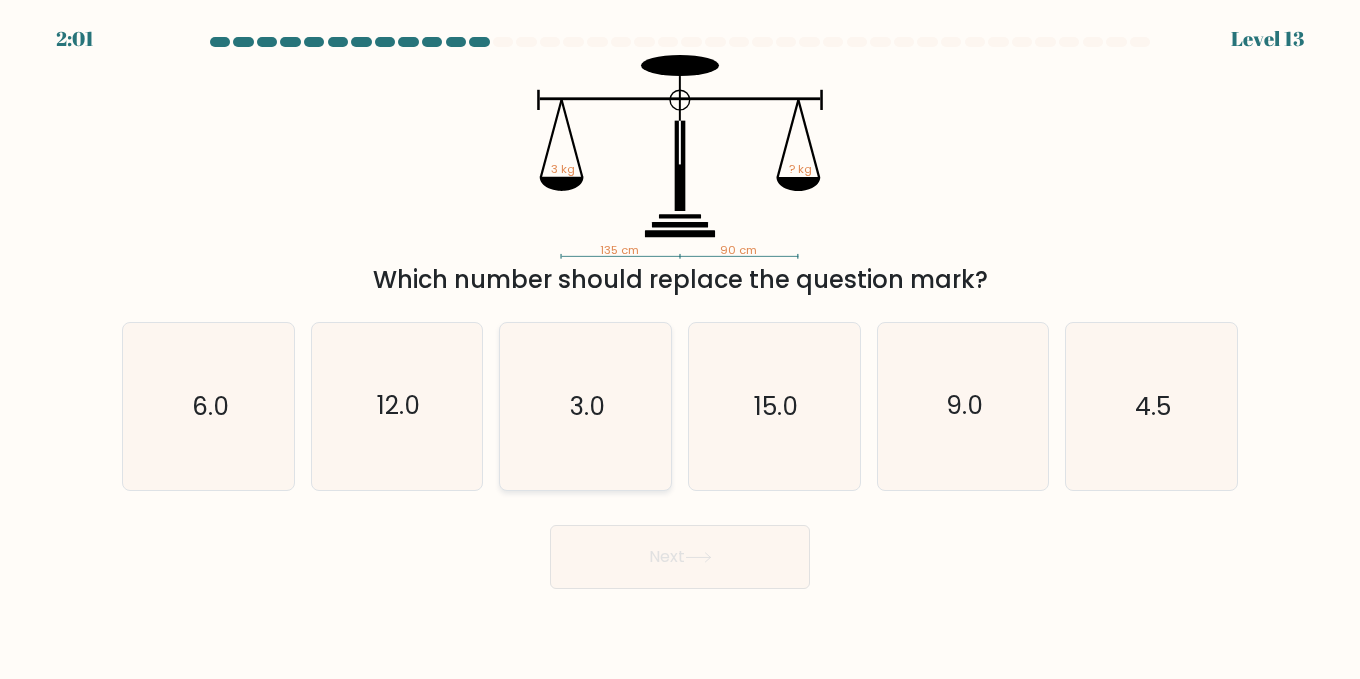 click on "3.0" at bounding box center (587, 406) 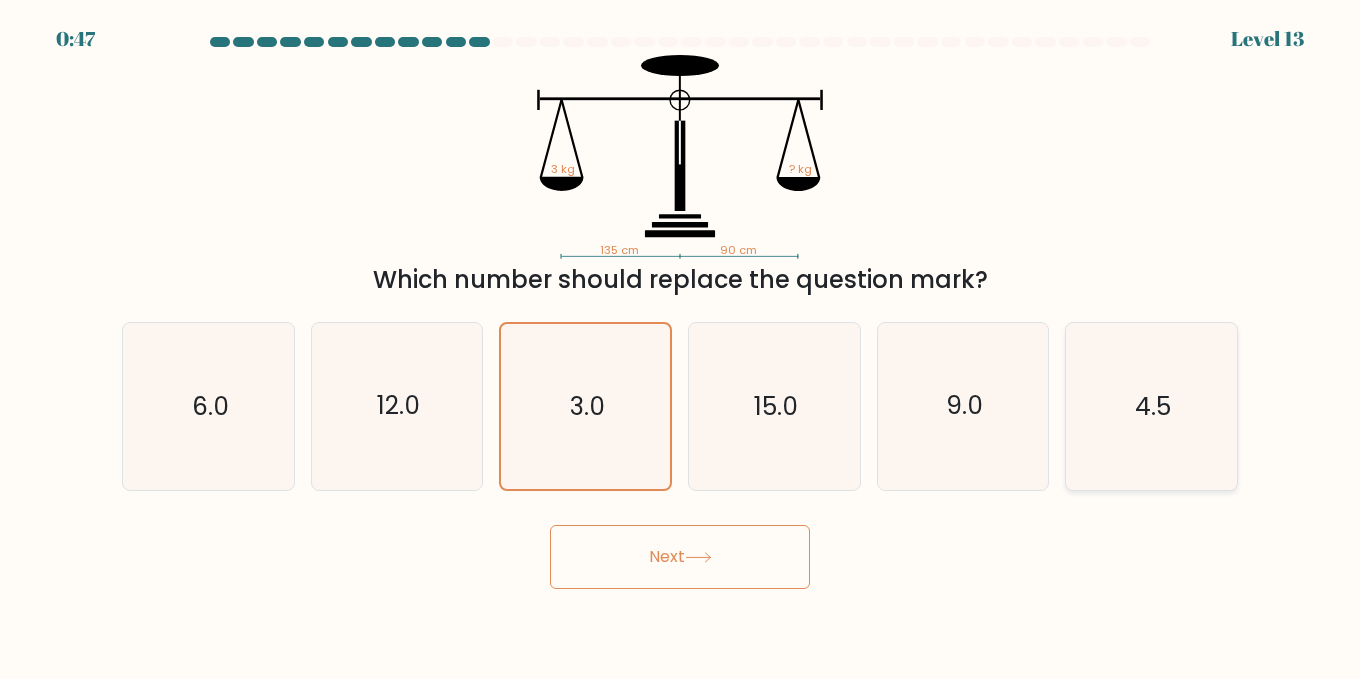 click on "4.5" at bounding box center [1151, 406] 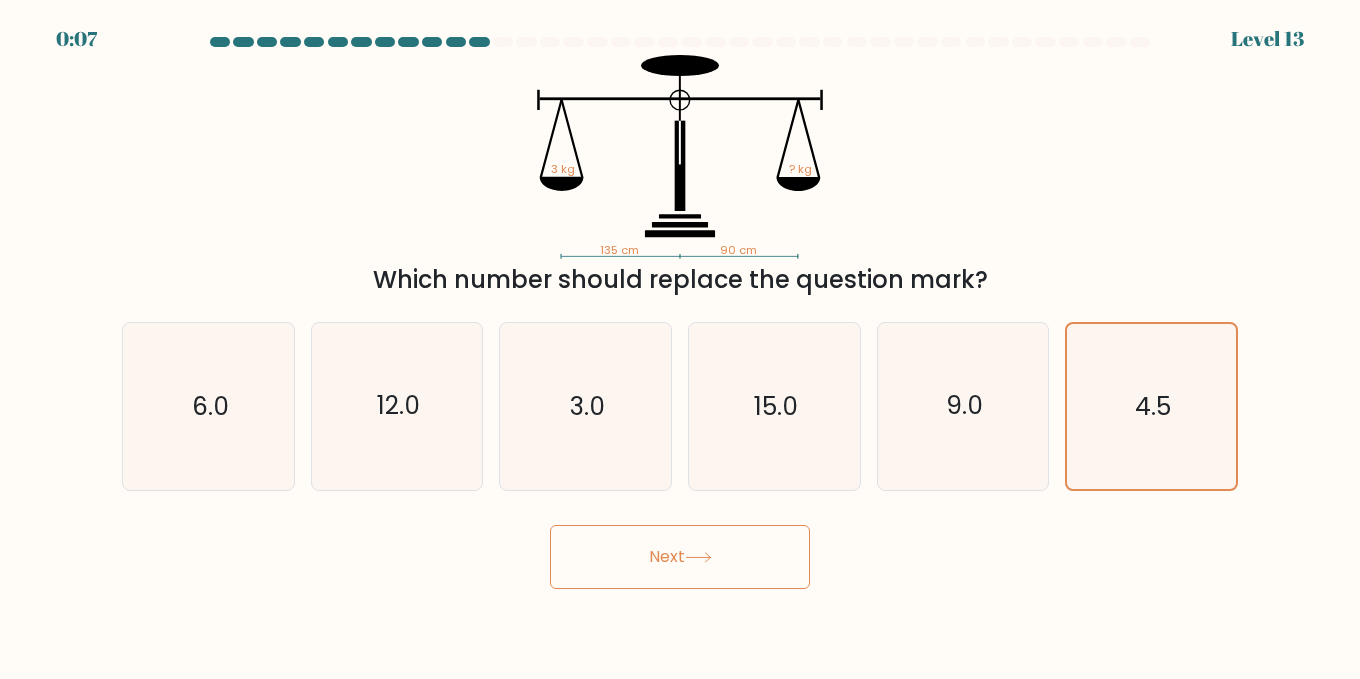 click on "Next" at bounding box center [680, 557] 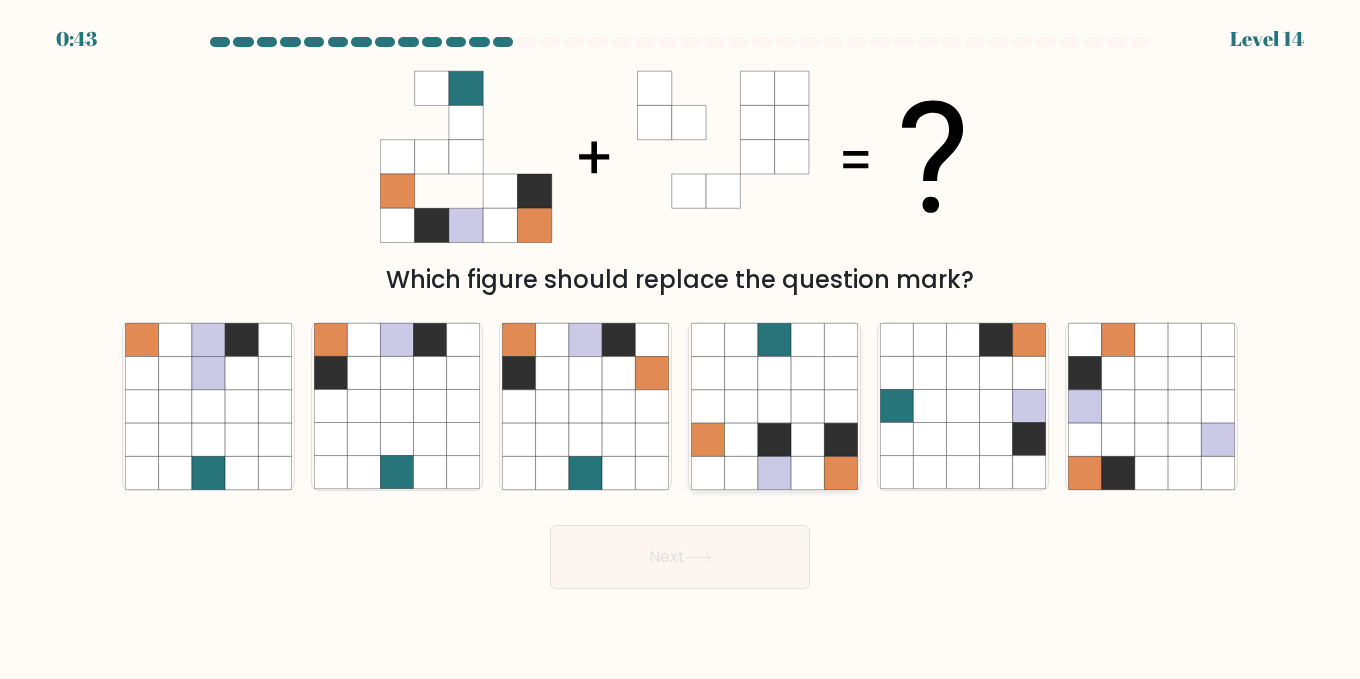 click at bounding box center [840, 472] 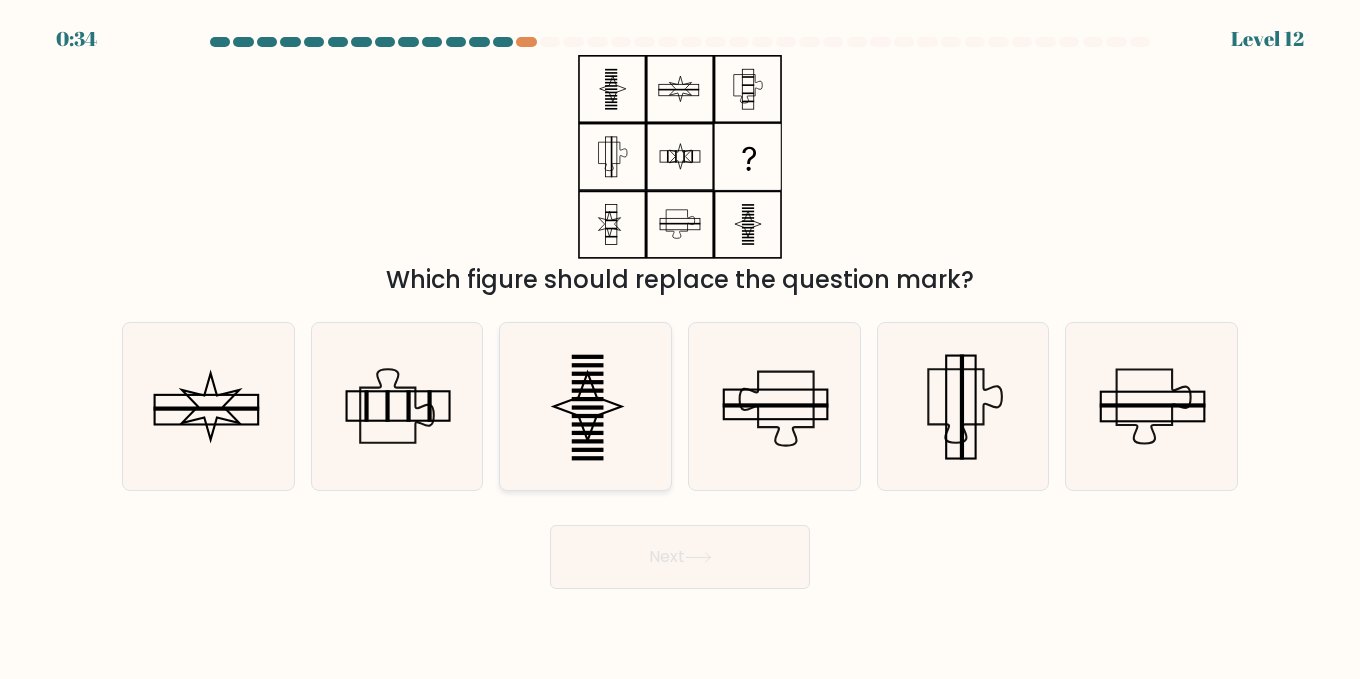 scroll, scrollTop: 0, scrollLeft: 0, axis: both 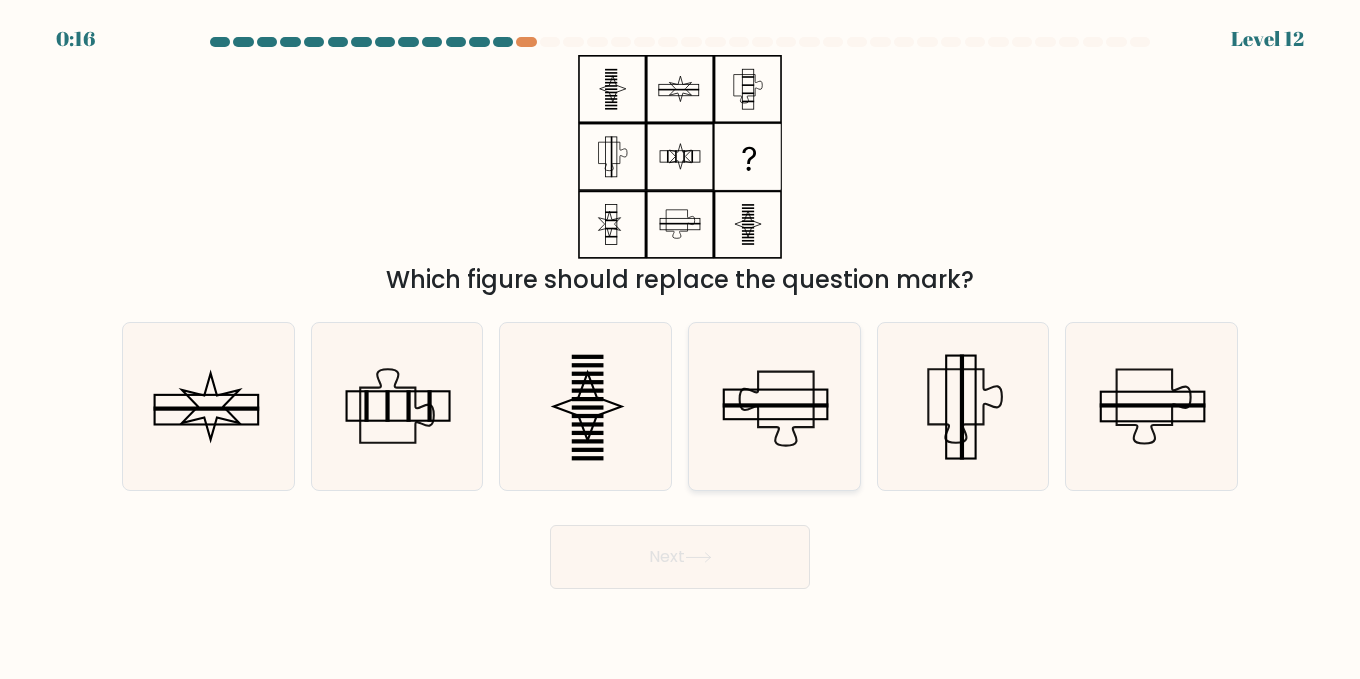 click on "d." at bounding box center [680, 342] 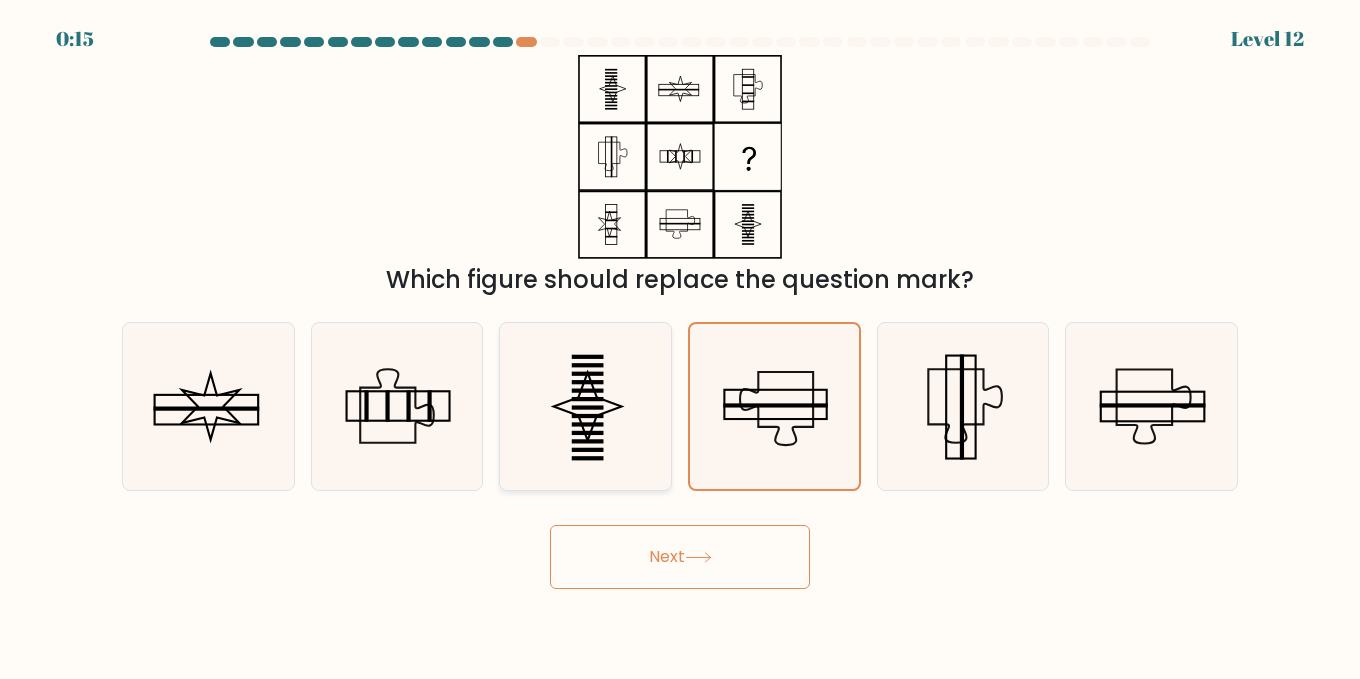 click at bounding box center [585, 406] 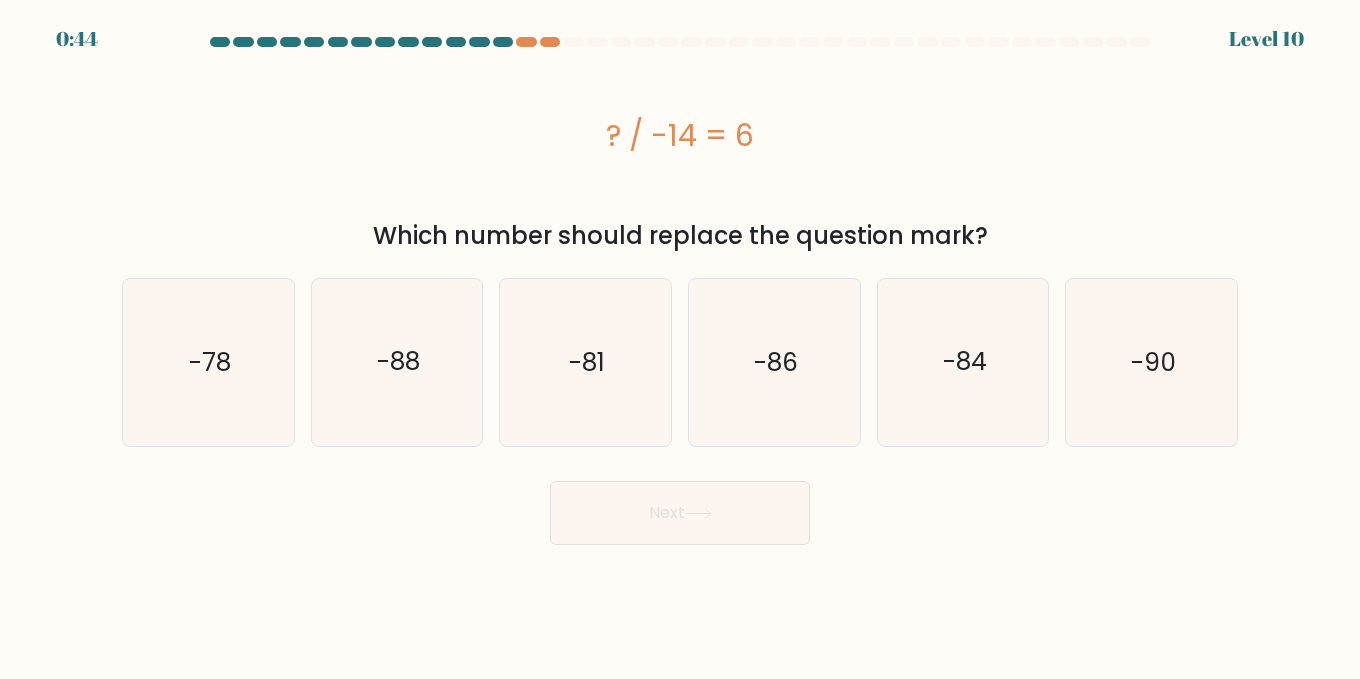 scroll, scrollTop: 0, scrollLeft: 0, axis: both 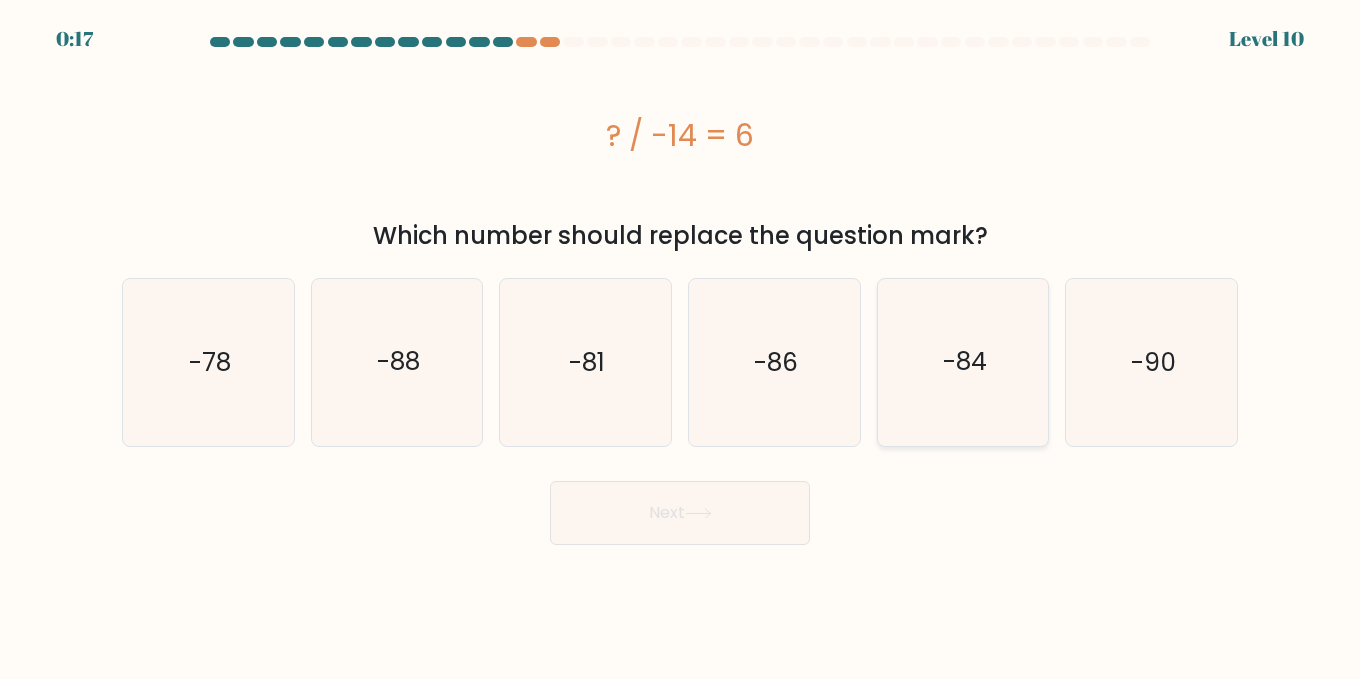 click on "-84" at bounding box center (965, 362) 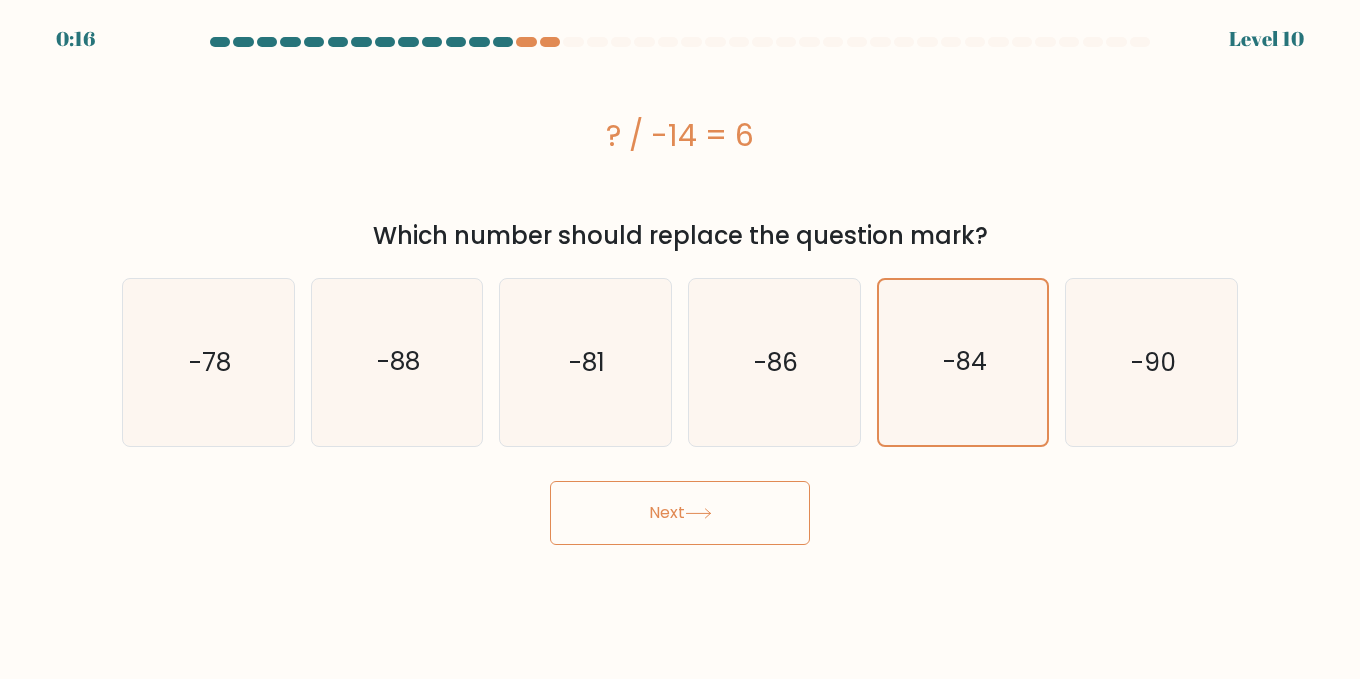 click at bounding box center [698, 513] 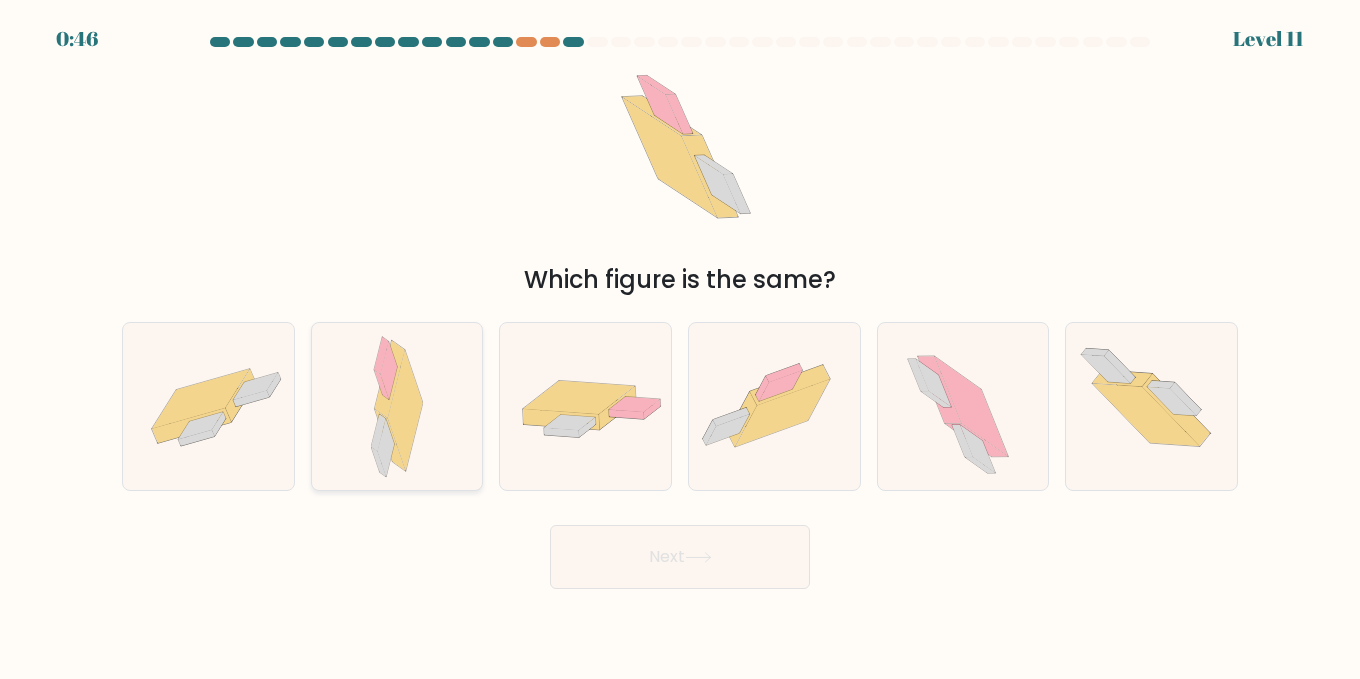 click at bounding box center [405, 410] 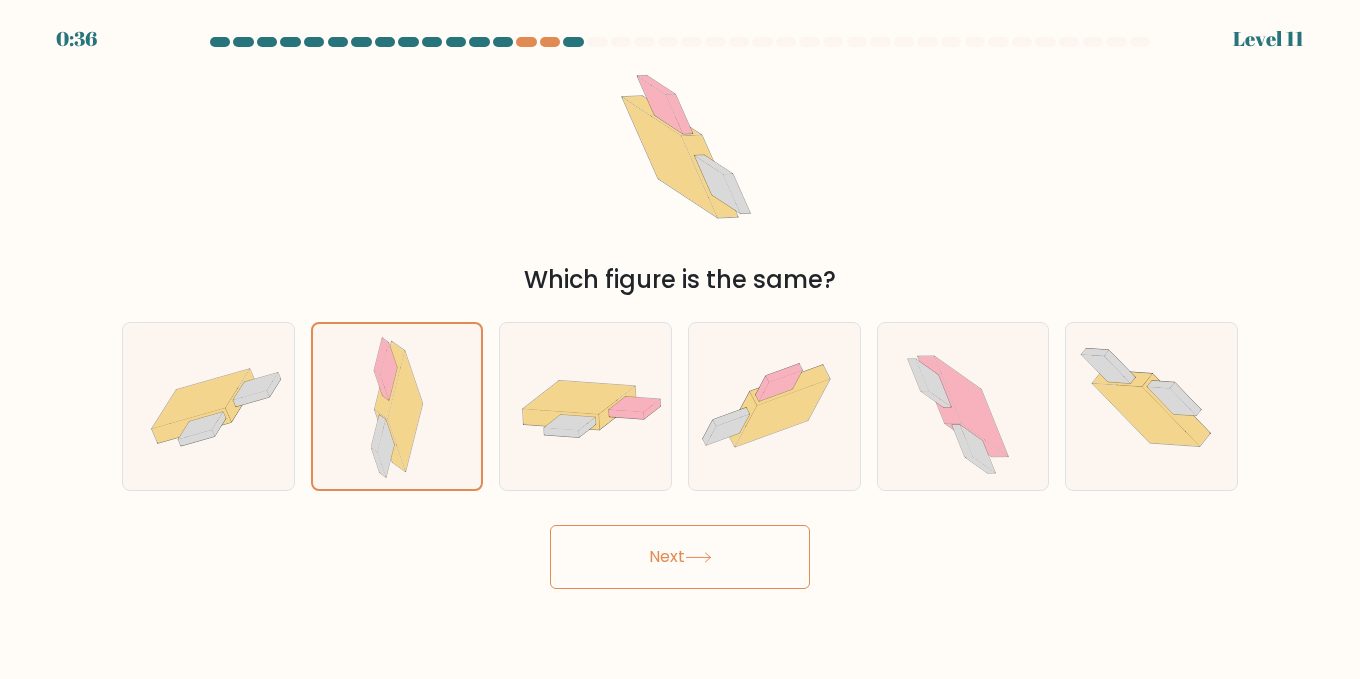 click at bounding box center (698, 557) 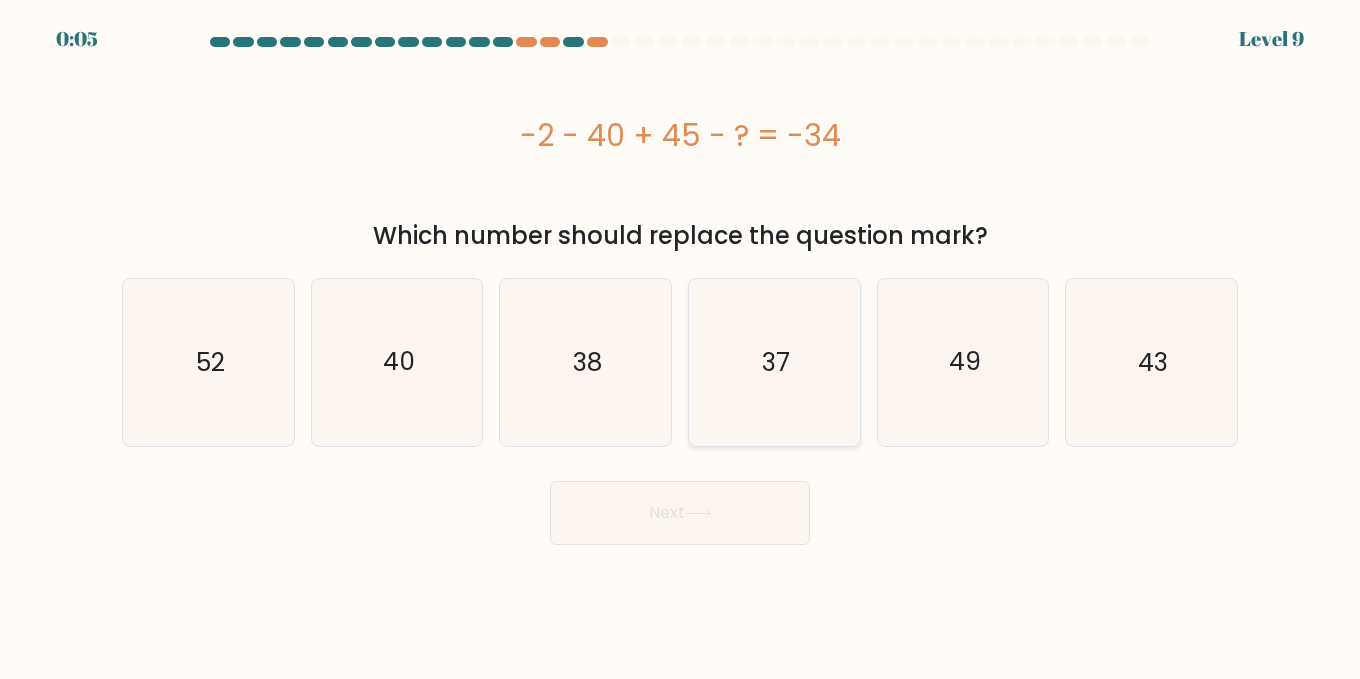 click on "37" at bounding box center (774, 362) 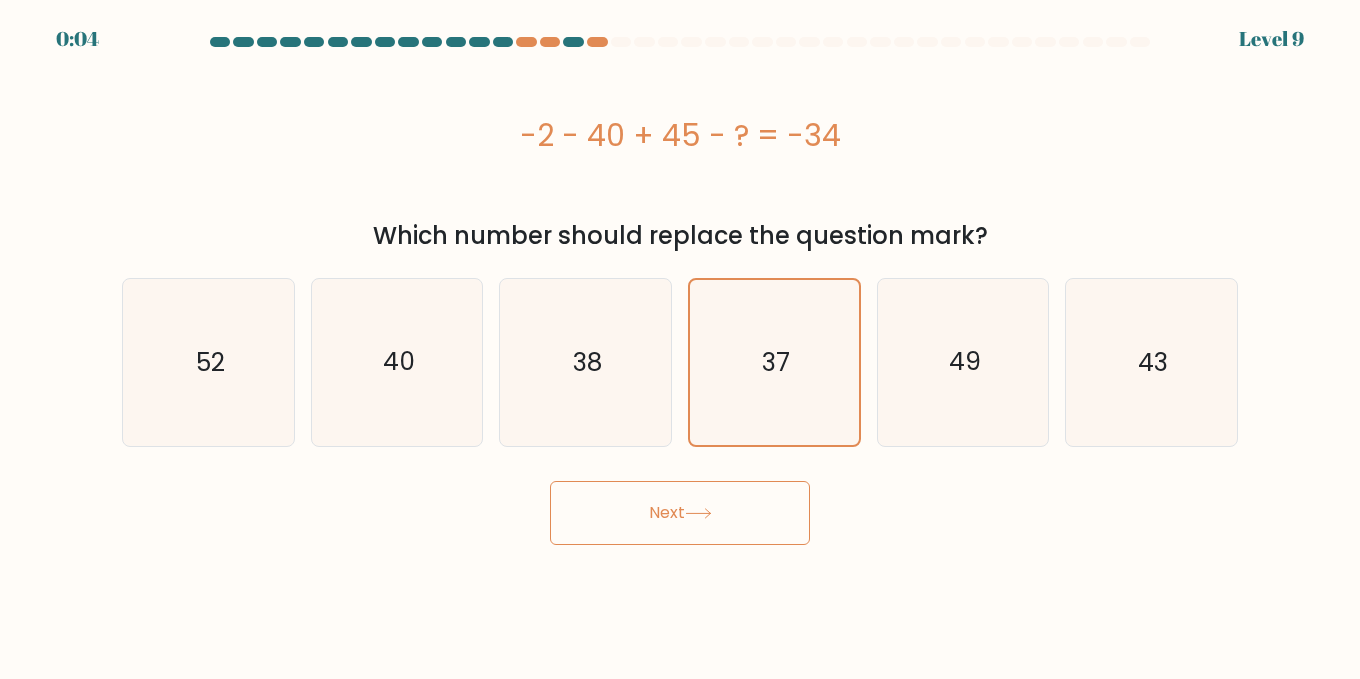click on "Next" at bounding box center (680, 513) 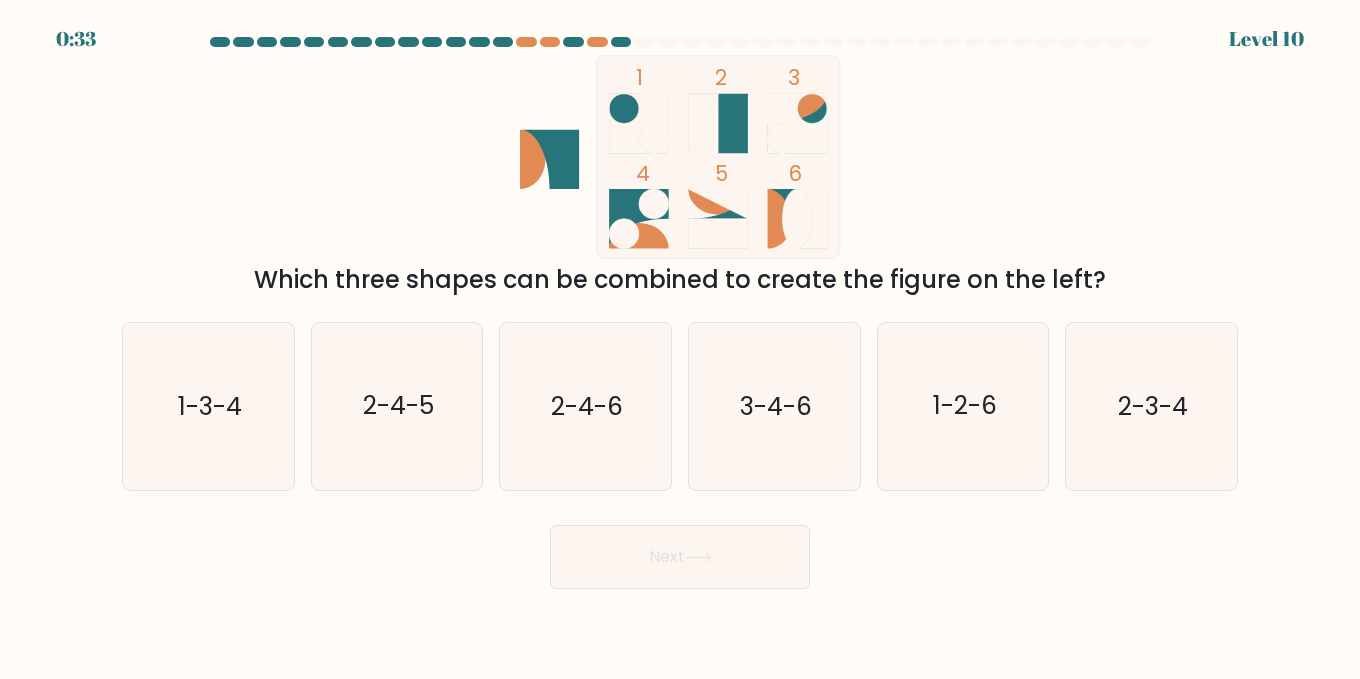 click on "Which three shapes can be combined to create the figure on the left?" at bounding box center [680, 280] 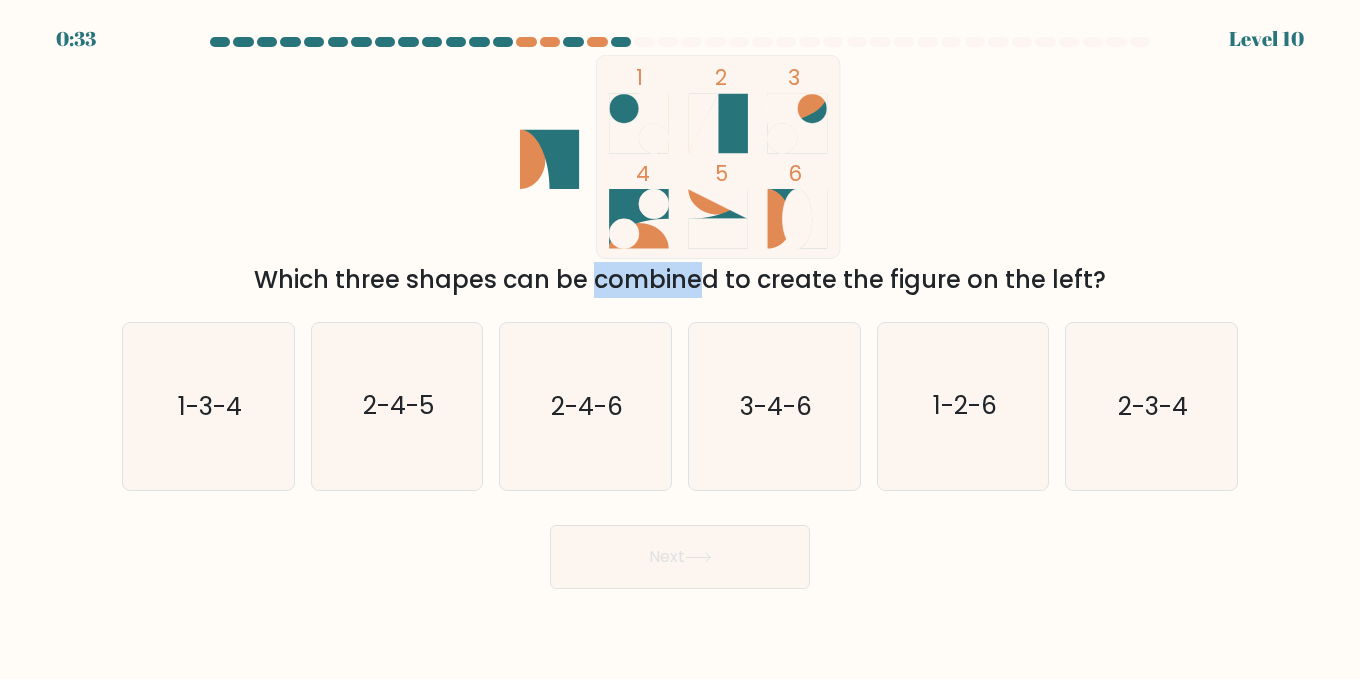 click on "Which three shapes can be combined to create the figure on the left?" at bounding box center [680, 280] 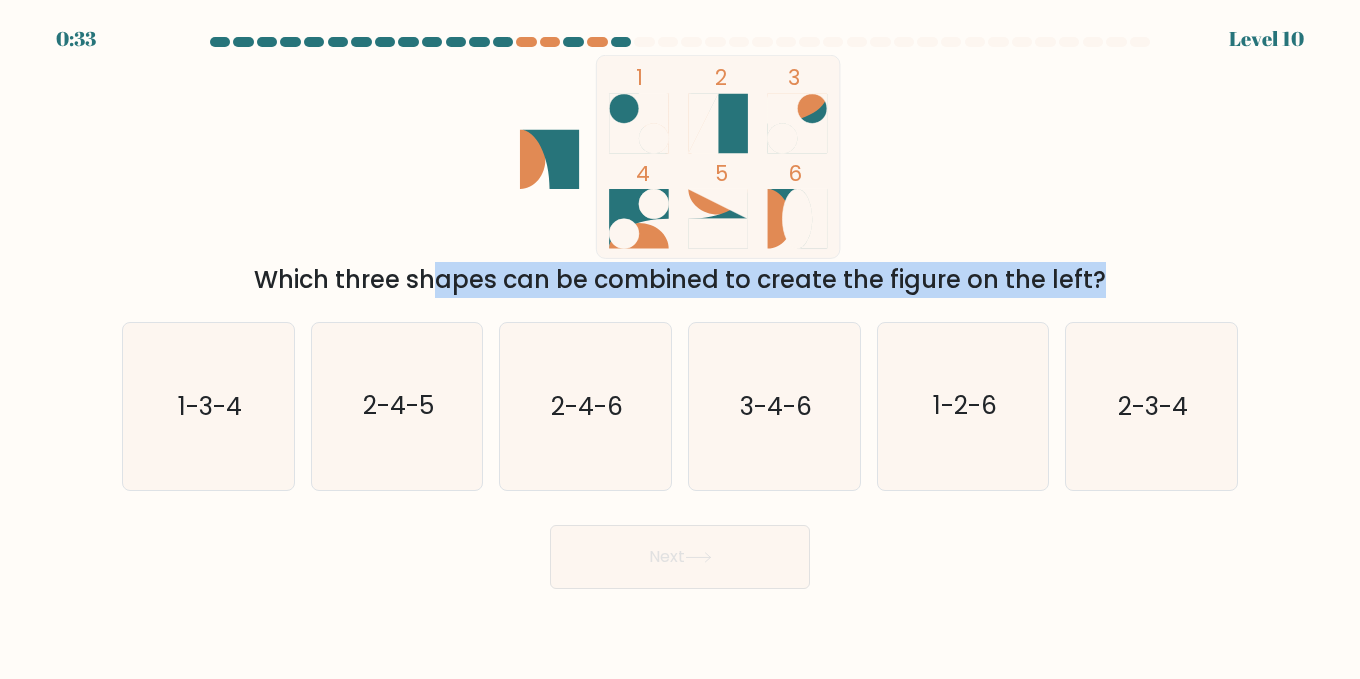 click on "Which three shapes can be combined to create the figure on the left?" at bounding box center (680, 280) 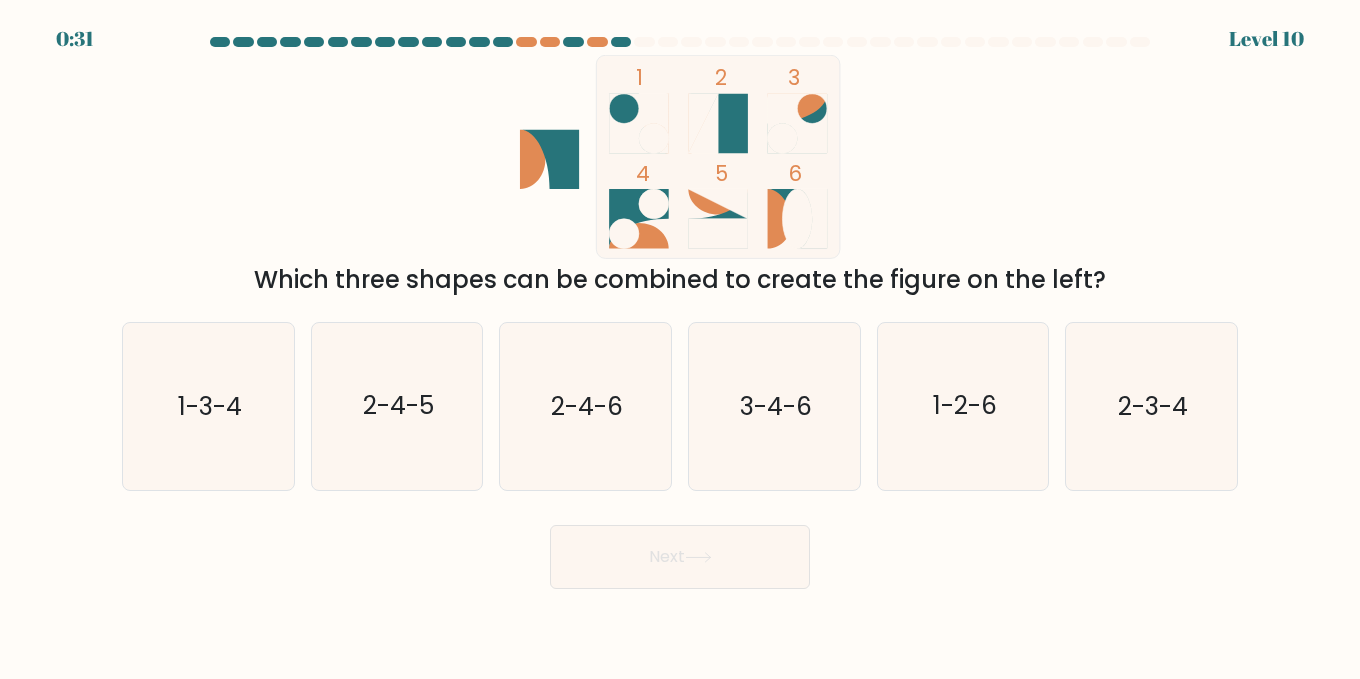 click on "1
2
3
4
5
6" at bounding box center (680, 157) 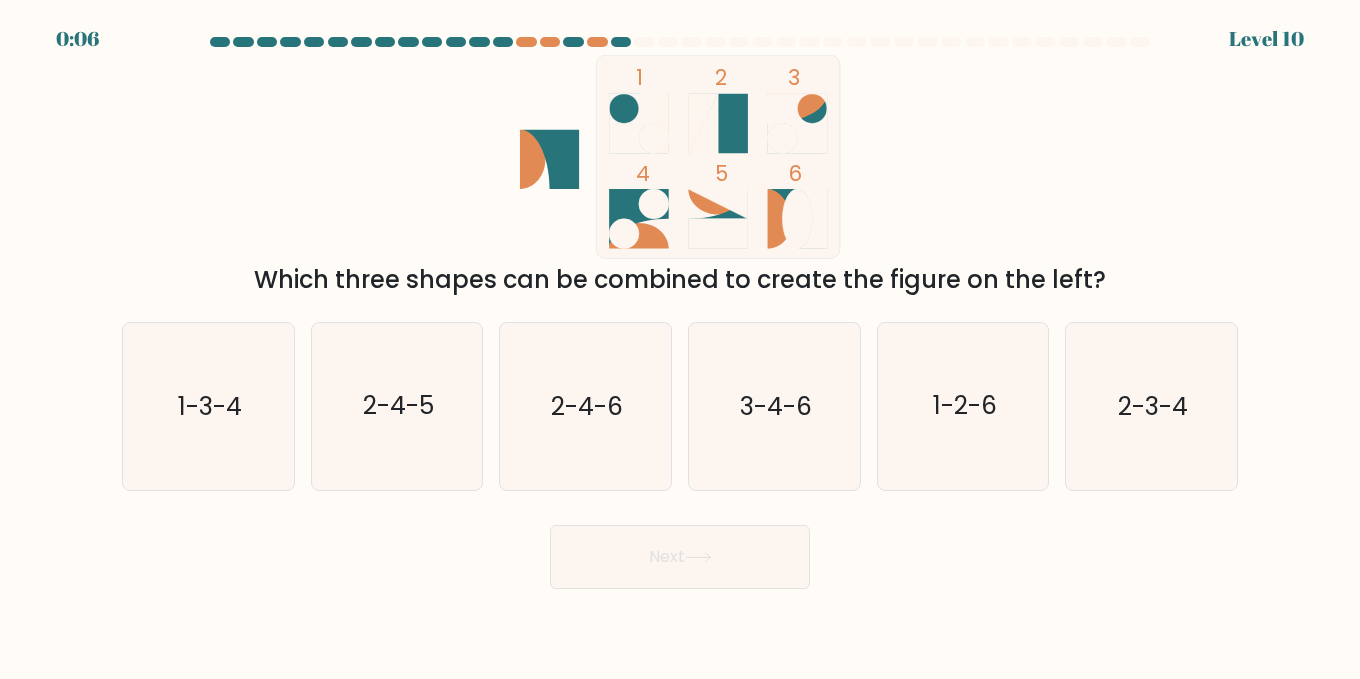 click on "Next" at bounding box center (680, 552) 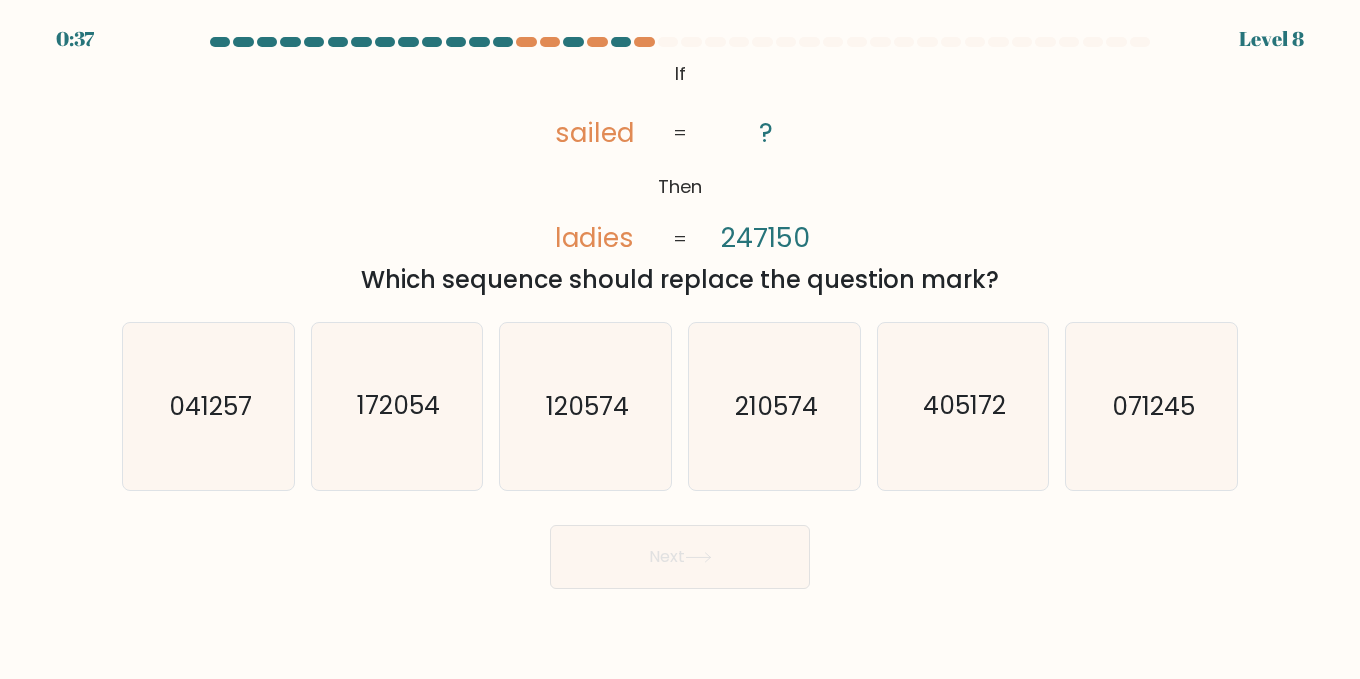 click on "@import url('https://fonts.googleapis.com/css?family=Abril+Fatface:400,100,100italic,300,300italic,400italic,500,500italic,700,700italic,900,900italic');           If       Then       sailed       ladies       ?       [NUMBER]       =       =" at bounding box center (680, 157) 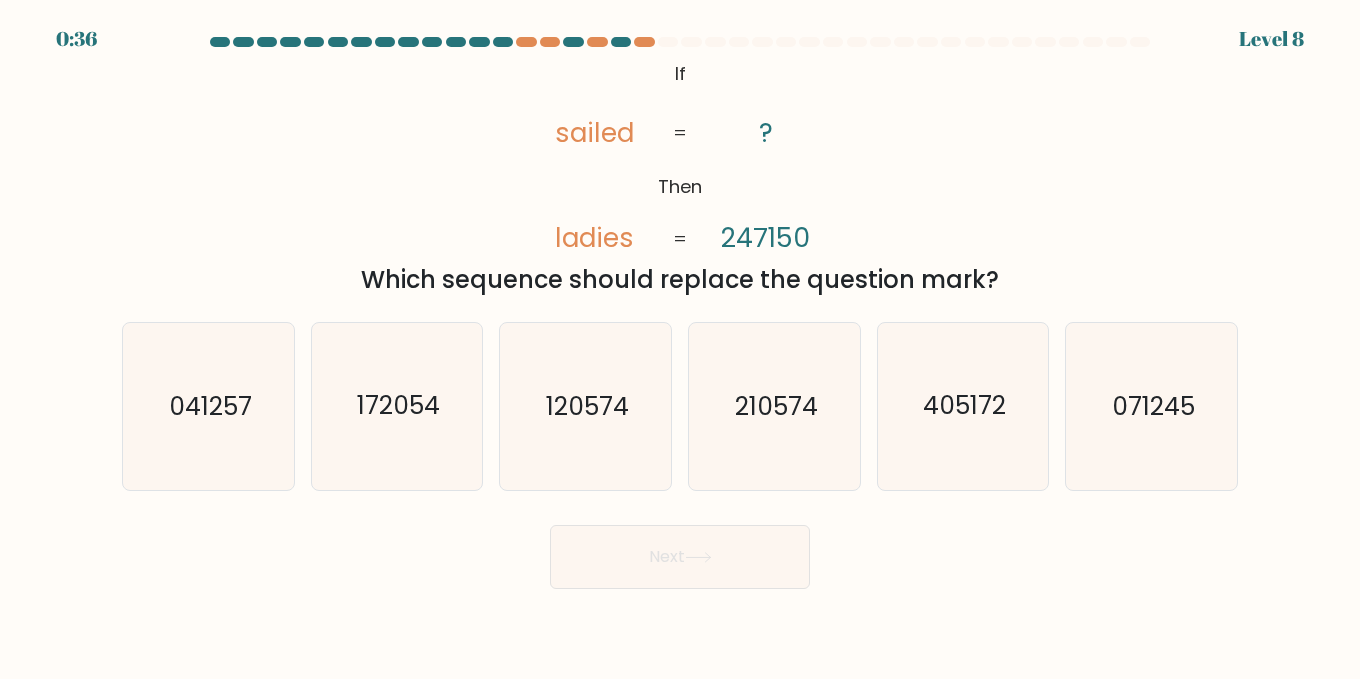 click on "sailed" at bounding box center (594, 132) 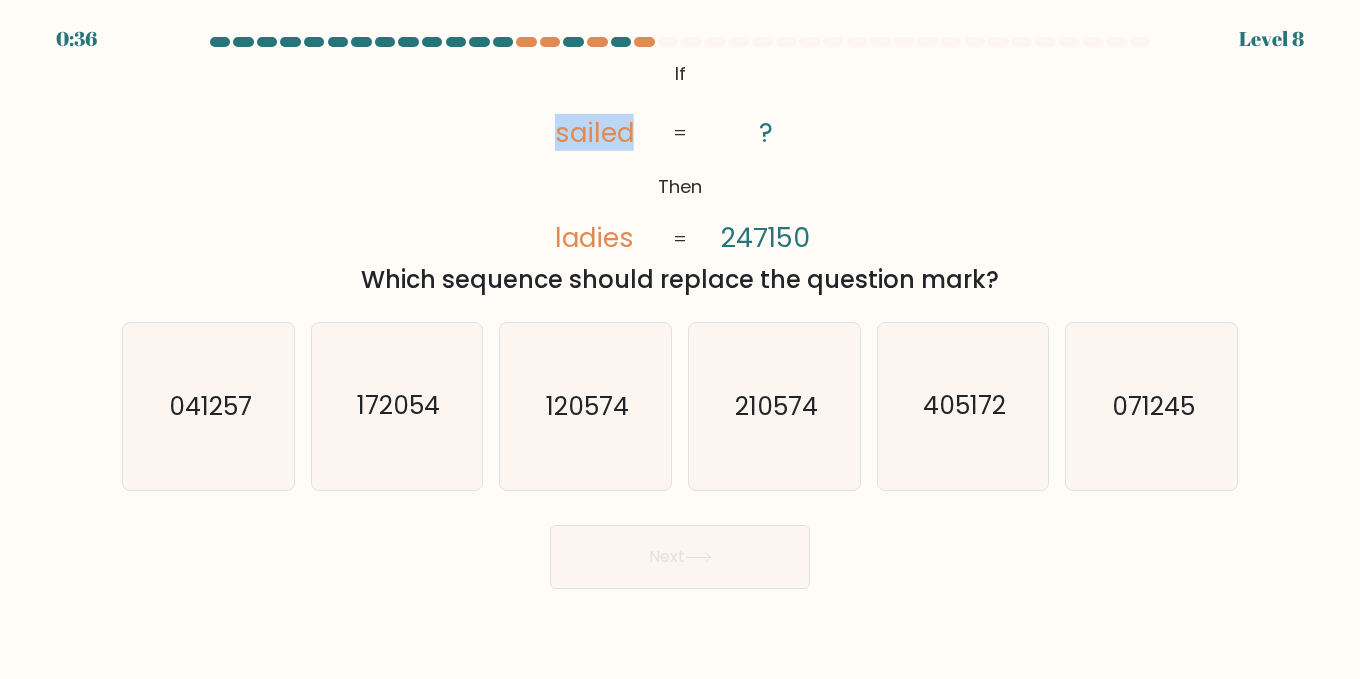 click on "sailed" at bounding box center [594, 132] 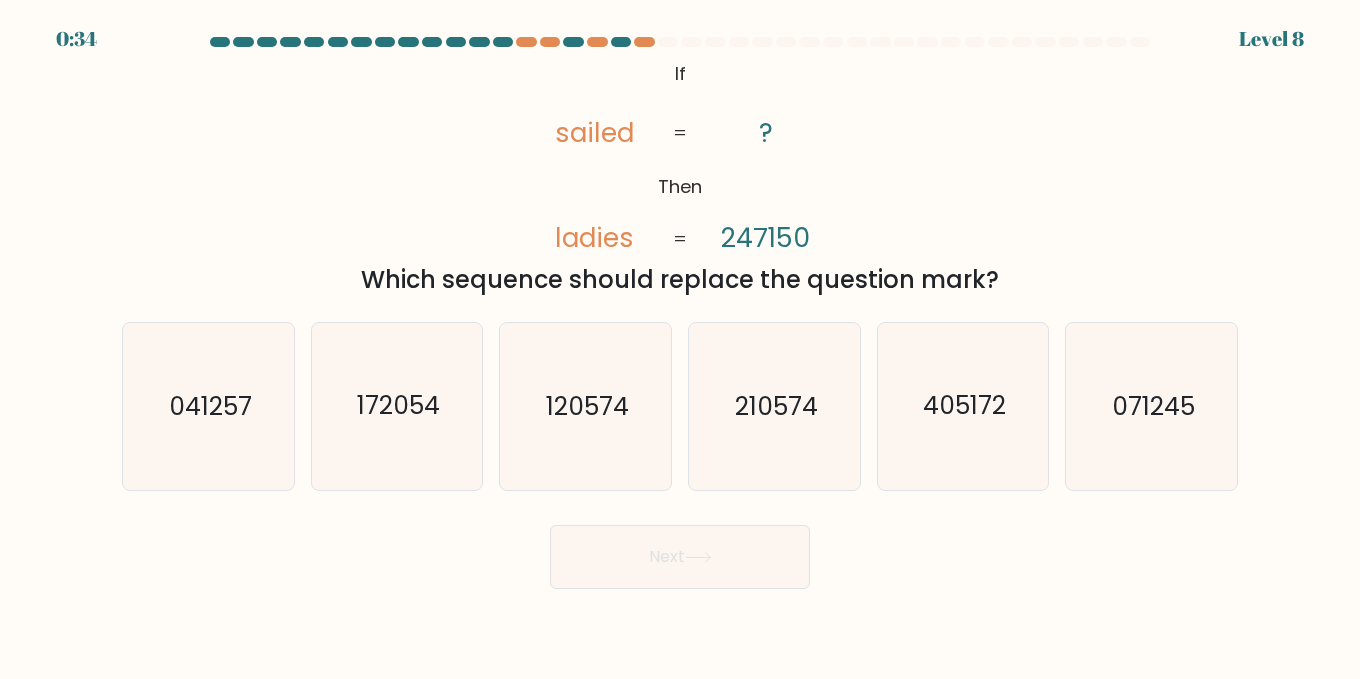 click on "247150" at bounding box center (765, 238) 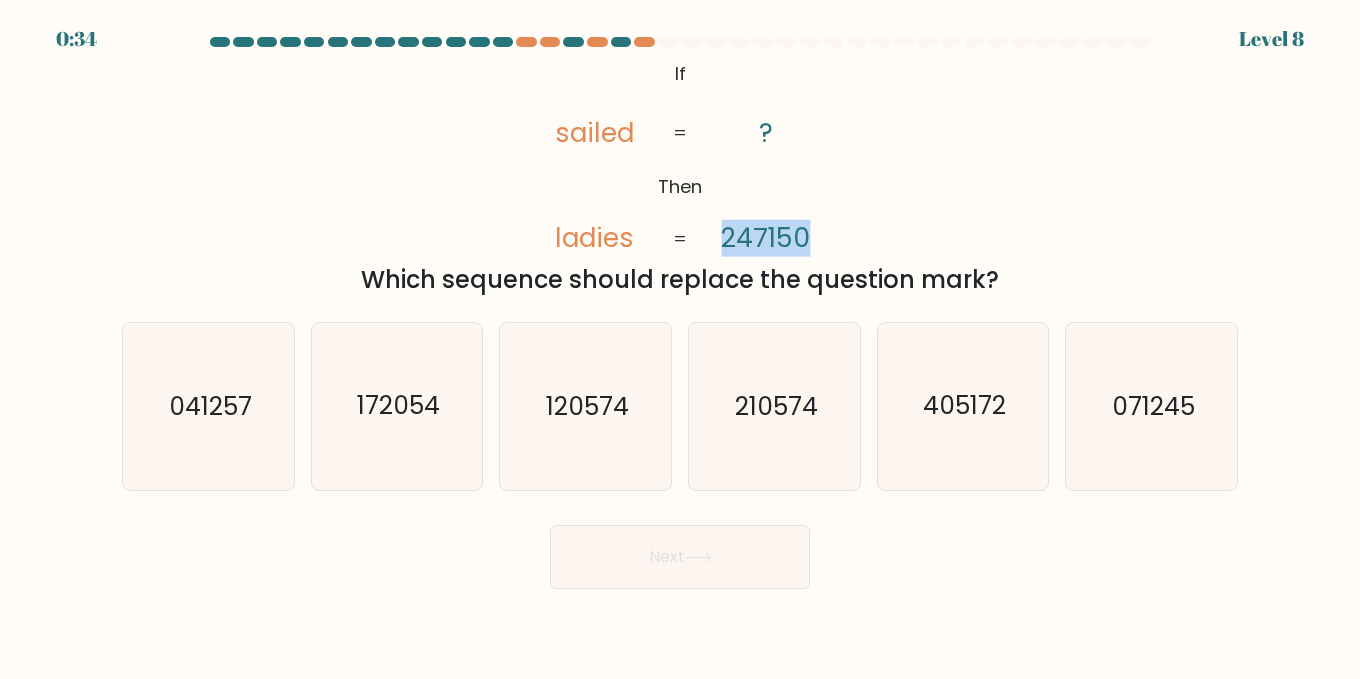 click on "247150" at bounding box center [765, 238] 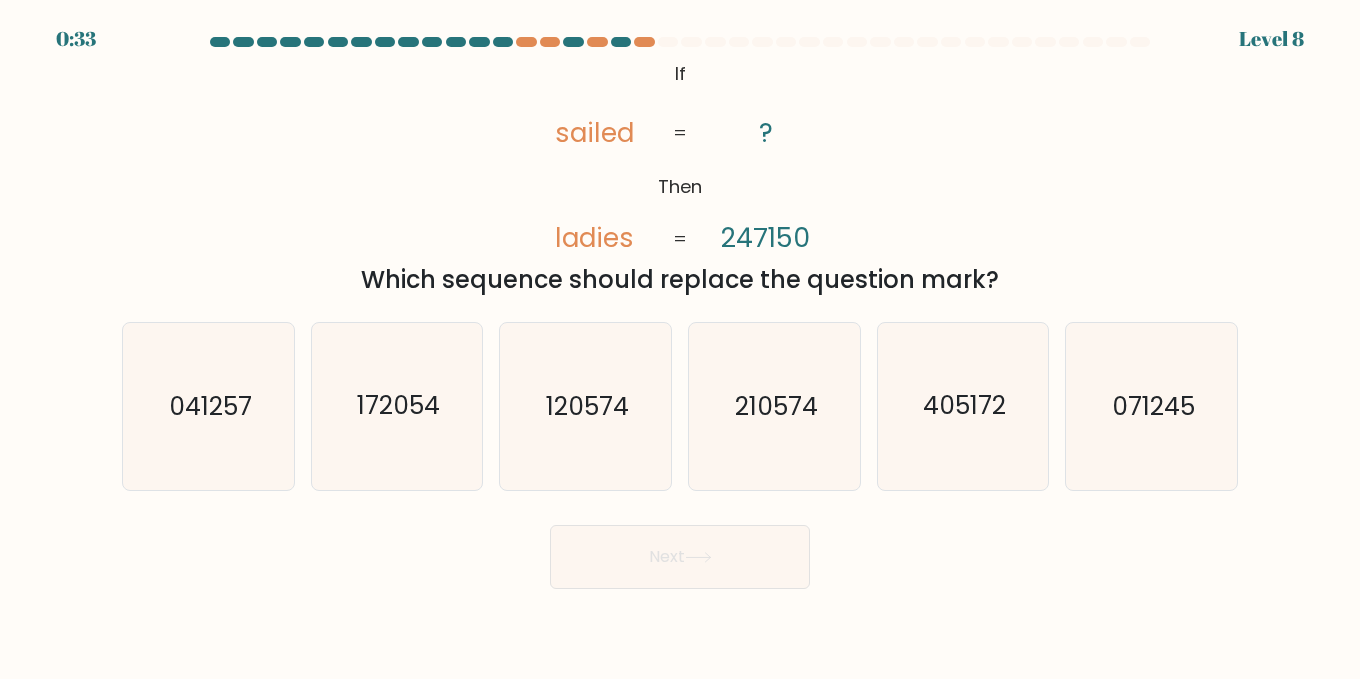 click on "Then" at bounding box center (680, 186) 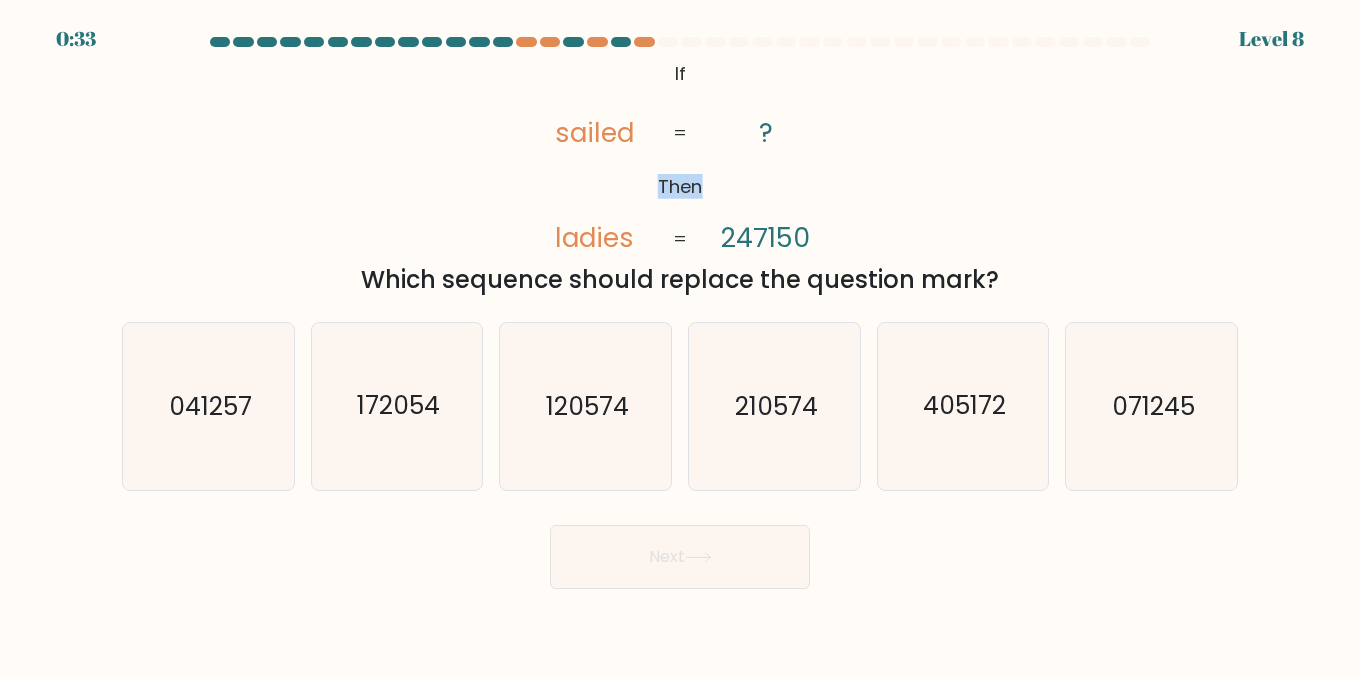 click on "Then" at bounding box center (680, 186) 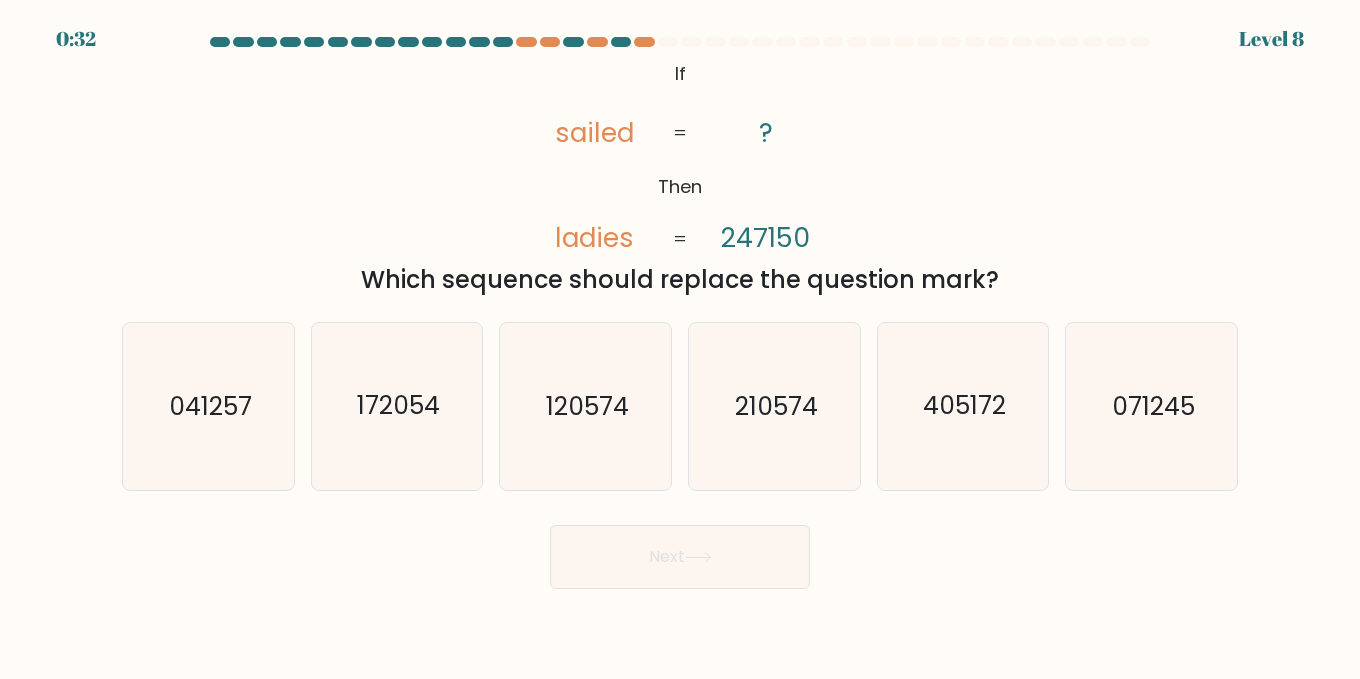 click on "ladies" at bounding box center [594, 237] 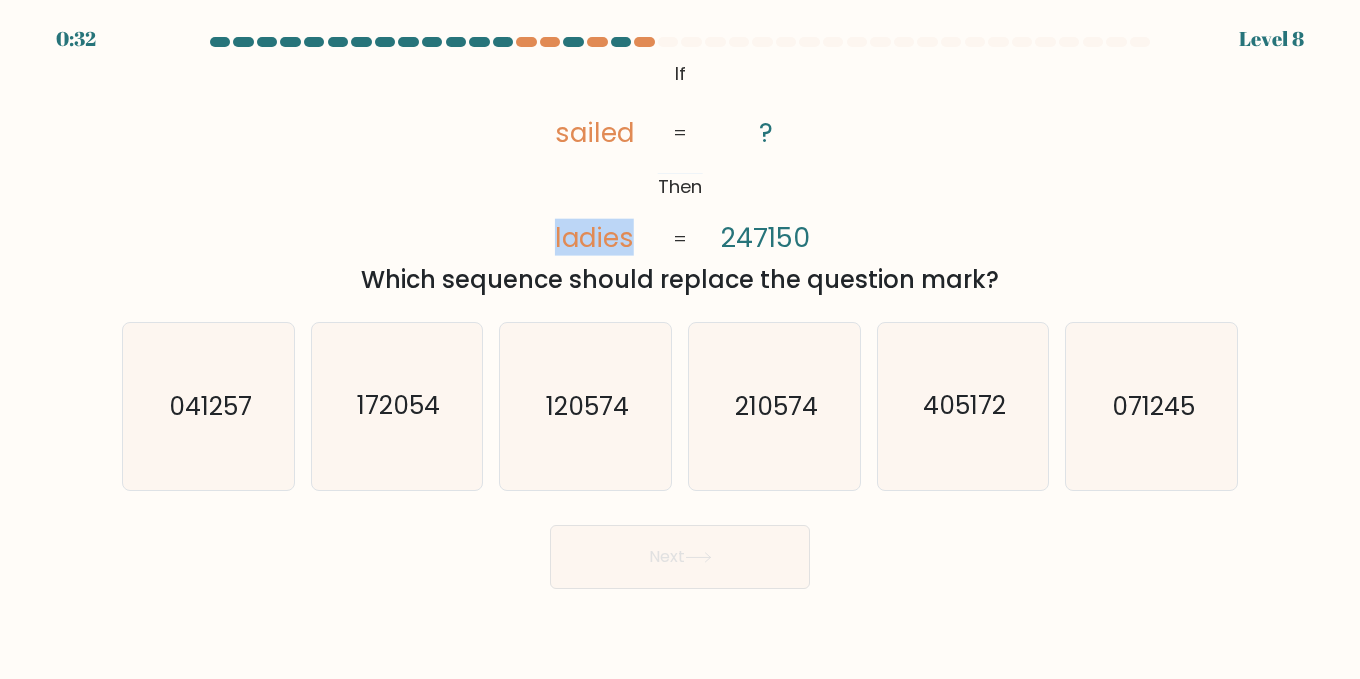 click on "ladies" at bounding box center (594, 237) 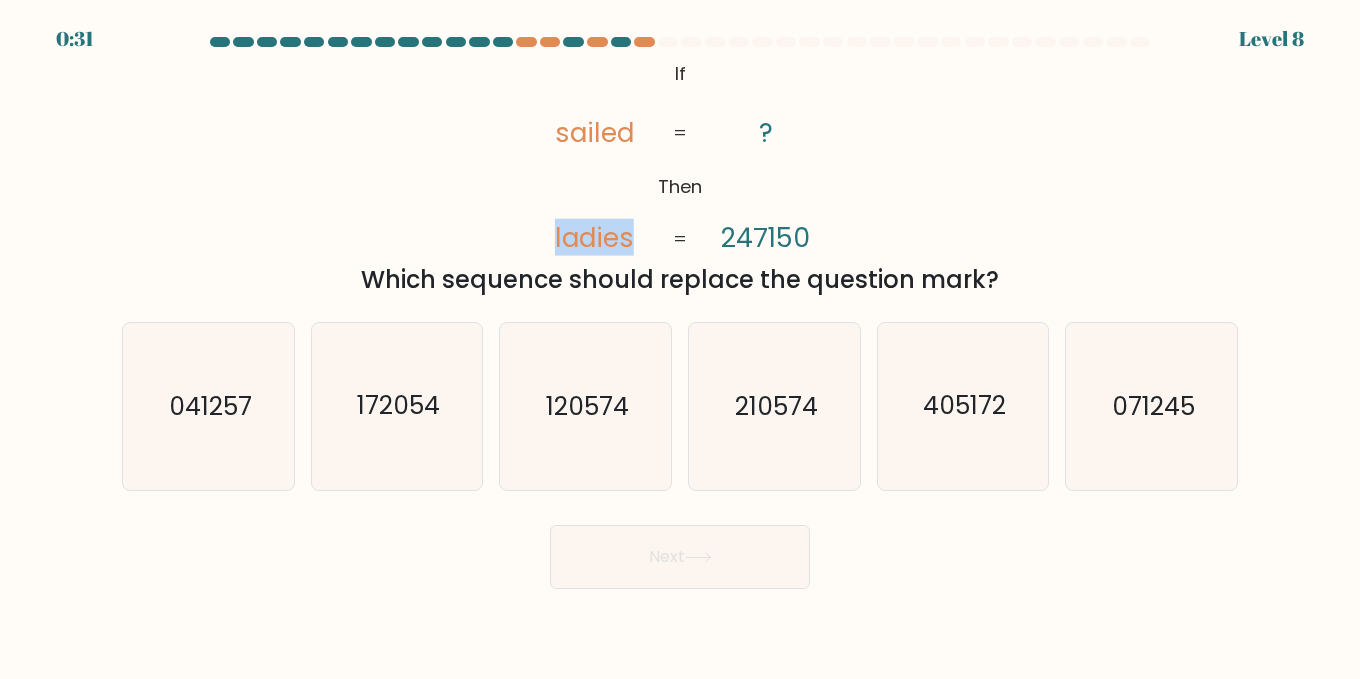 click on "@import url('https://fonts.googleapis.com/css?family=Abril+Fatface:400,100,100italic,300,300italic,400italic,500,500italic,700,700italic,900,900italic');           If       Then       sailed       ladies       ?       247150       =       =" at bounding box center [680, 157] 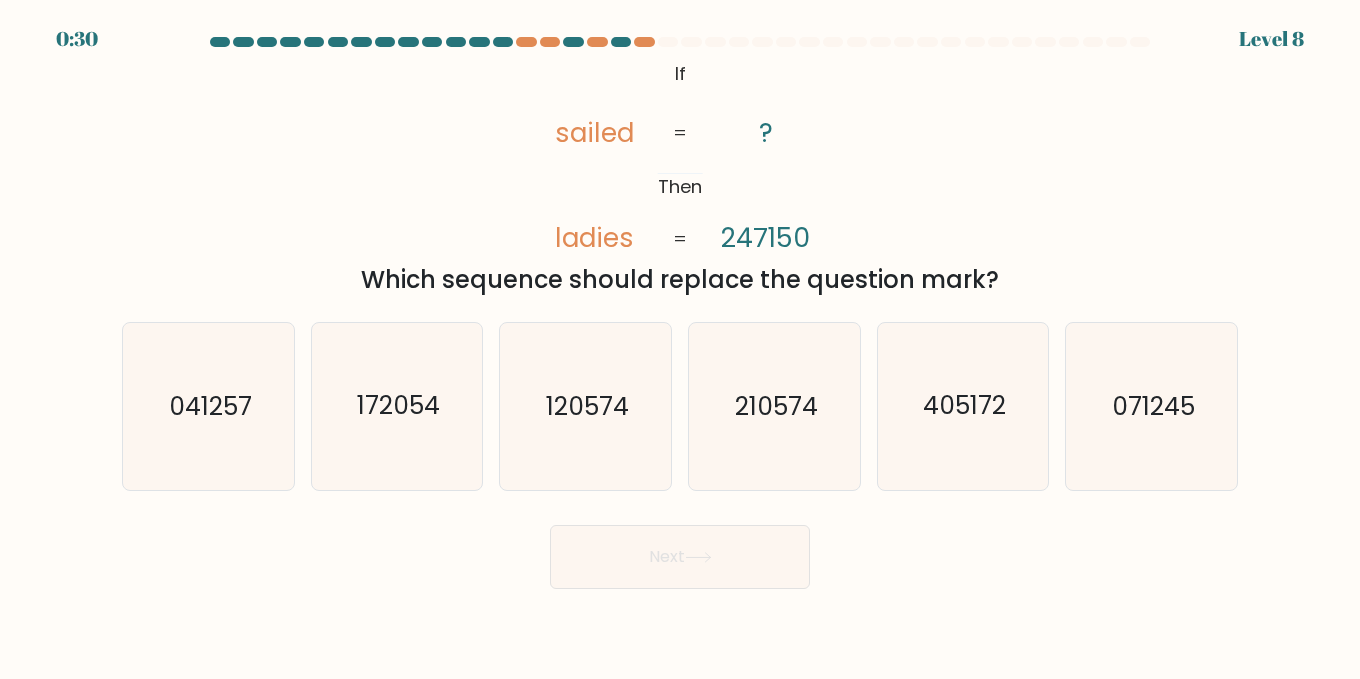 click on "Which sequence should replace the question mark?" at bounding box center [680, 280] 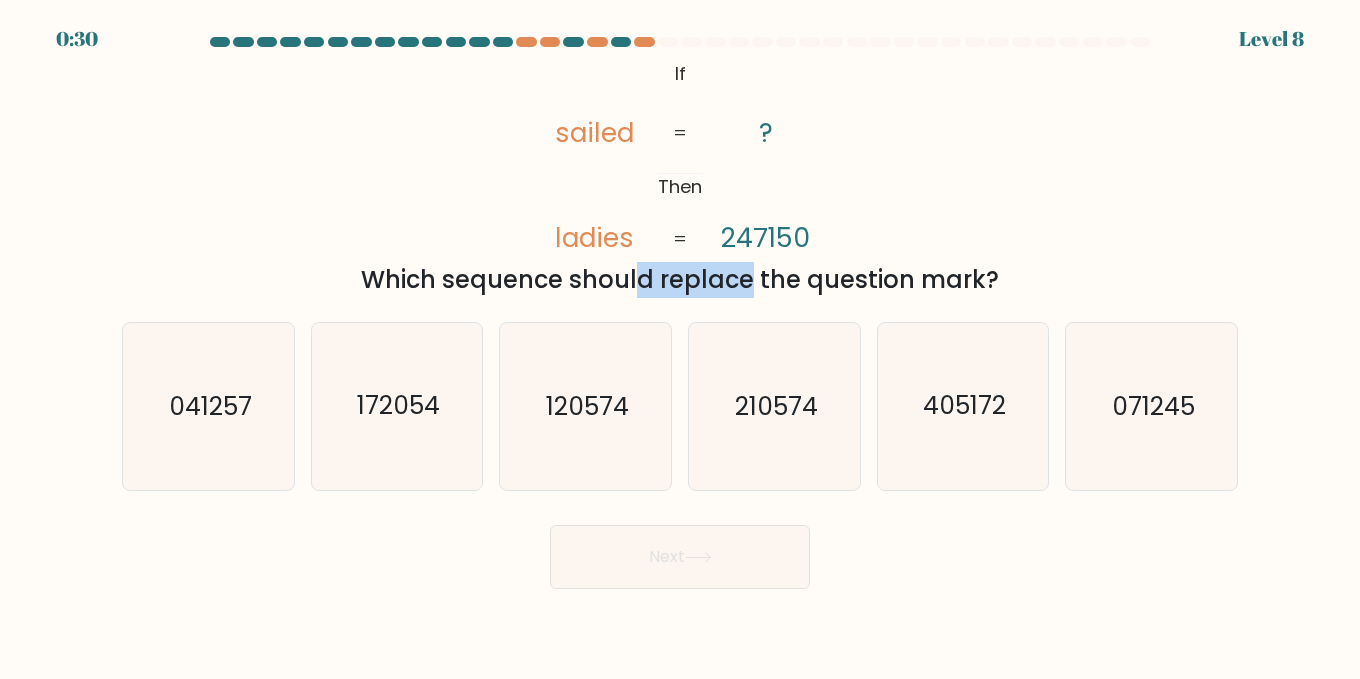 click on "Which sequence should replace the question mark?" at bounding box center [680, 280] 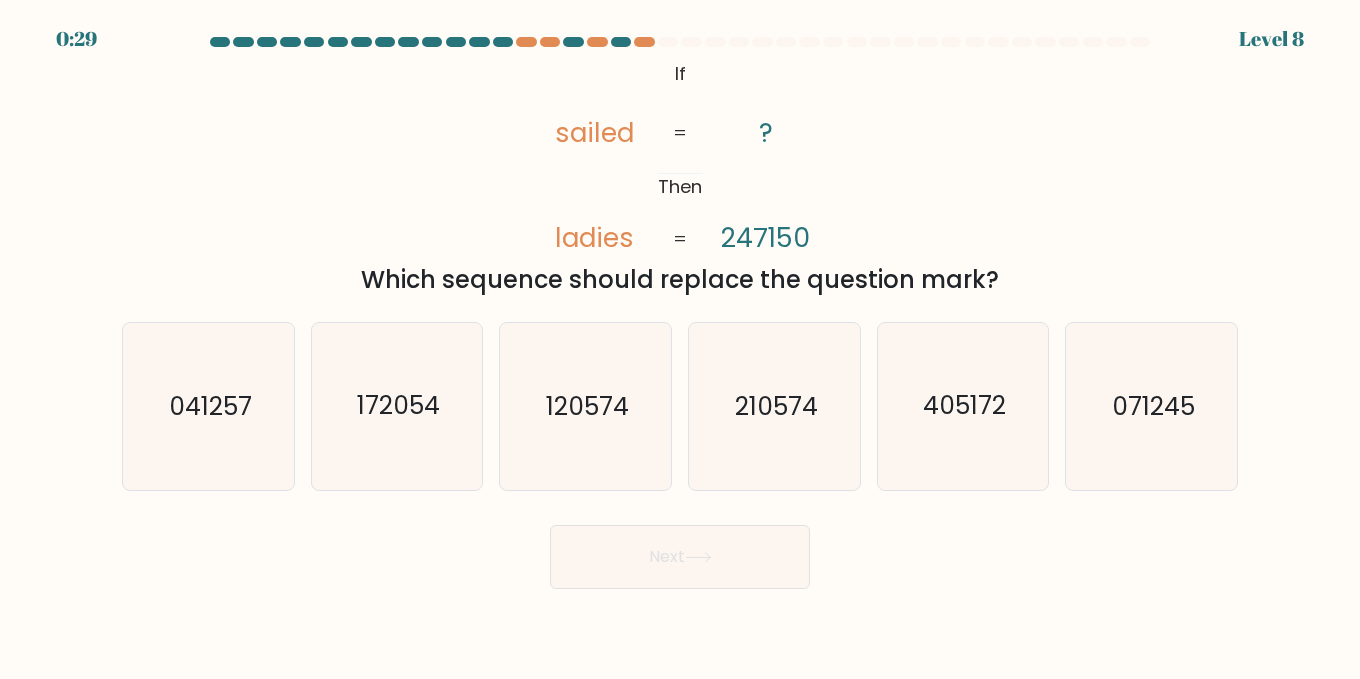click on "Which sequence should replace the question mark?" at bounding box center [680, 280] 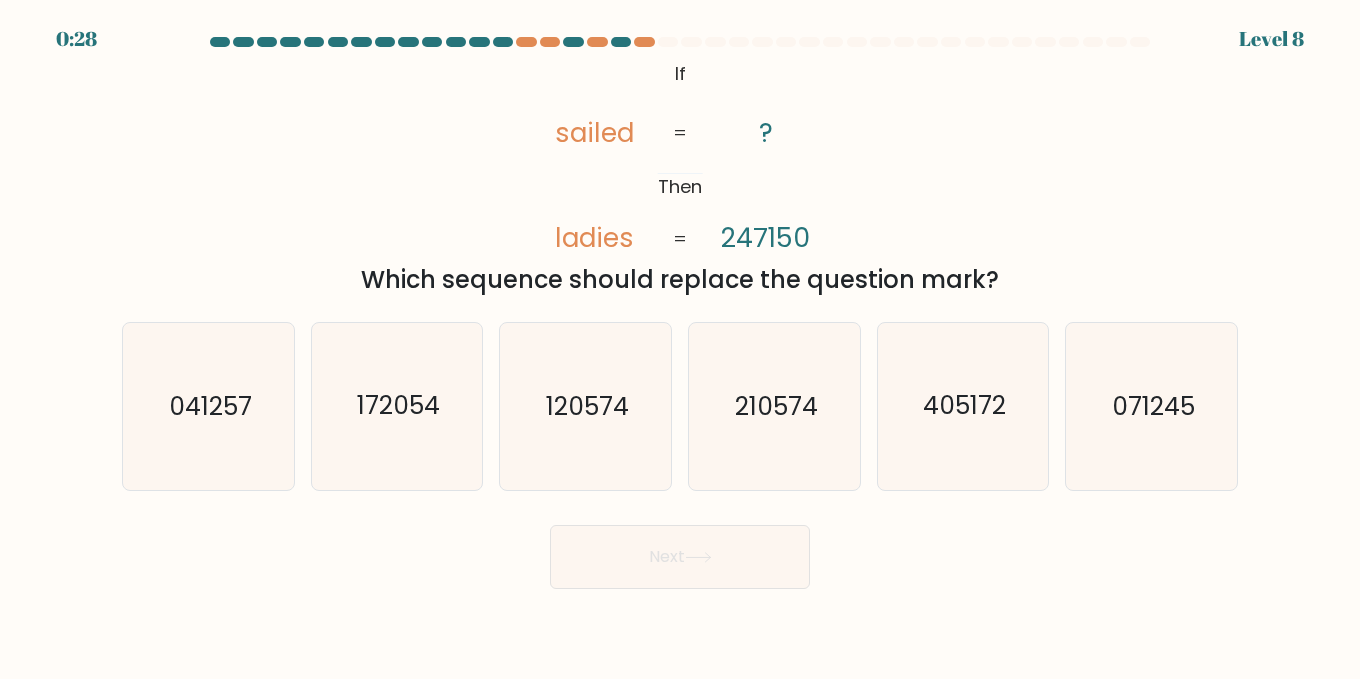 click on "Which sequence should replace the question mark?" at bounding box center [680, 280] 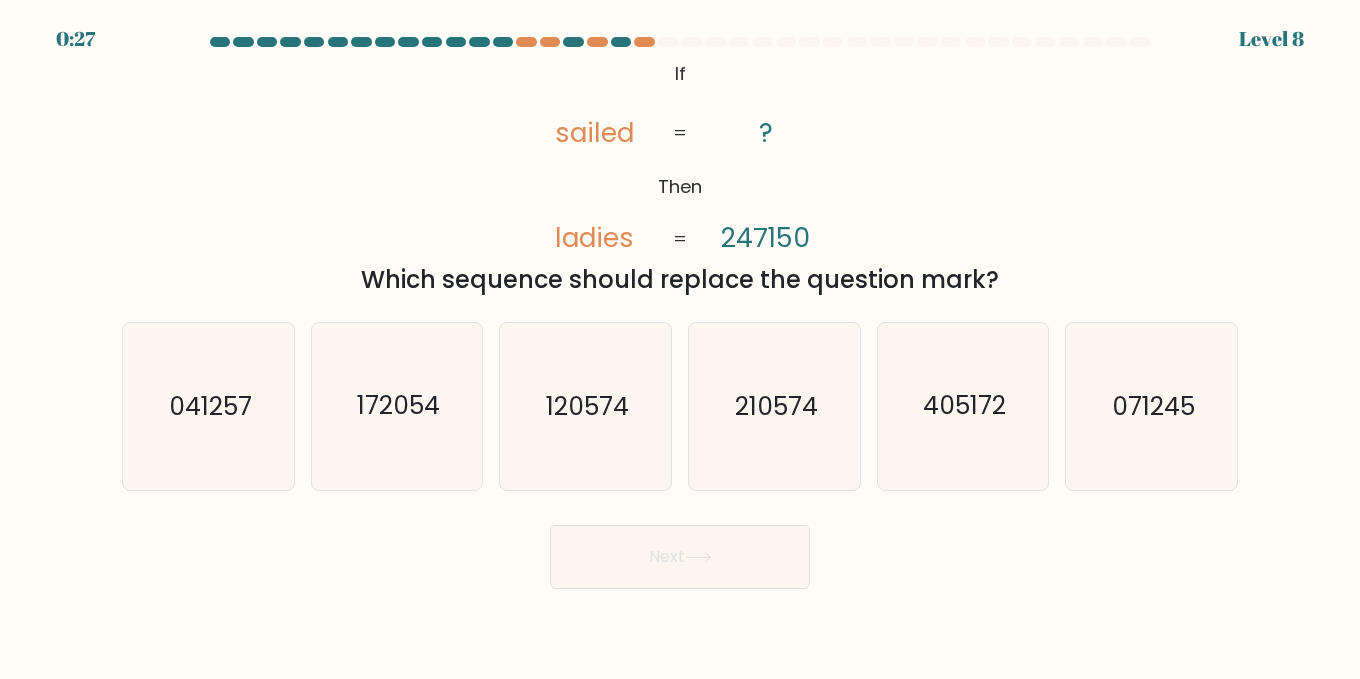 click on "Which sequence should replace the question mark?" at bounding box center (680, 280) 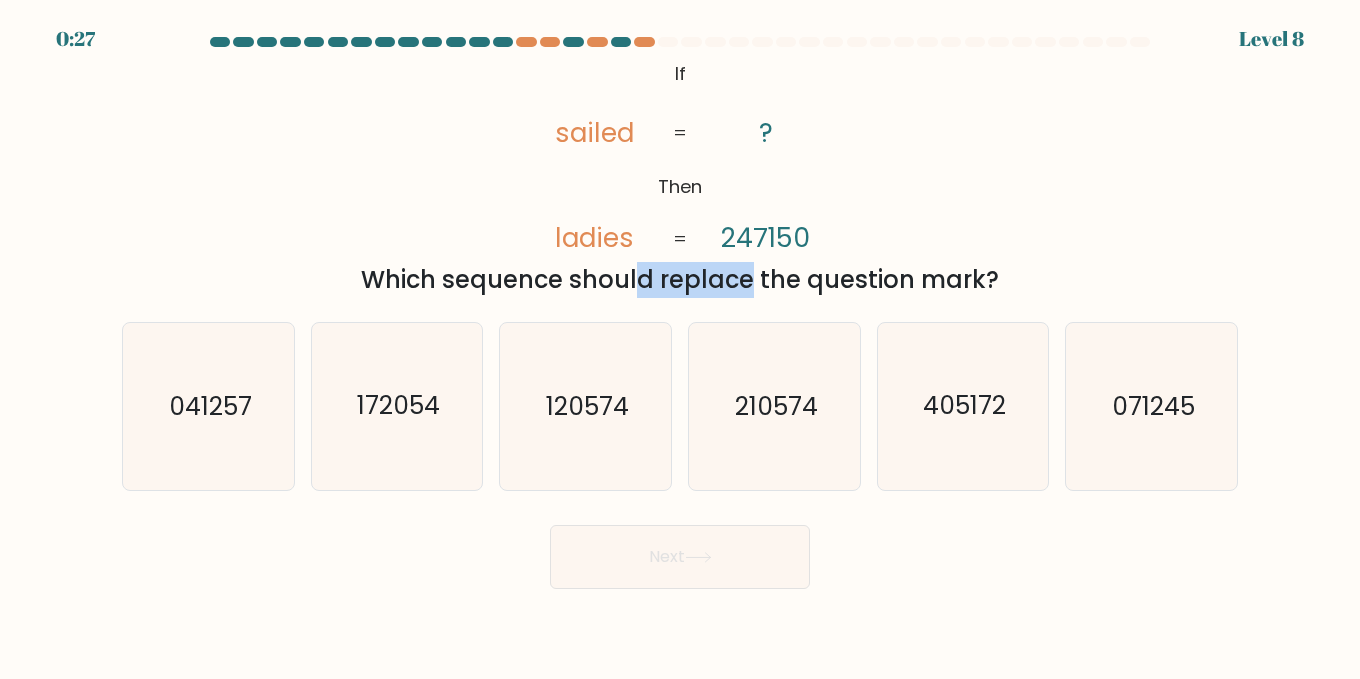 click on "Which sequence should replace the question mark?" at bounding box center (680, 280) 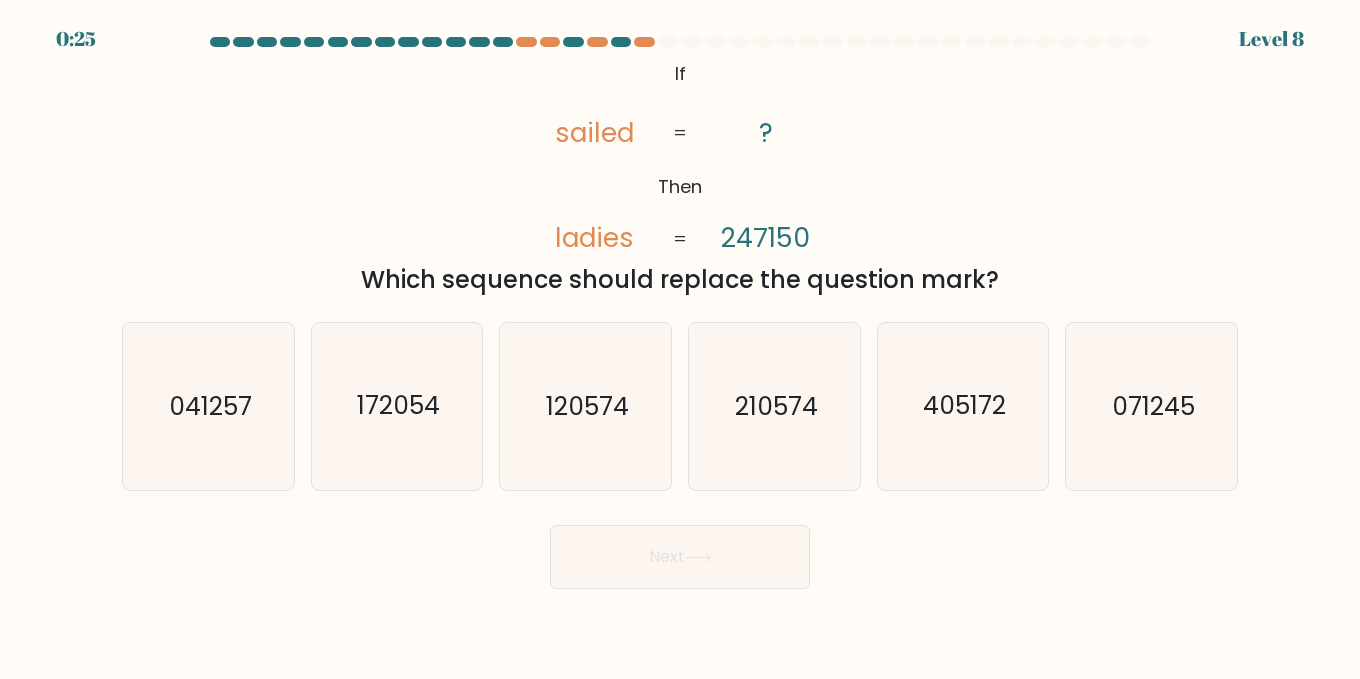 click on "Which sequence should replace the question mark?" at bounding box center (680, 280) 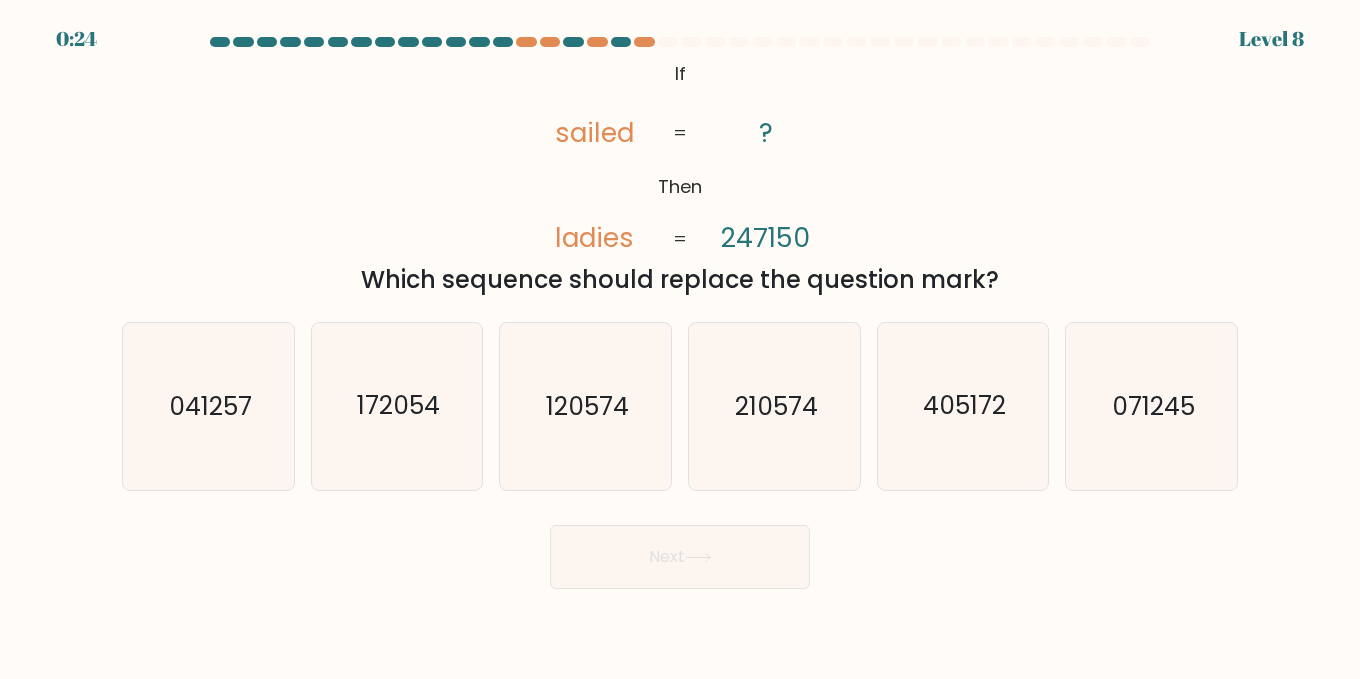 drag, startPoint x: 366, startPoint y: 273, endPoint x: 1010, endPoint y: 274, distance: 644.0008 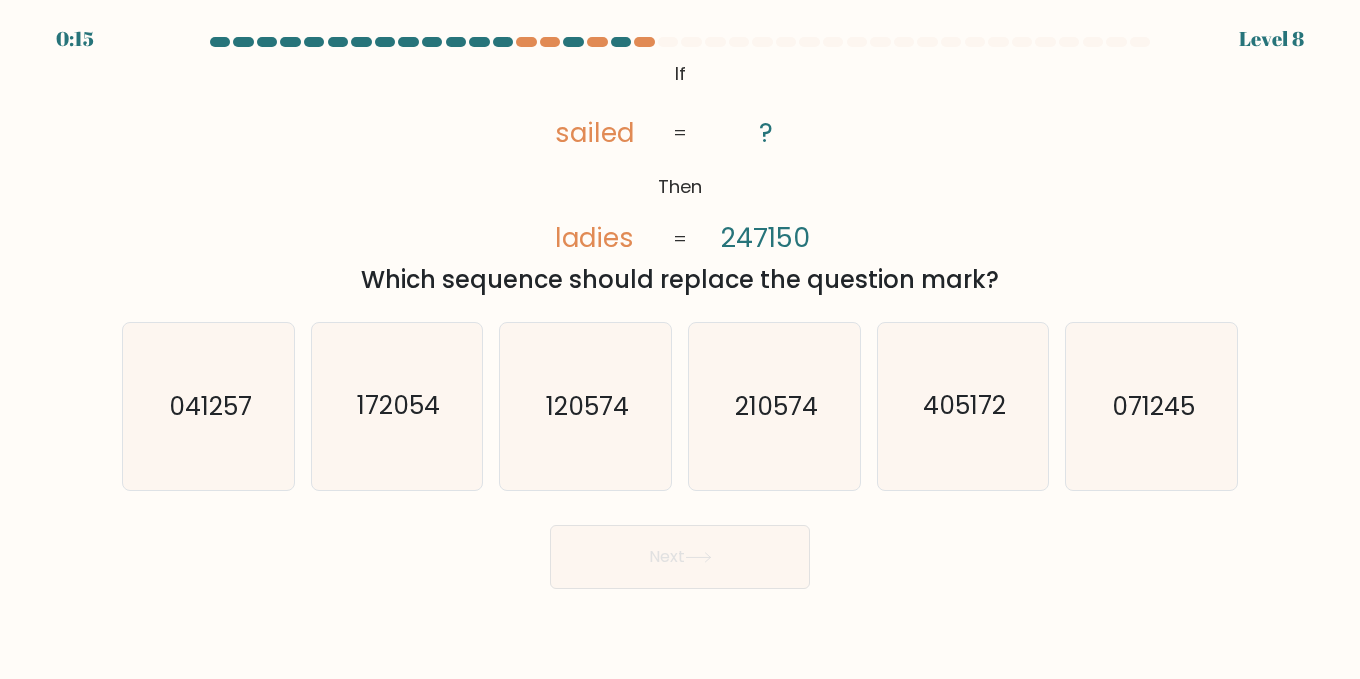 click on "@import url('https://fonts.googleapis.com/css?family=Abril+Fatface:400,100,100italic,300,300italic,400italic,500,500italic,700,700italic,900,900italic');           If       Then       sailed       ladies       ?       247150       =       =
Which sequence should replace the question mark?" at bounding box center [680, 176] 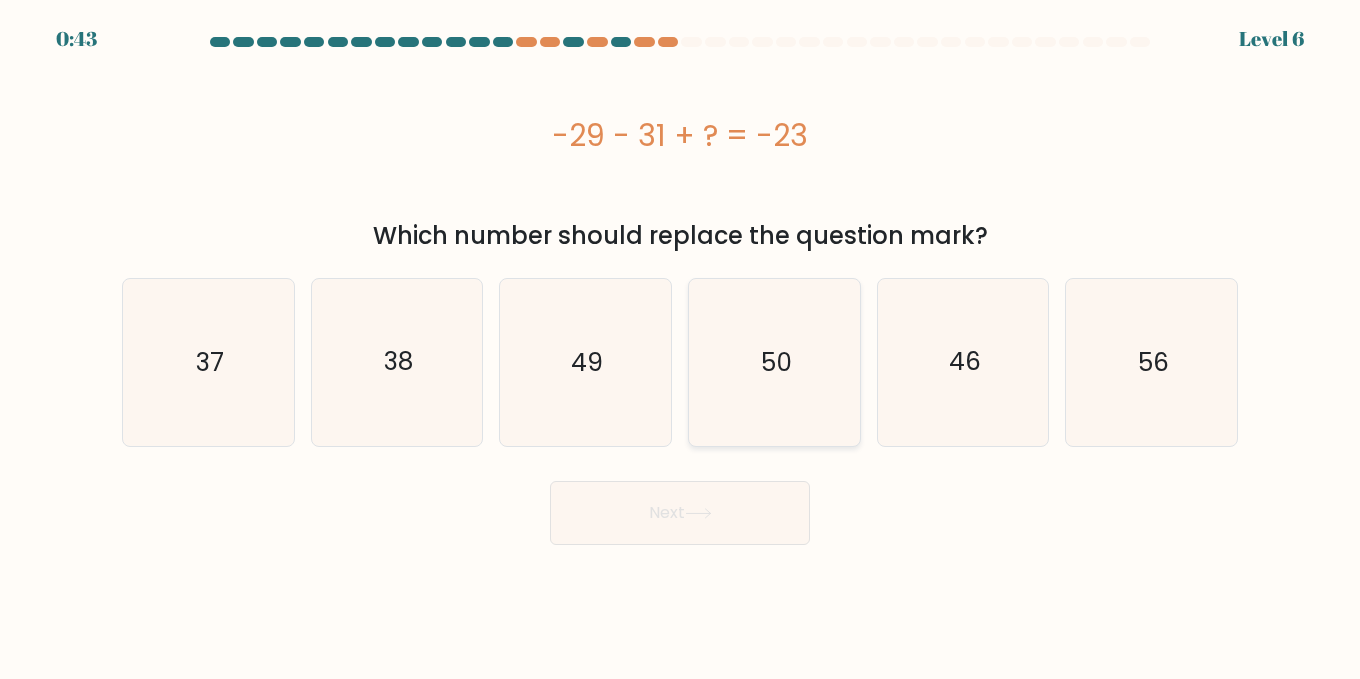 scroll, scrollTop: 0, scrollLeft: 0, axis: both 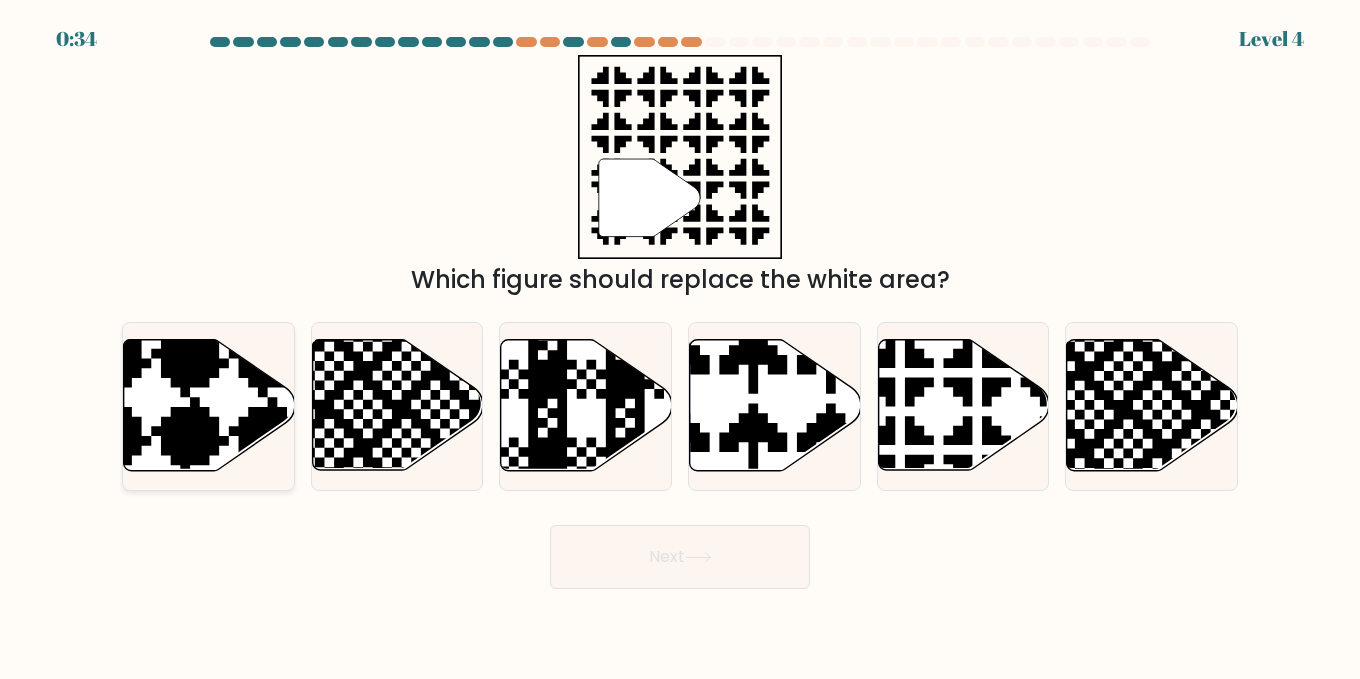 click at bounding box center (151, 475) 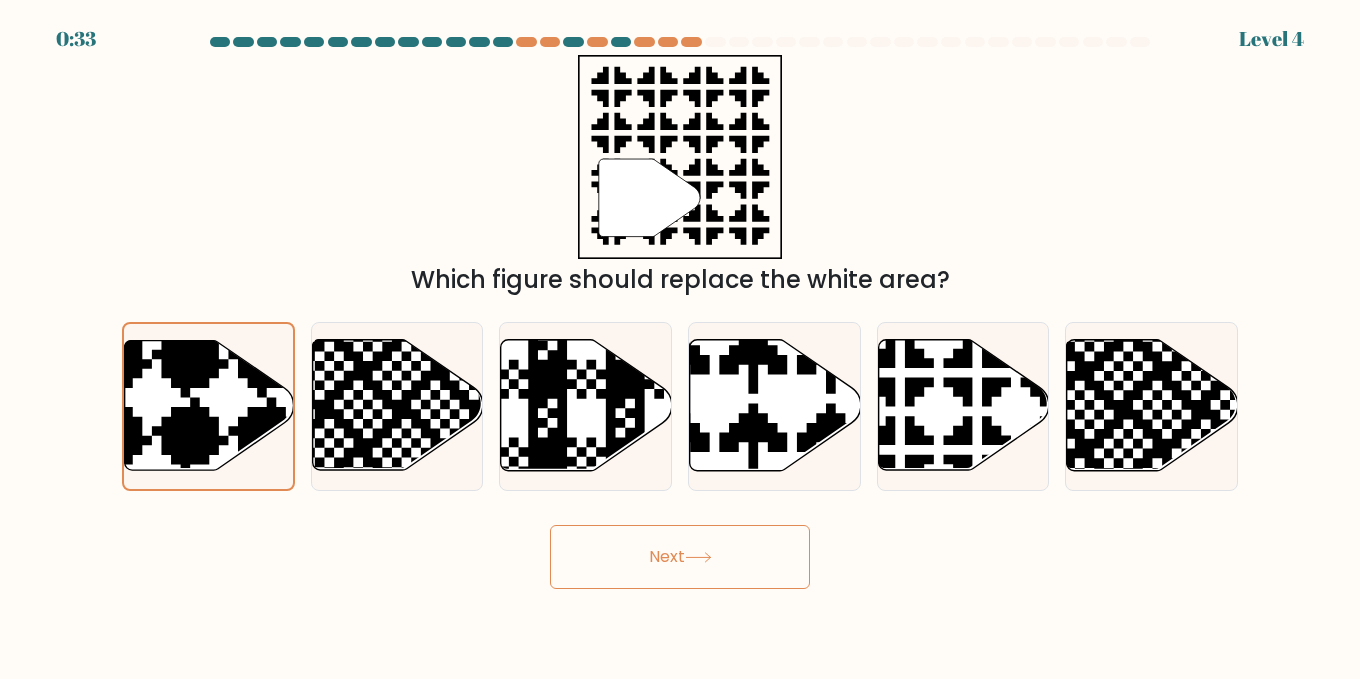 click on "Next" at bounding box center (680, 557) 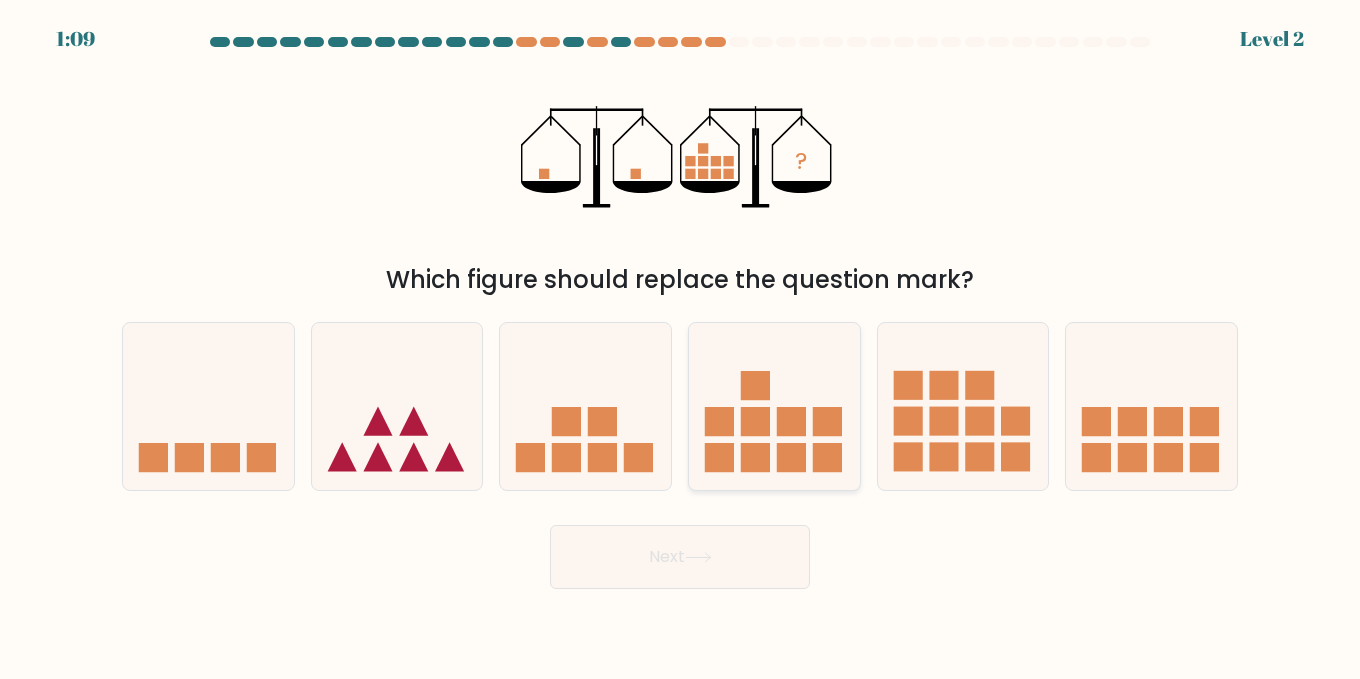 click at bounding box center (774, 405) 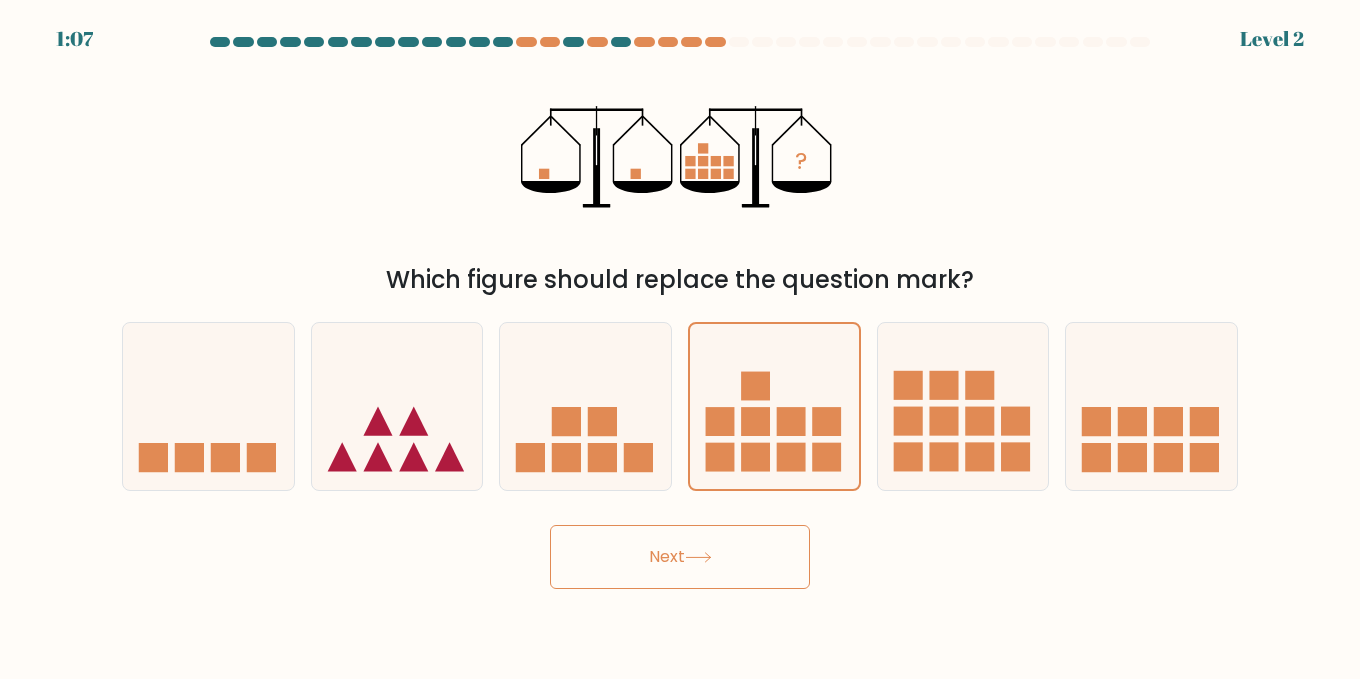 click on "Next" at bounding box center [680, 557] 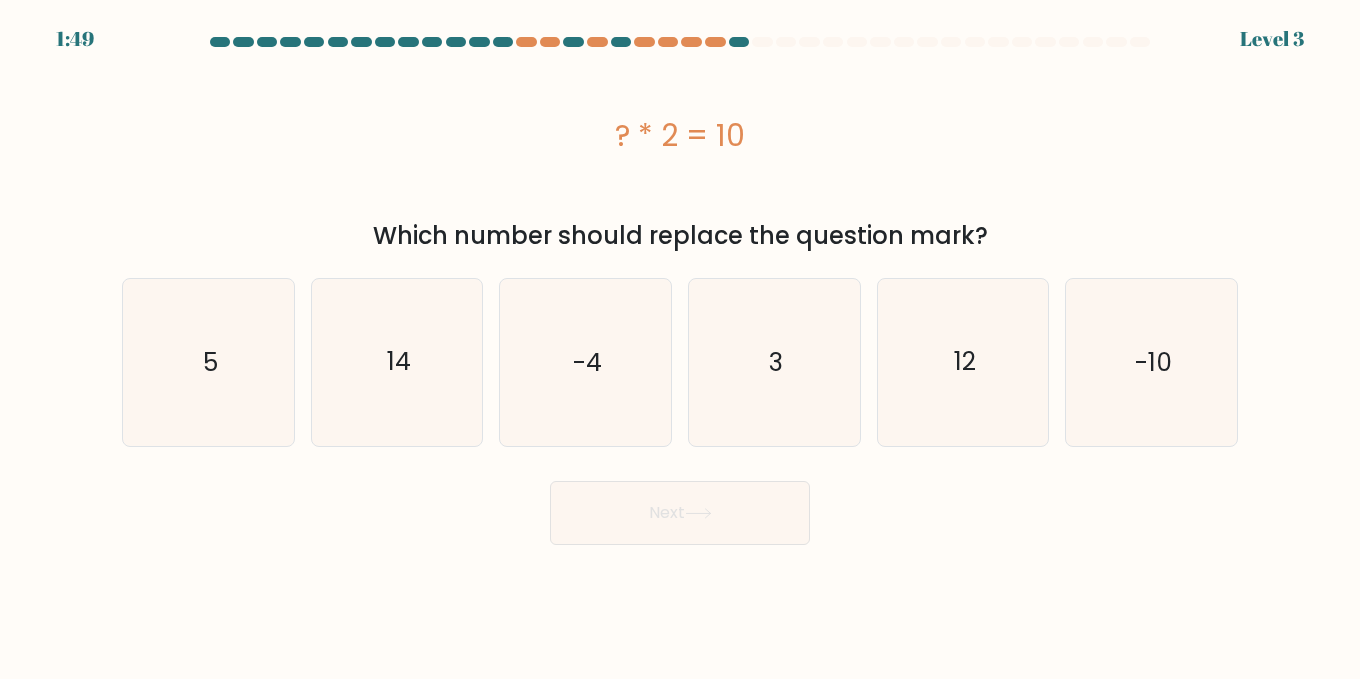 click on "Which number should replace the question mark?" at bounding box center [680, 236] 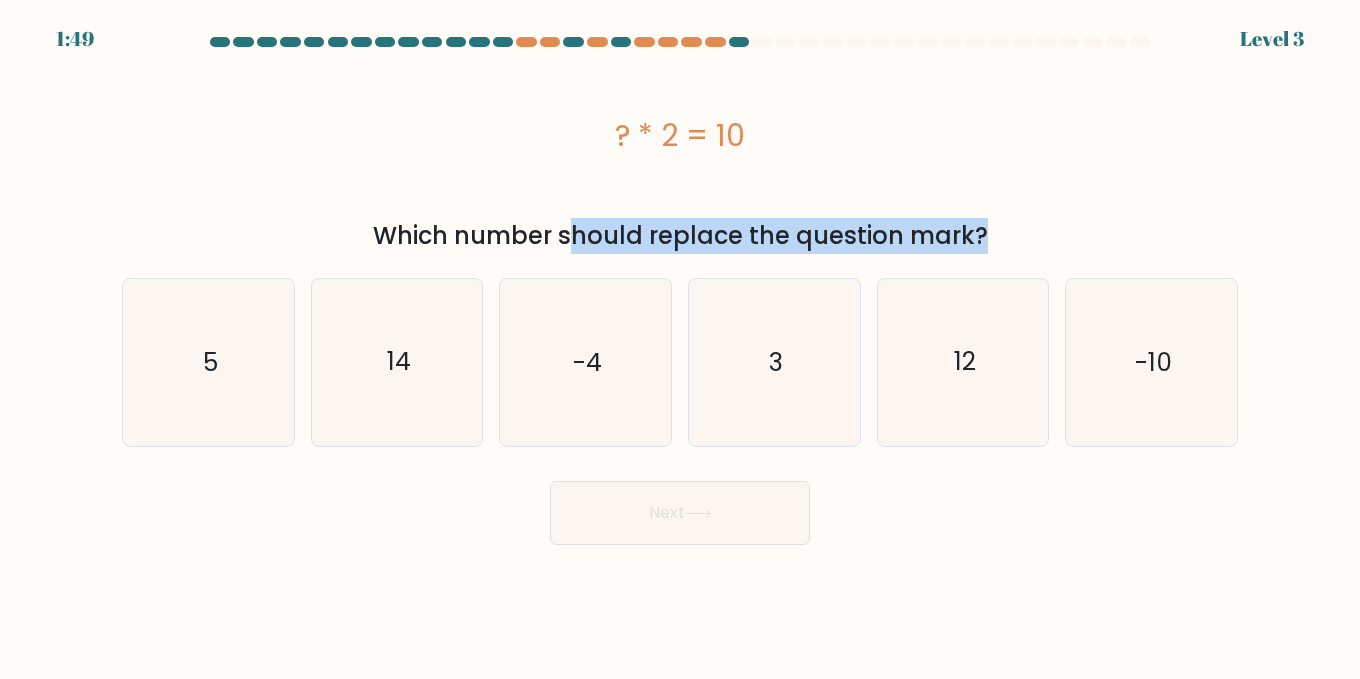 click on "Which number should replace the question mark?" at bounding box center (680, 236) 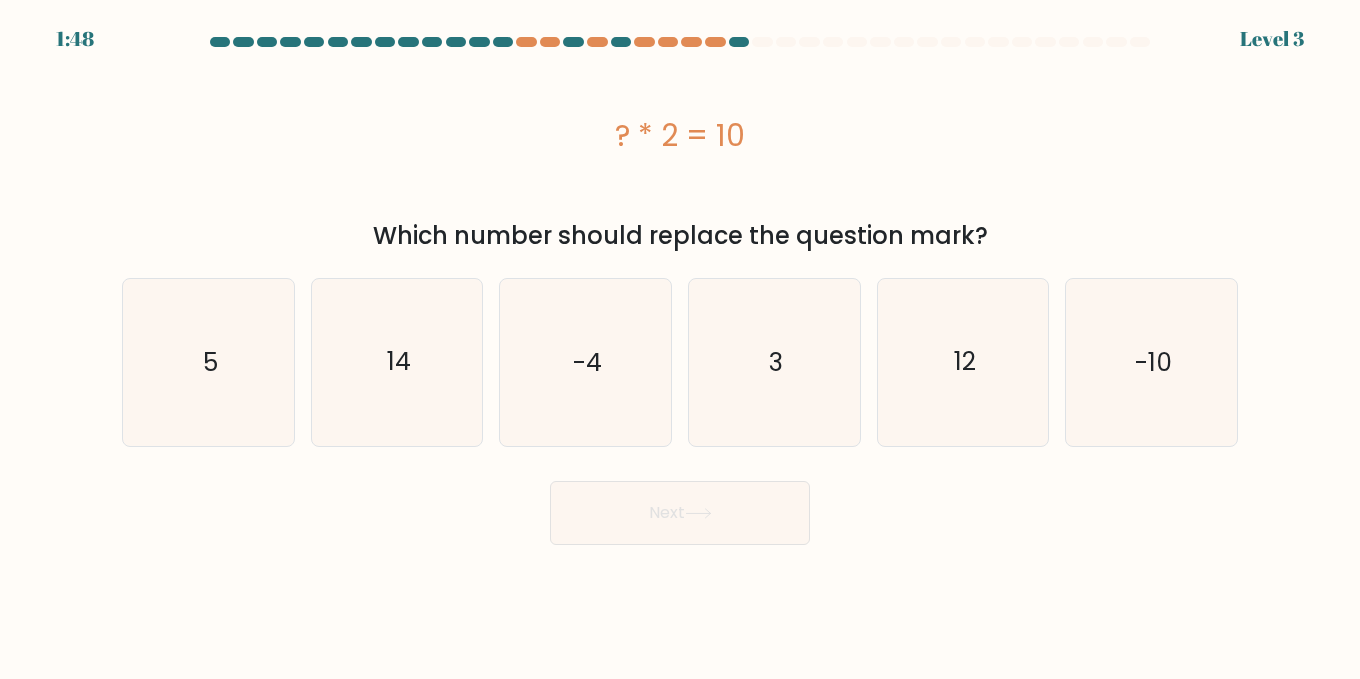 click on "? * 2 = 10" at bounding box center (680, 135) 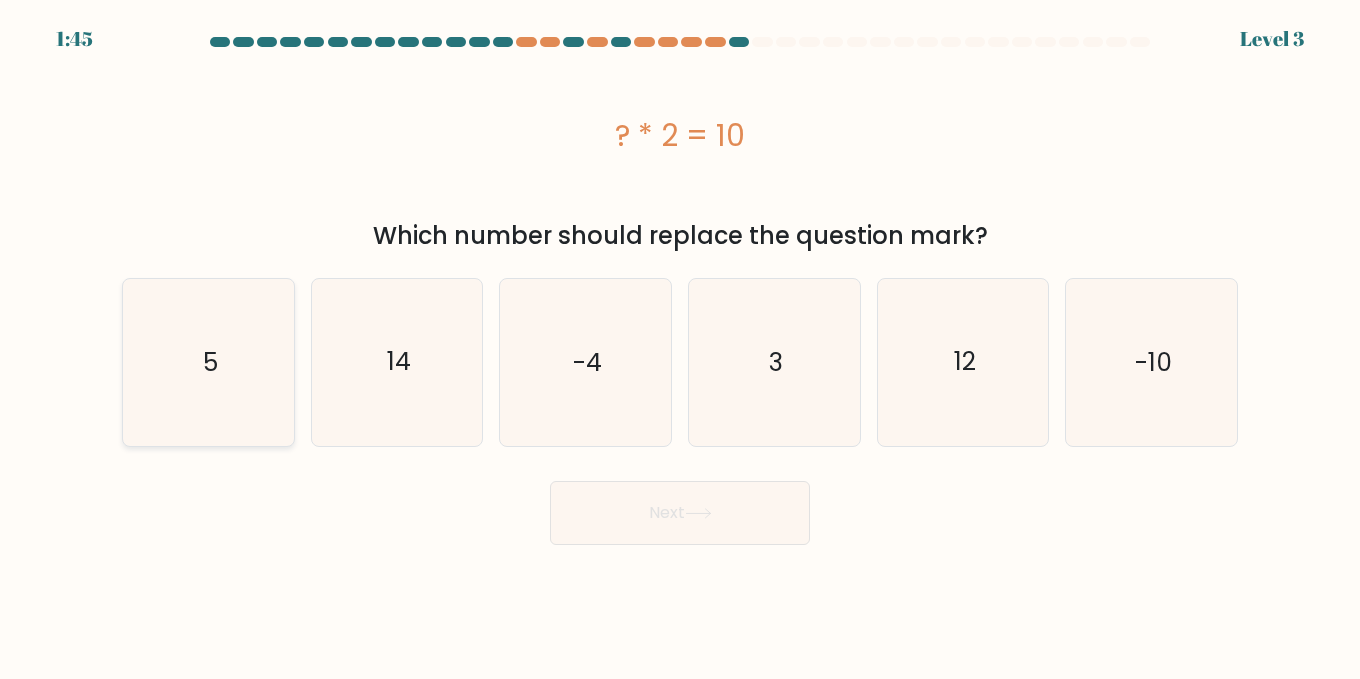click on "5" at bounding box center [208, 362] 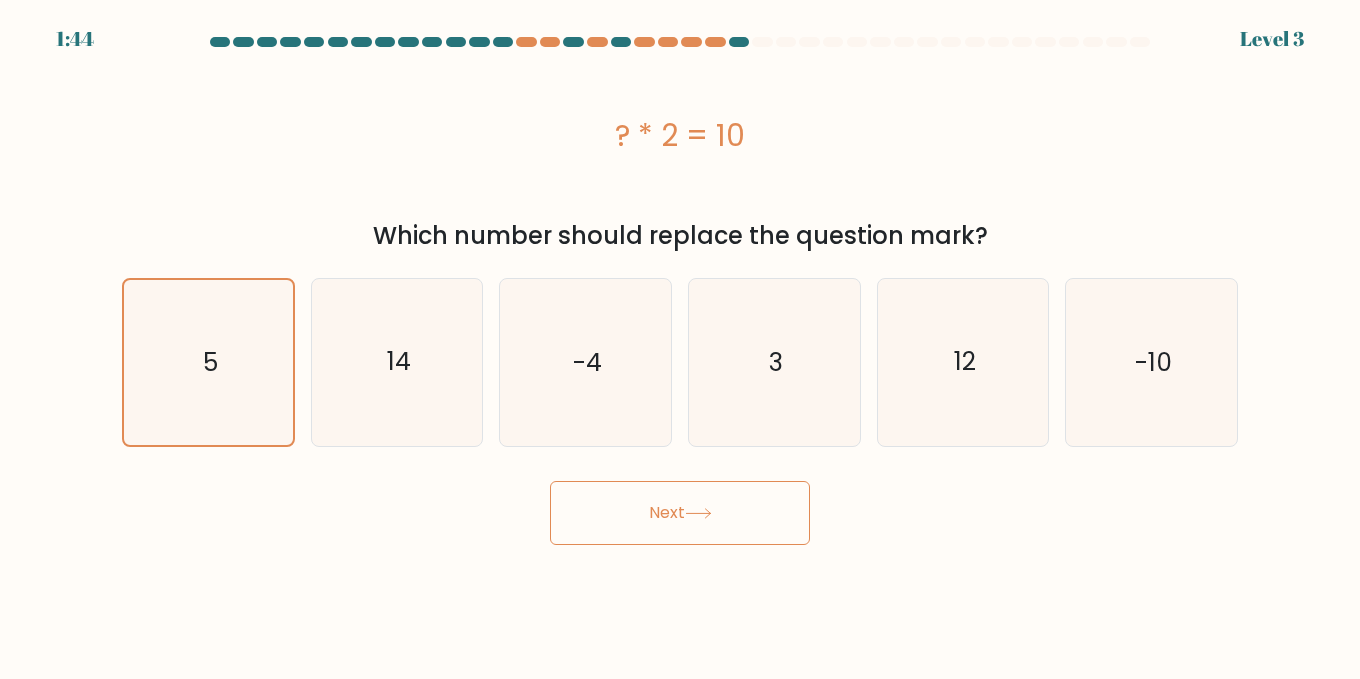 click on "Next" at bounding box center (680, 513) 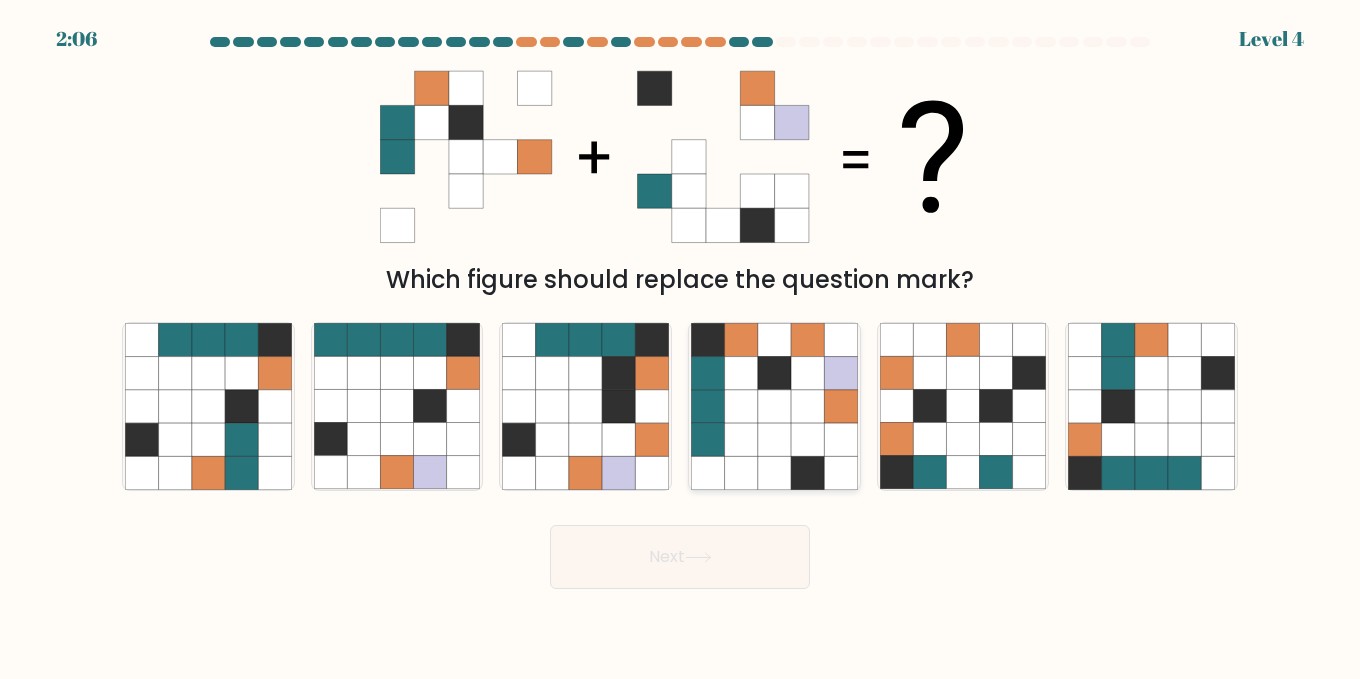 click at bounding box center (807, 439) 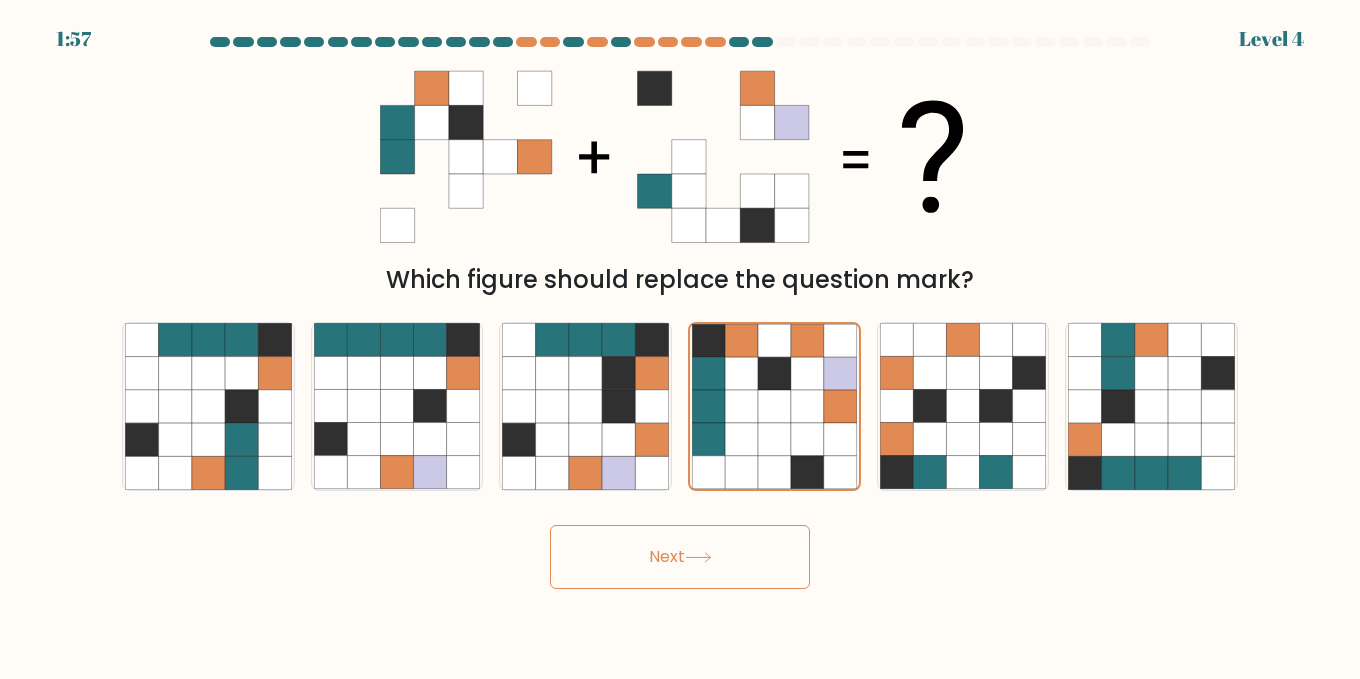 click on "Next" at bounding box center (680, 557) 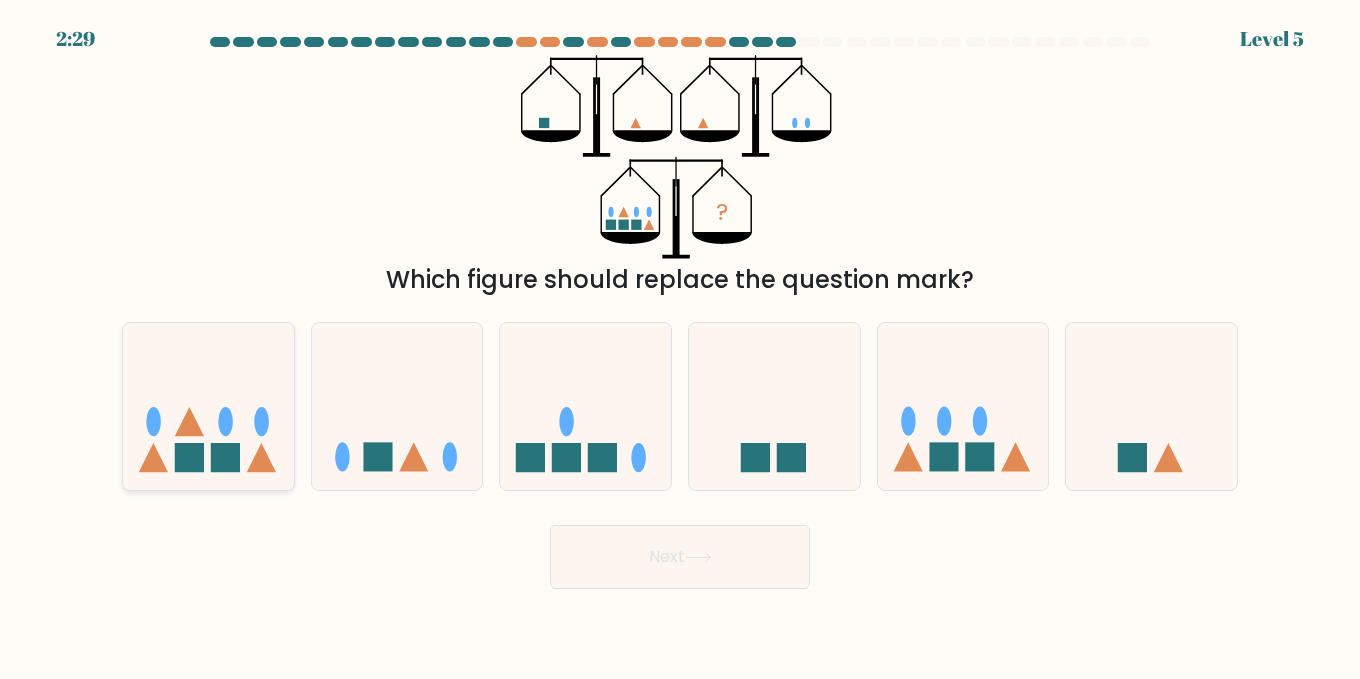 click at bounding box center (225, 421) 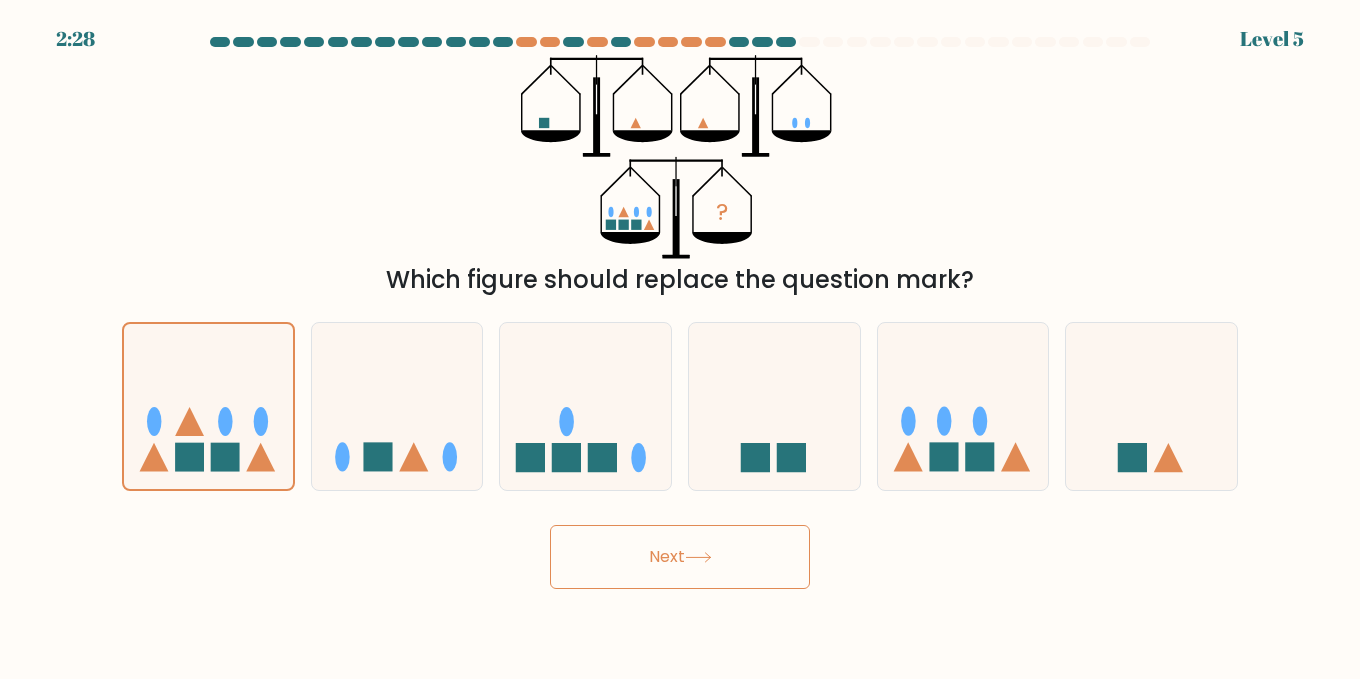 click on "Next" at bounding box center (680, 557) 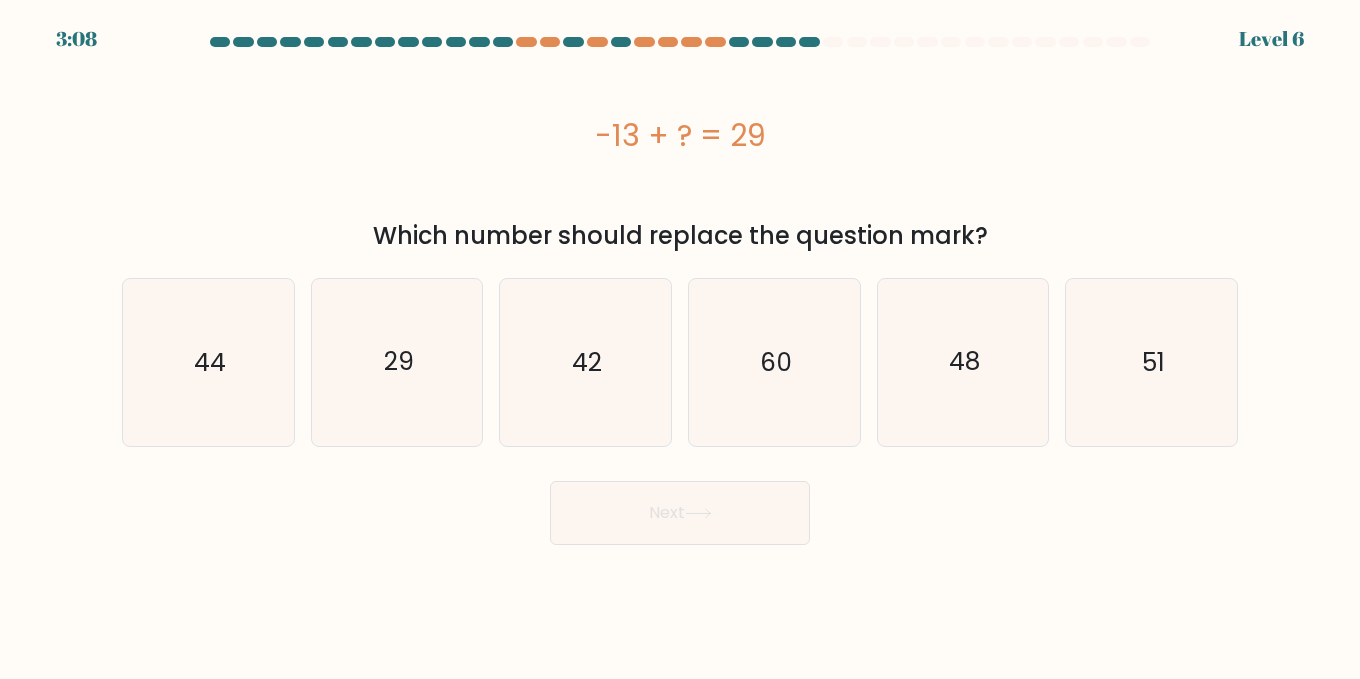click on "3:08
Level 6
a." at bounding box center [680, 339] 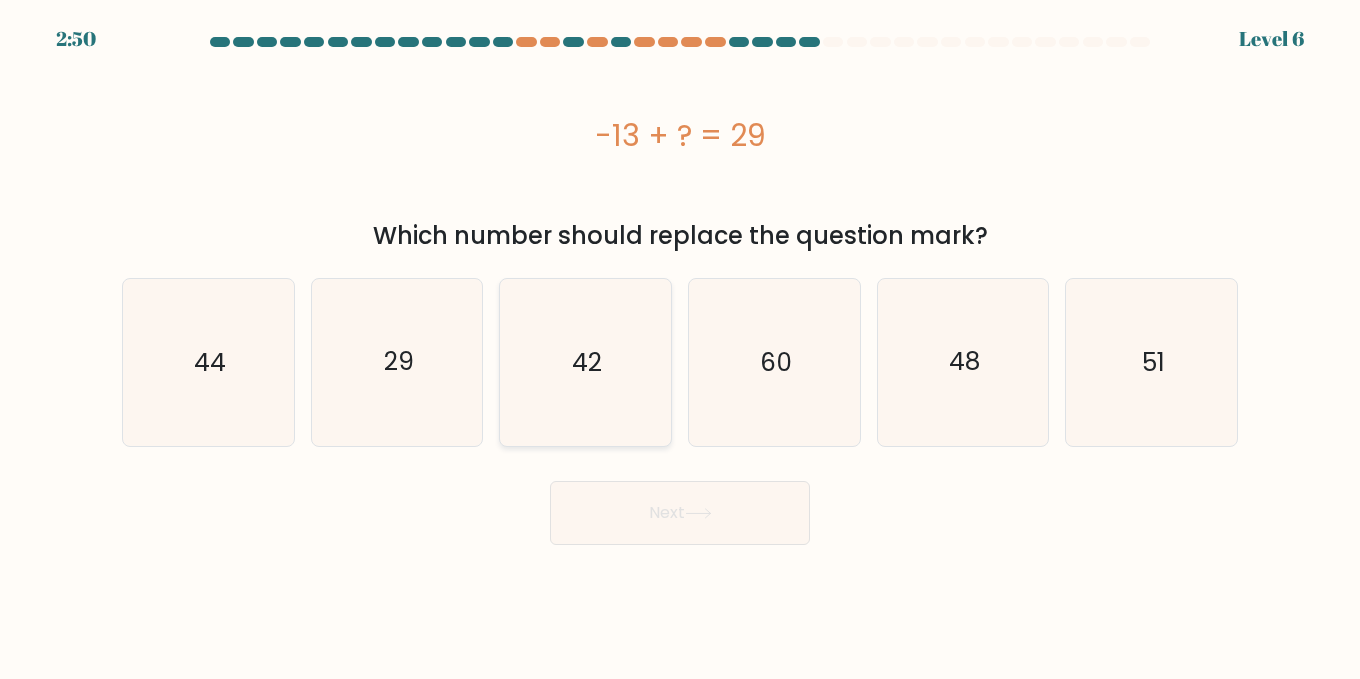 click on "42" at bounding box center [585, 362] 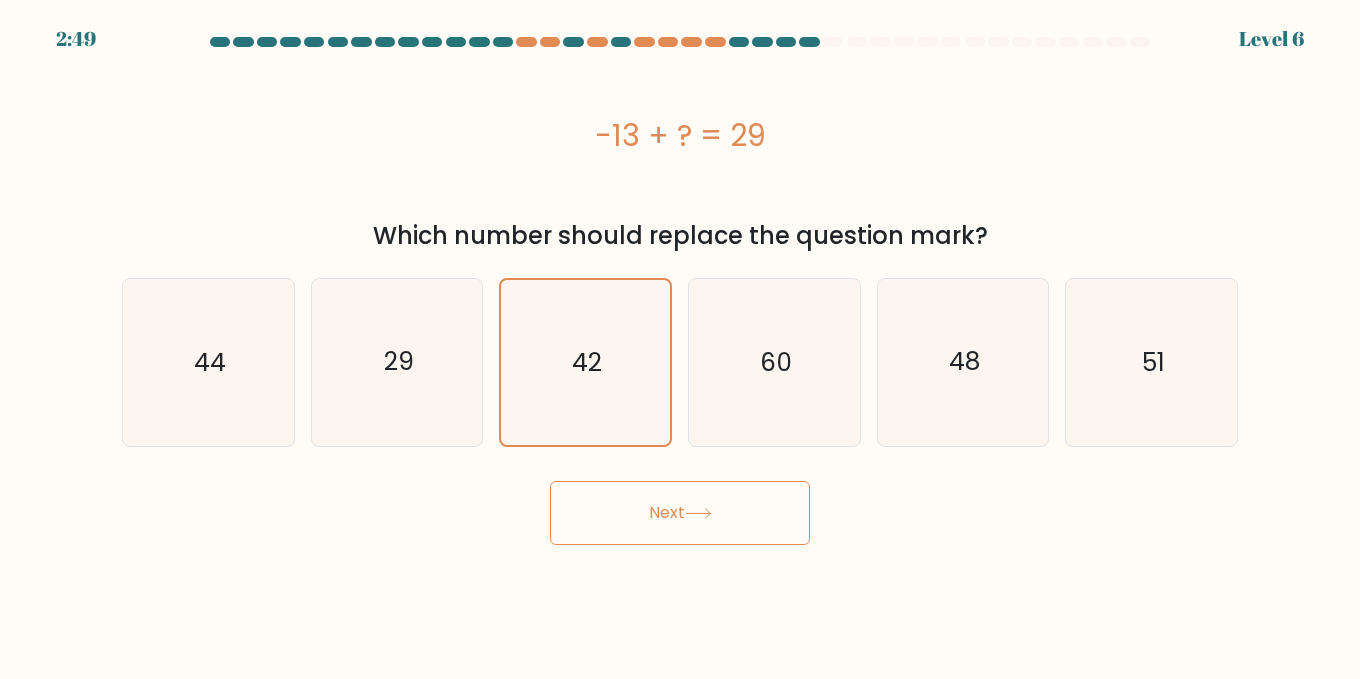 click on "Next" at bounding box center (680, 513) 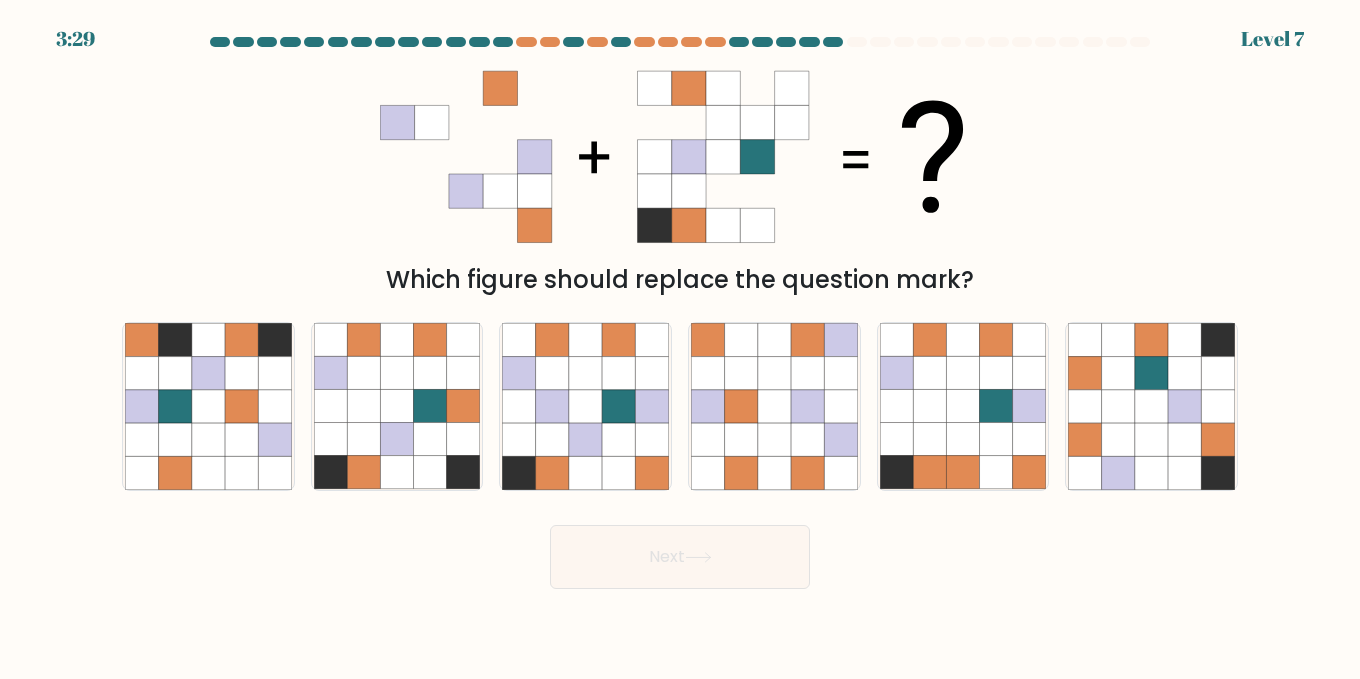 click on "Which figure should replace the question mark?" at bounding box center [680, 280] 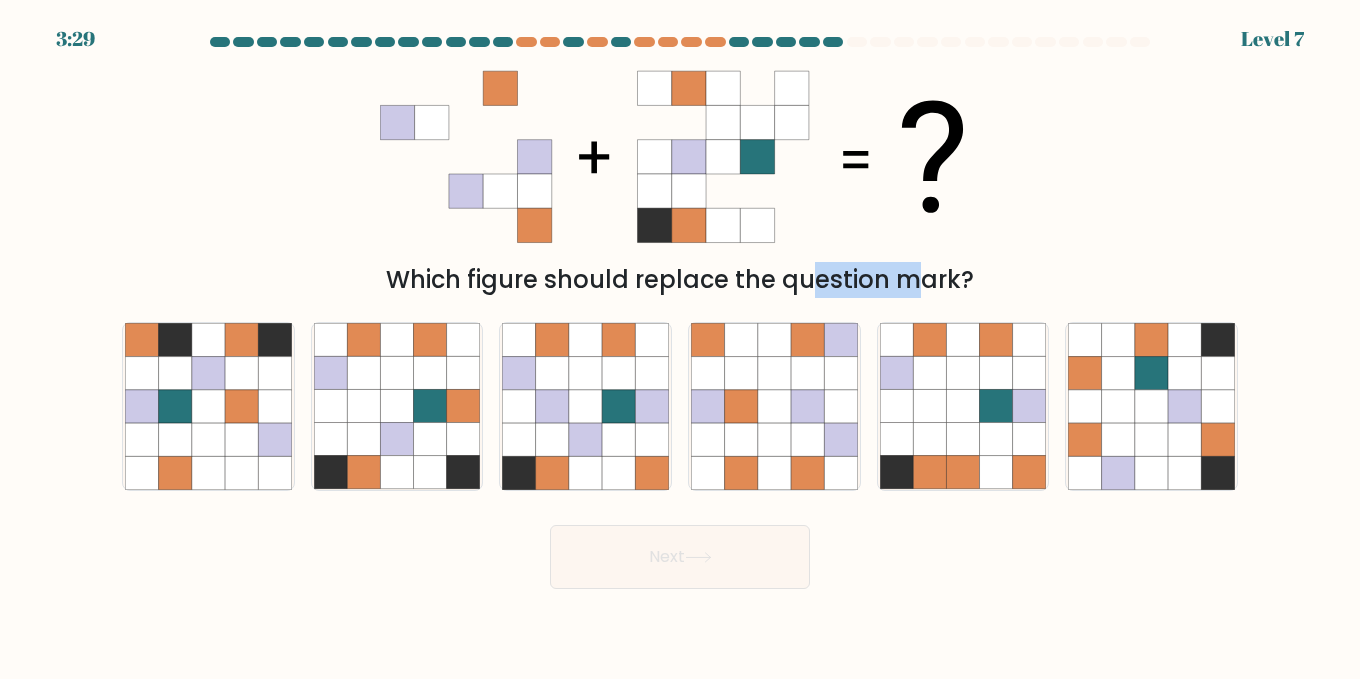 click on "Which figure should replace the question mark?" at bounding box center (680, 280) 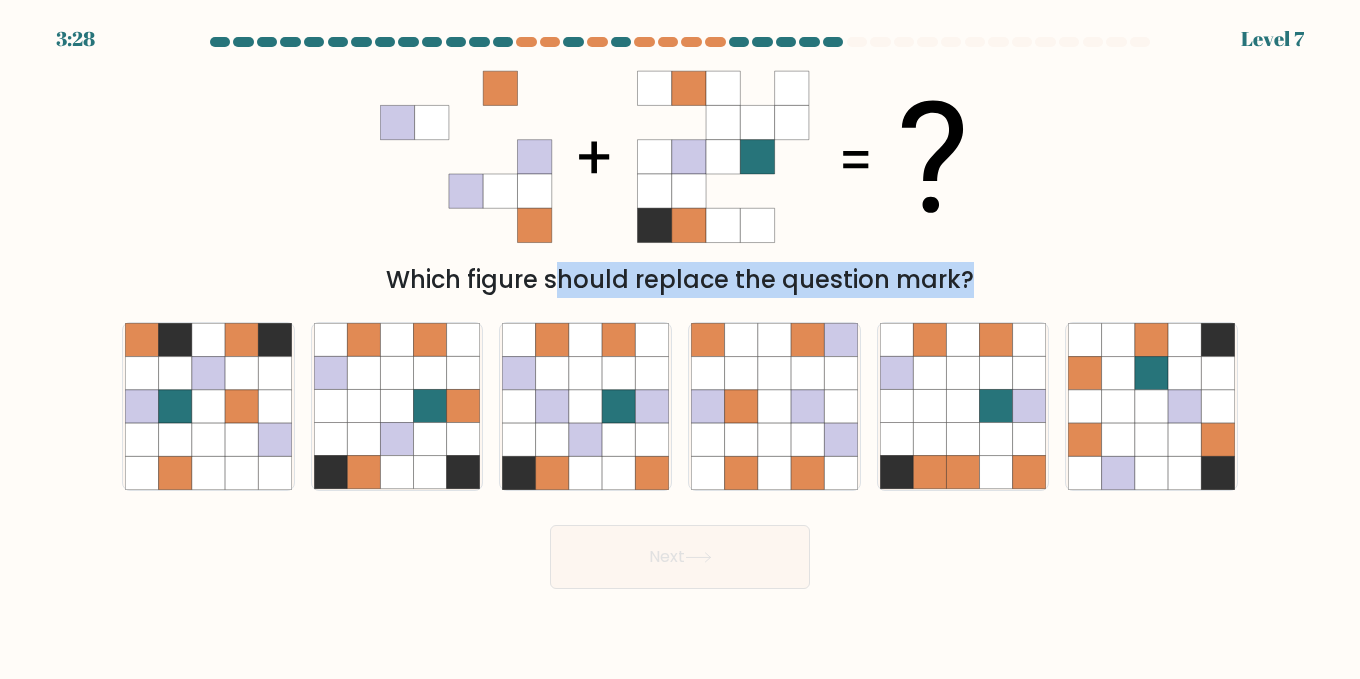click on "Which figure should replace the question mark?" at bounding box center [680, 280] 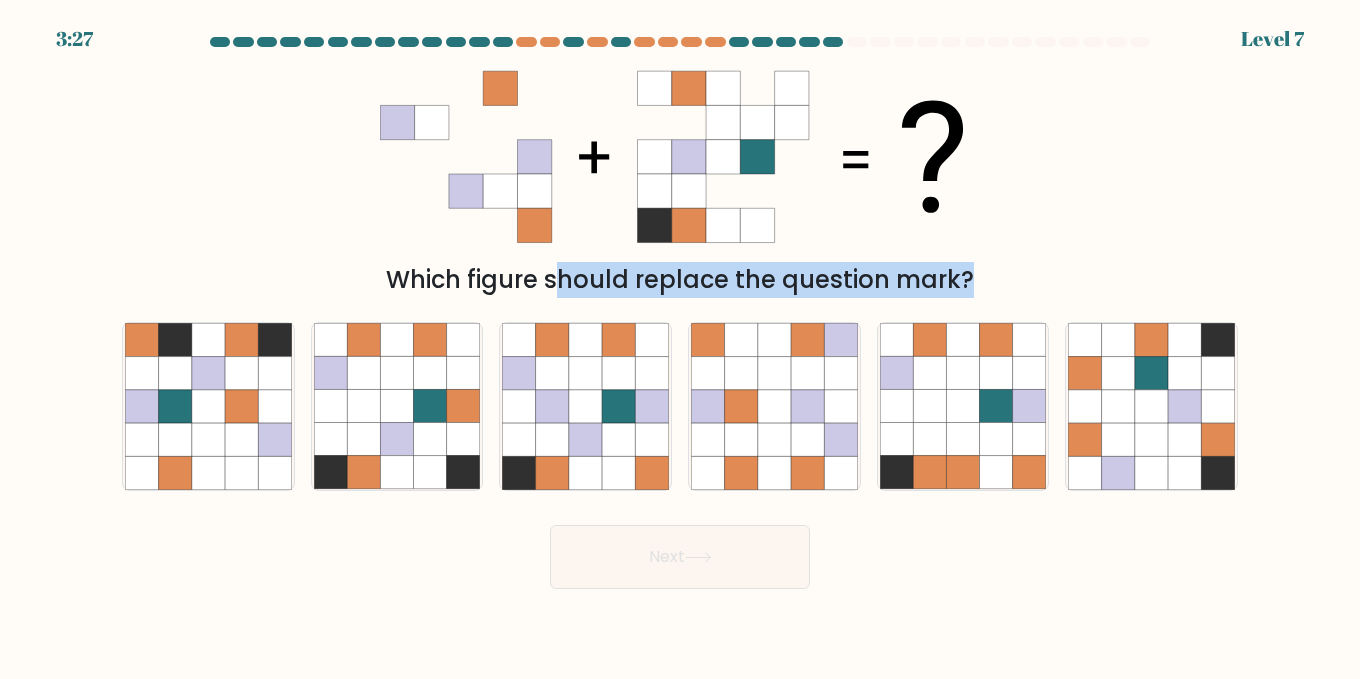 click on "Which figure should replace the question mark?" at bounding box center (680, 280) 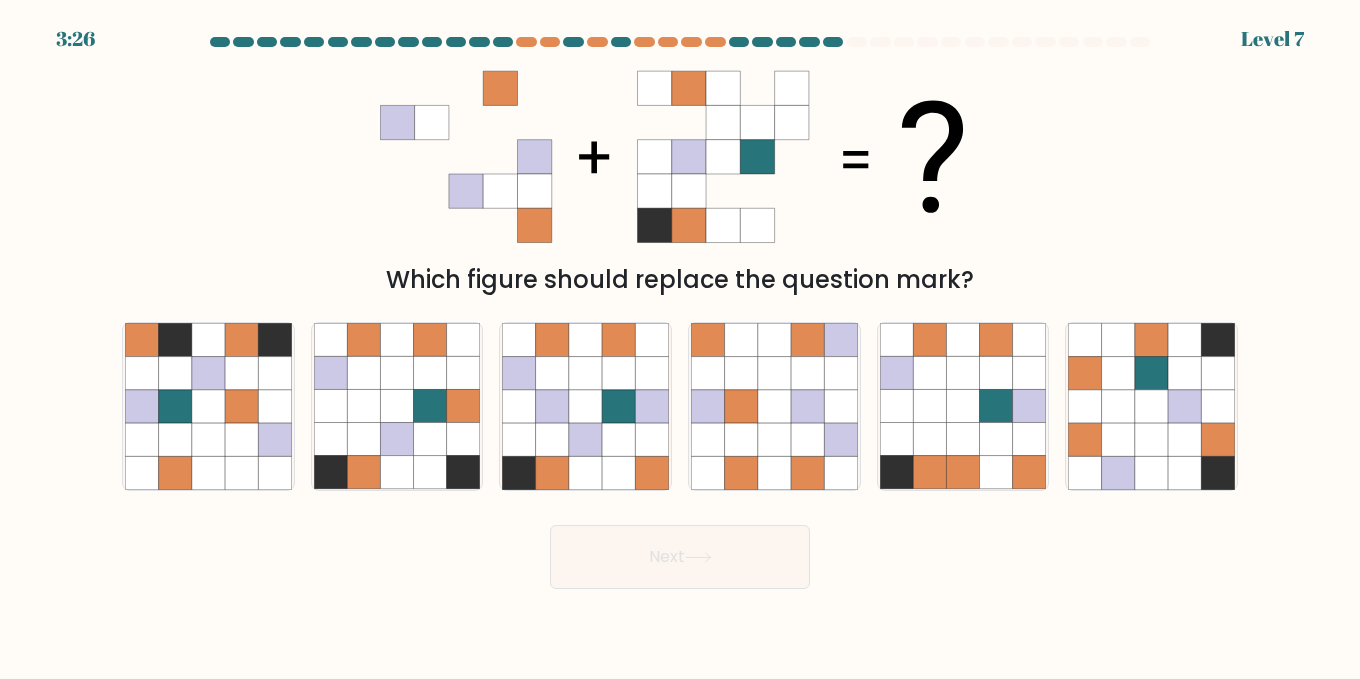 click on "Which figure should replace the question mark?" at bounding box center [680, 280] 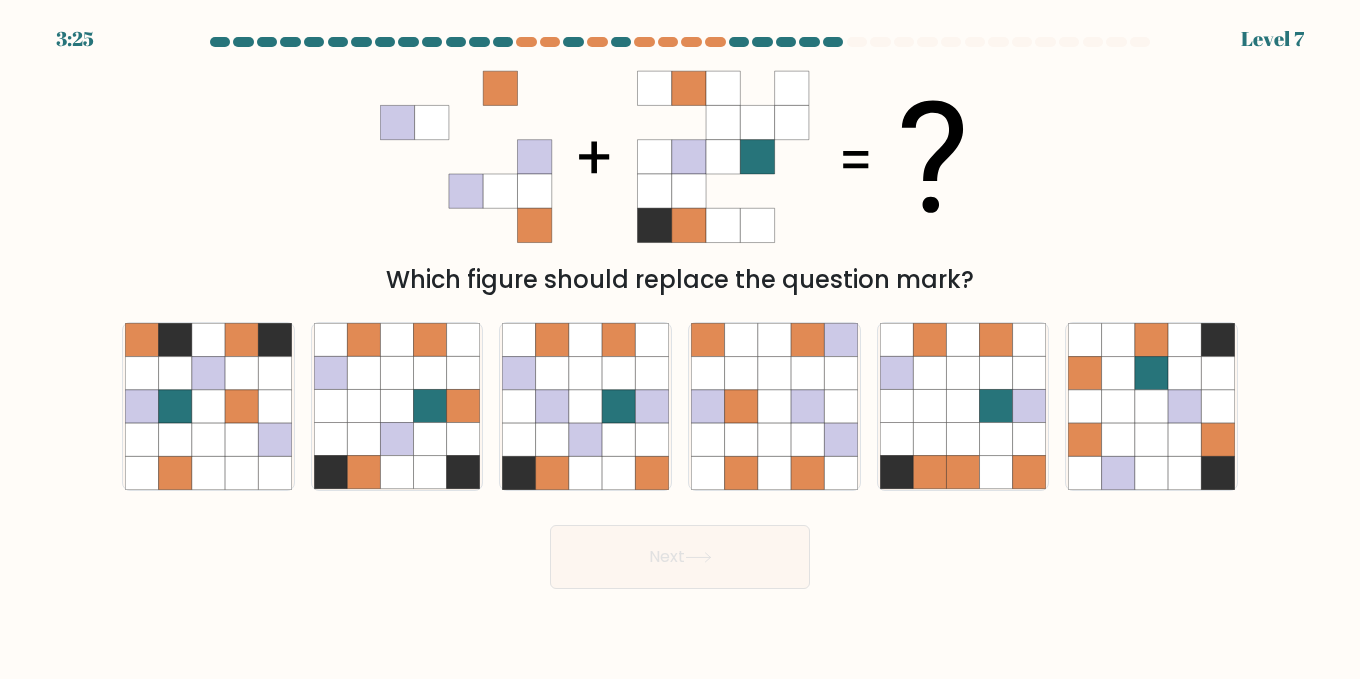 click on "Which figure should replace the question mark?" at bounding box center [680, 280] 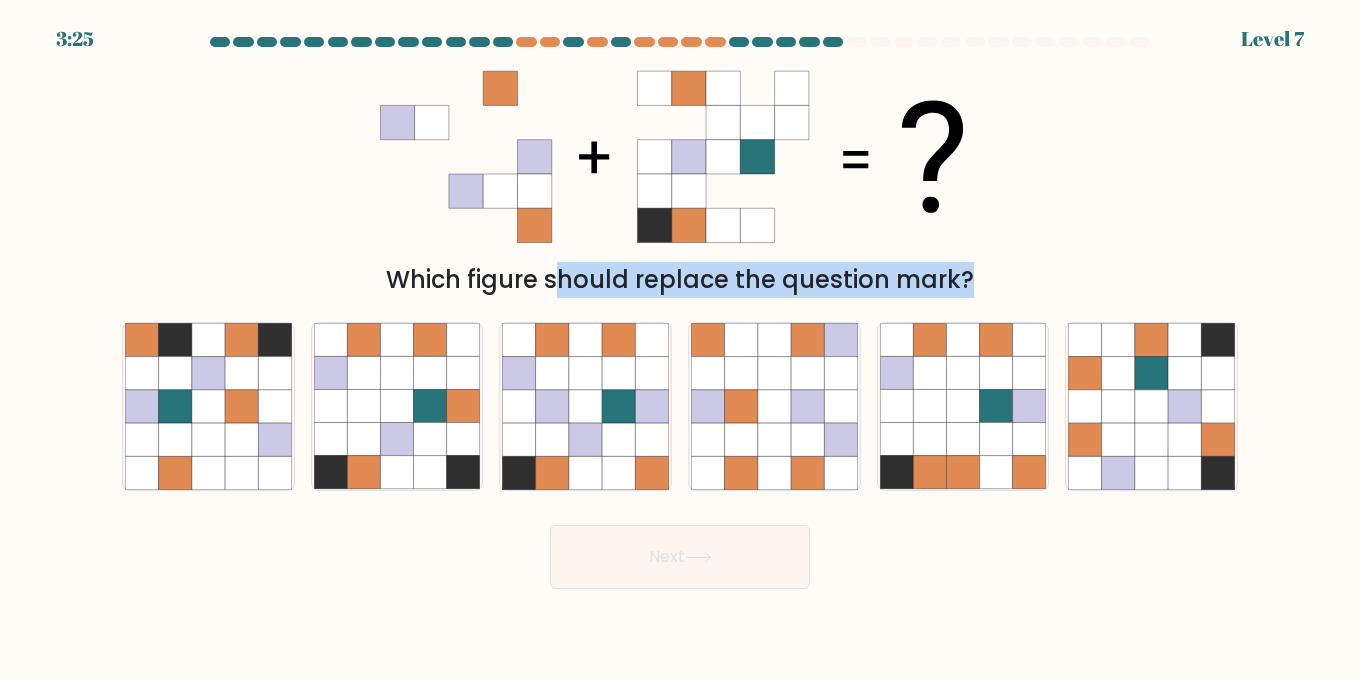 click on "Which figure should replace the question mark?" at bounding box center [680, 280] 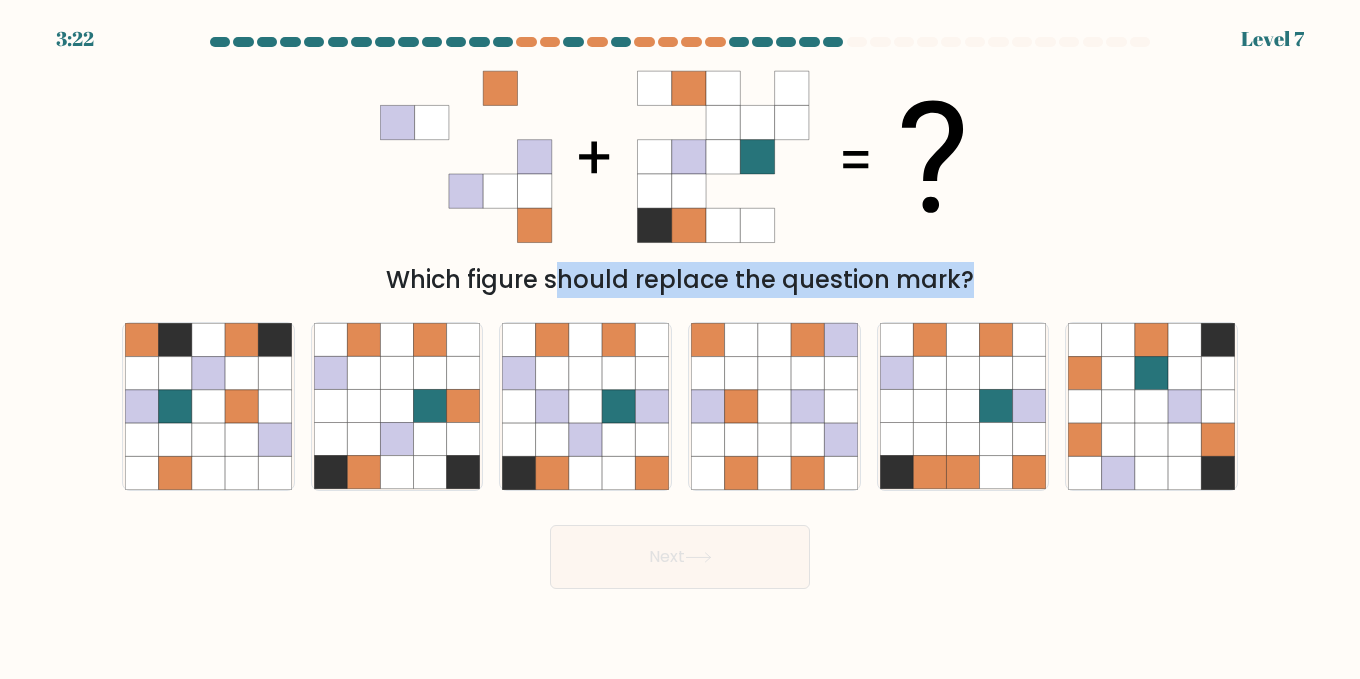 click on "Which figure should replace the question mark?" at bounding box center [680, 280] 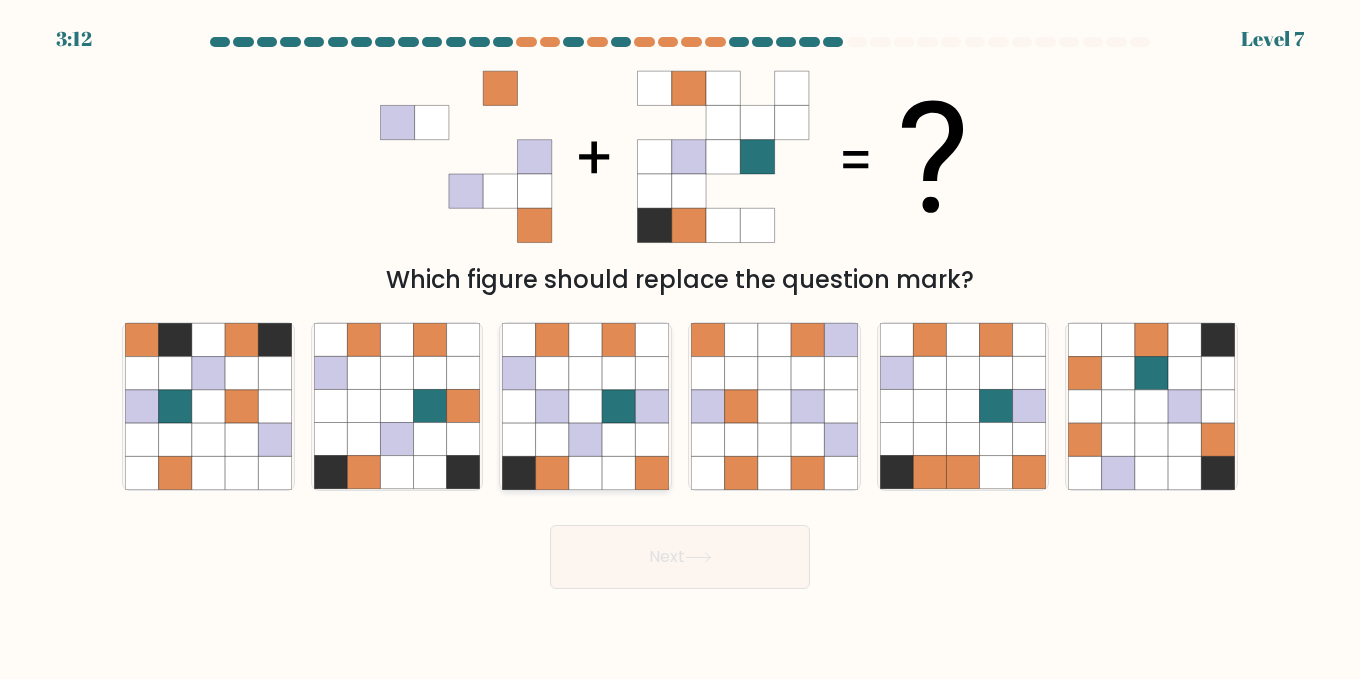 click at bounding box center (585, 406) 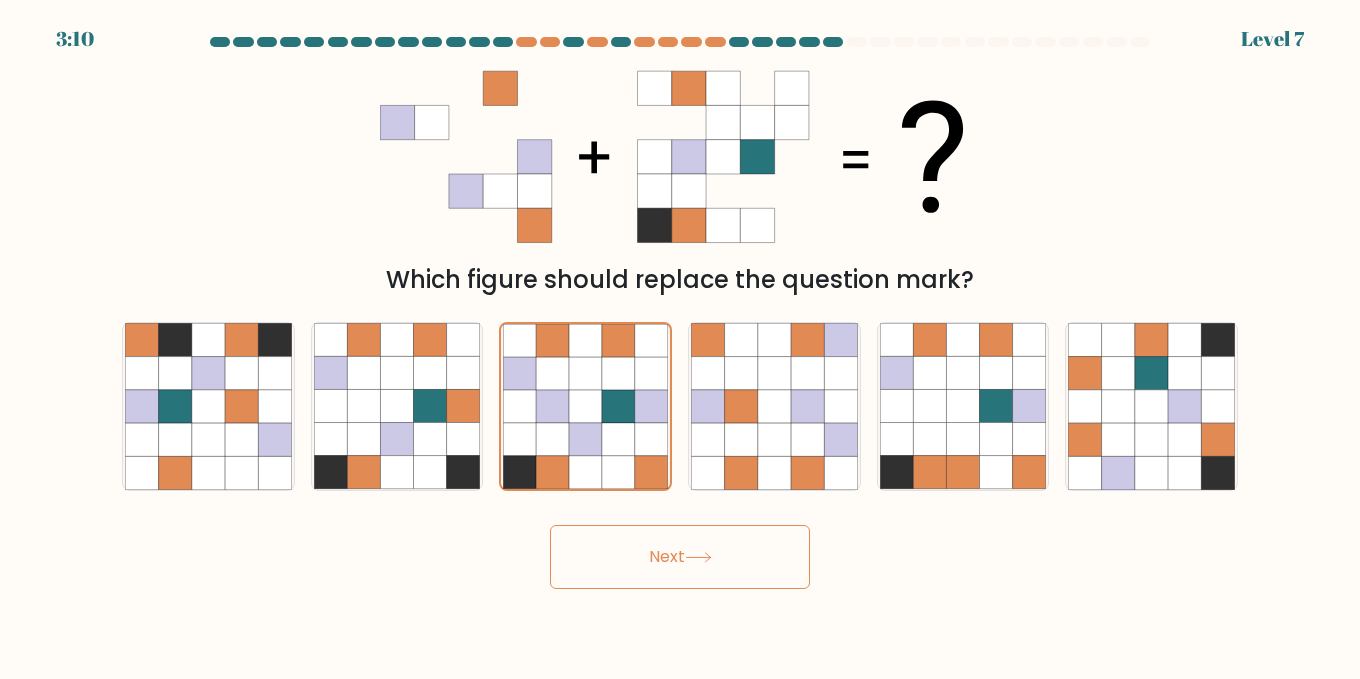 click on "Next" at bounding box center (680, 557) 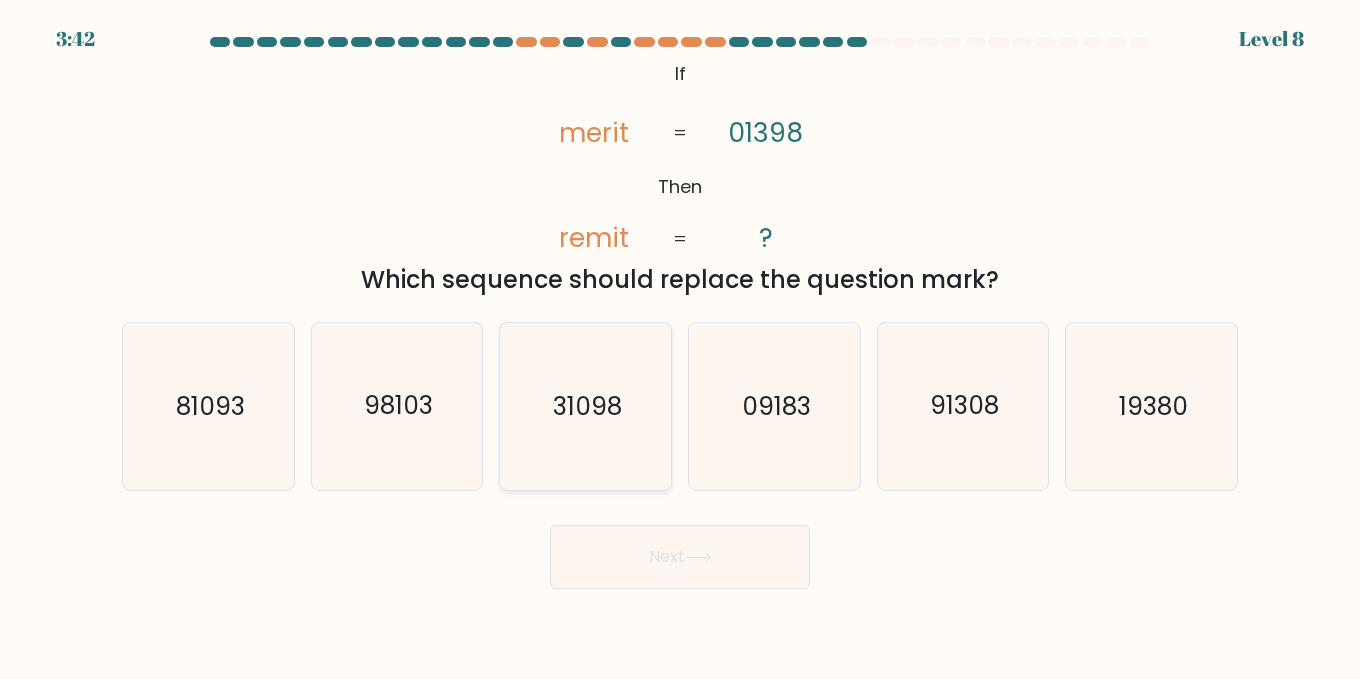 click on "31098" at bounding box center [587, 406] 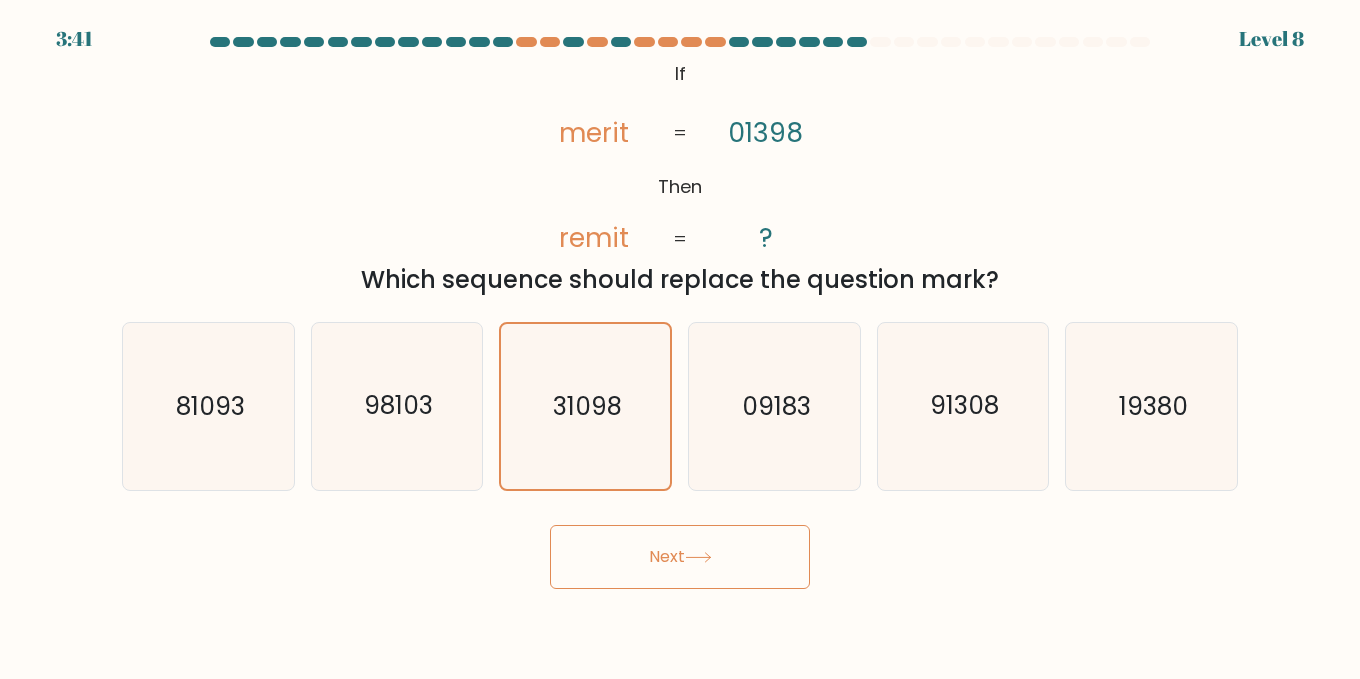click on "Next" at bounding box center (680, 557) 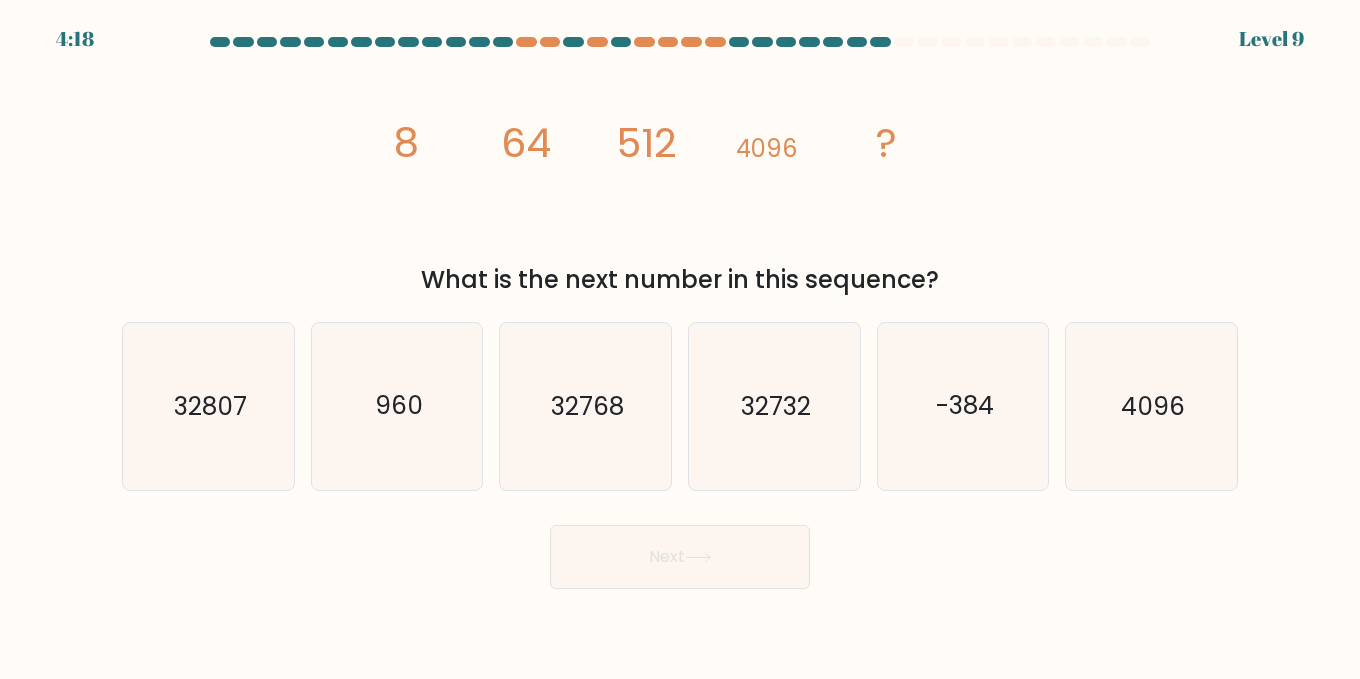 type 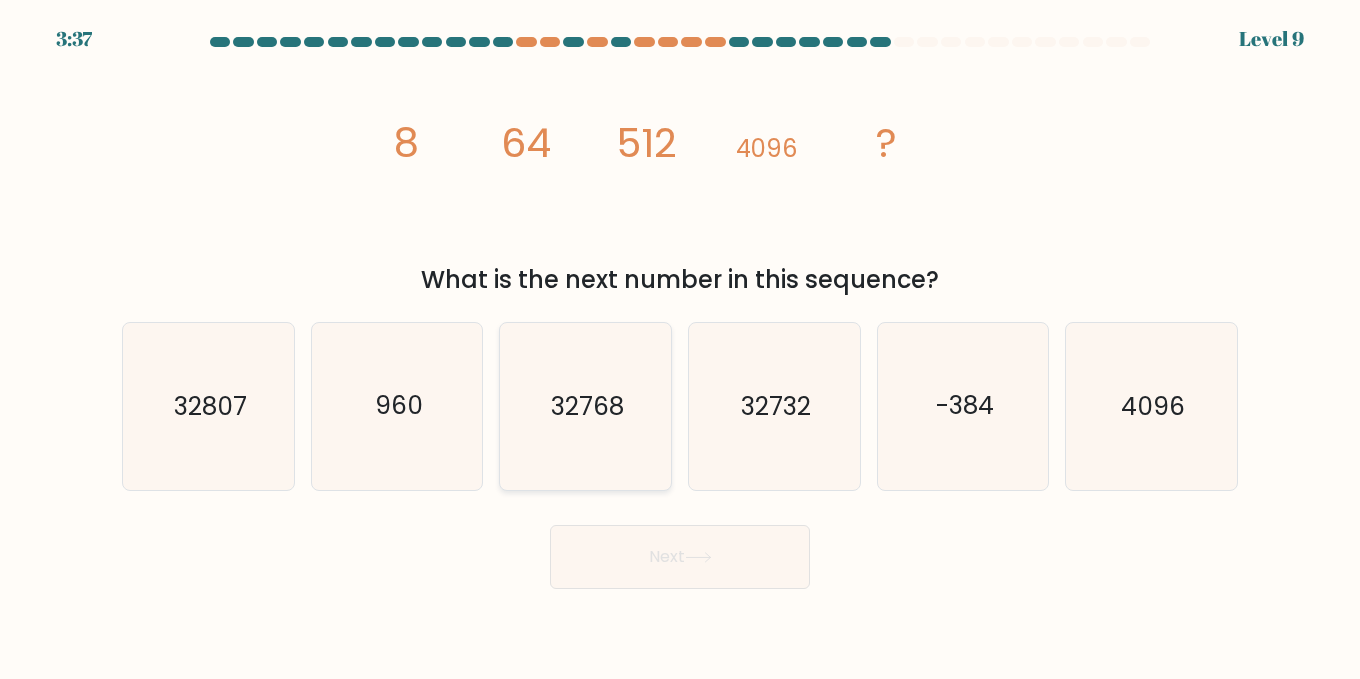 click on "32768" at bounding box center [587, 406] 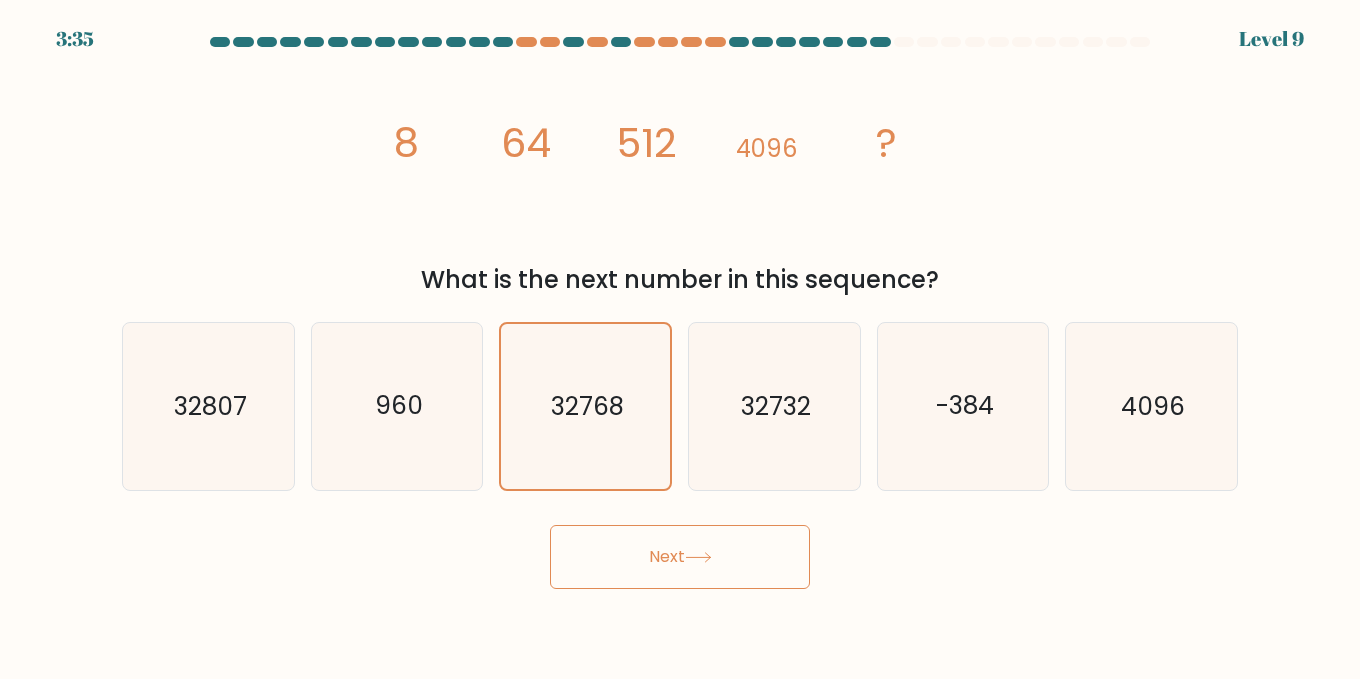 click on "Next" at bounding box center (680, 557) 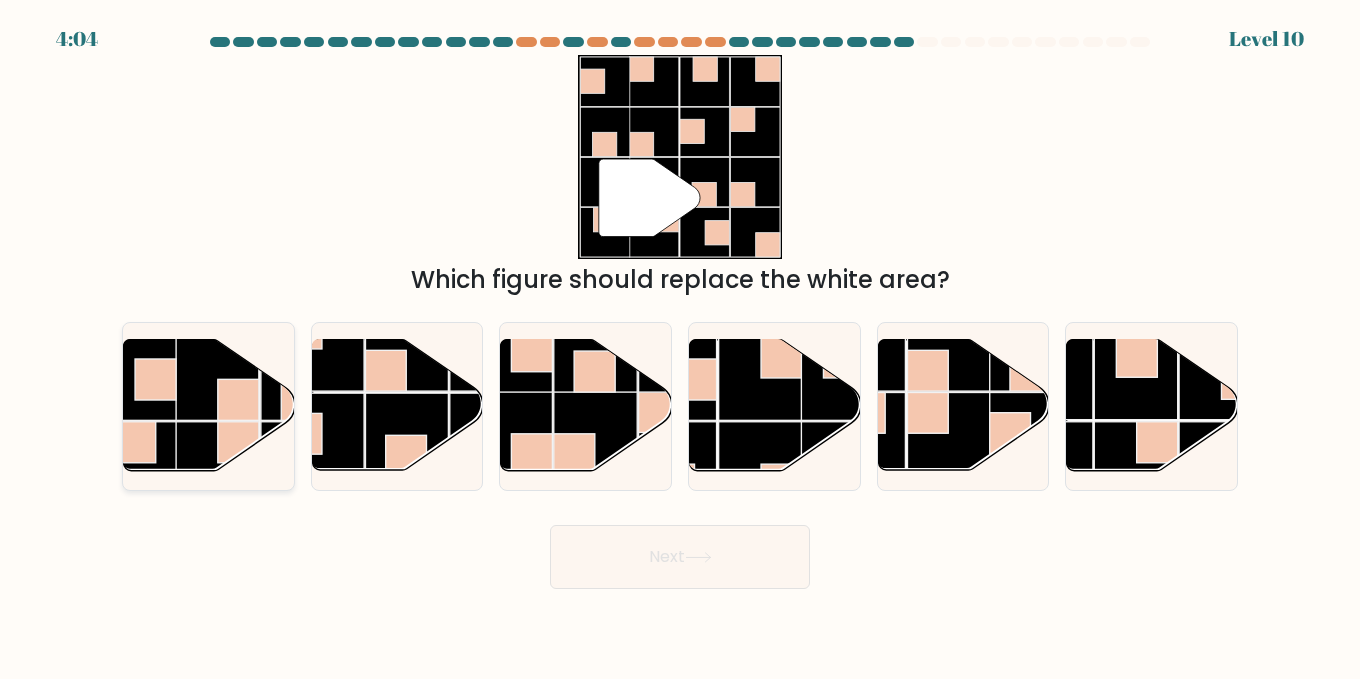 click at bounding box center (216, 378) 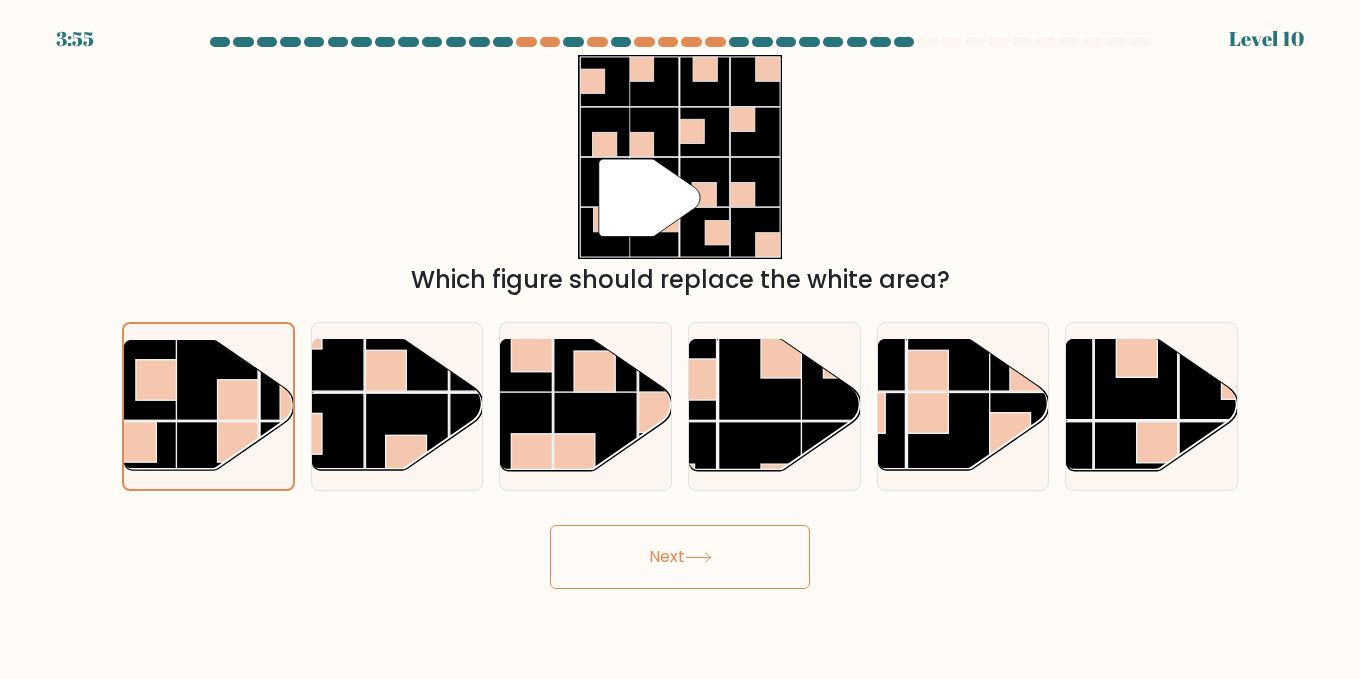 click on "Next" at bounding box center (680, 557) 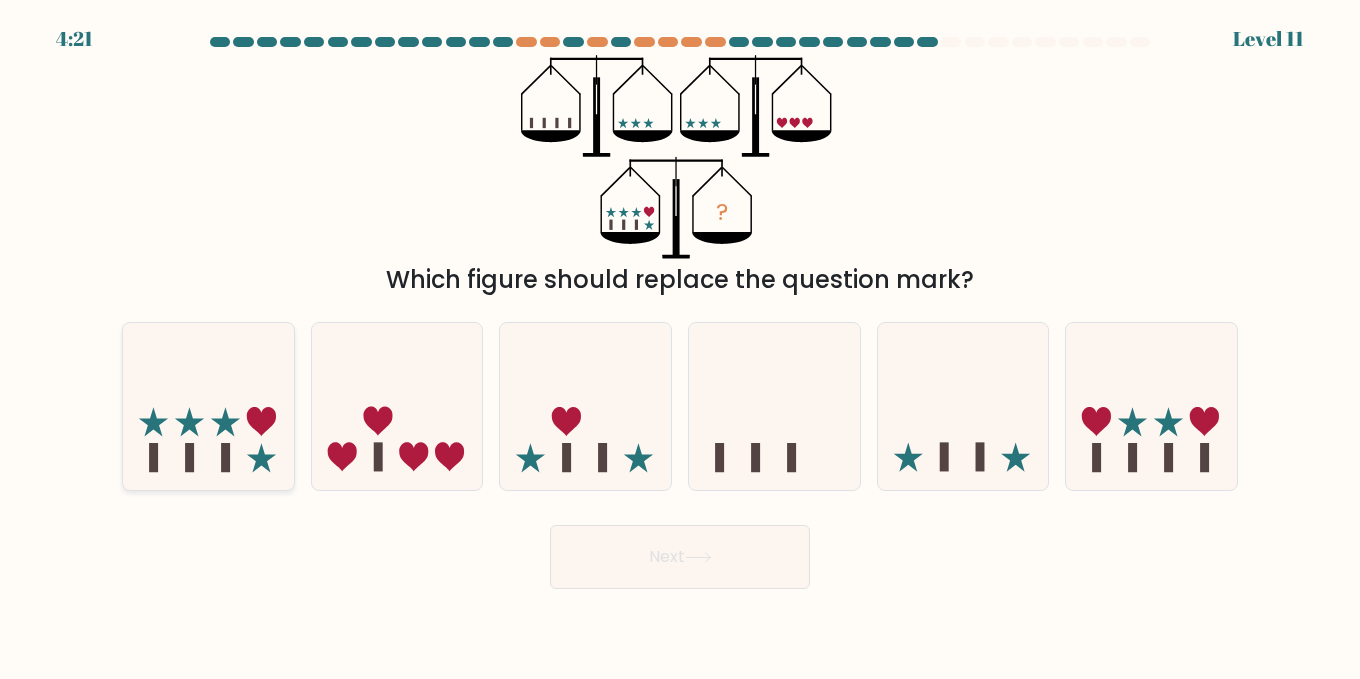 click at bounding box center (261, 457) 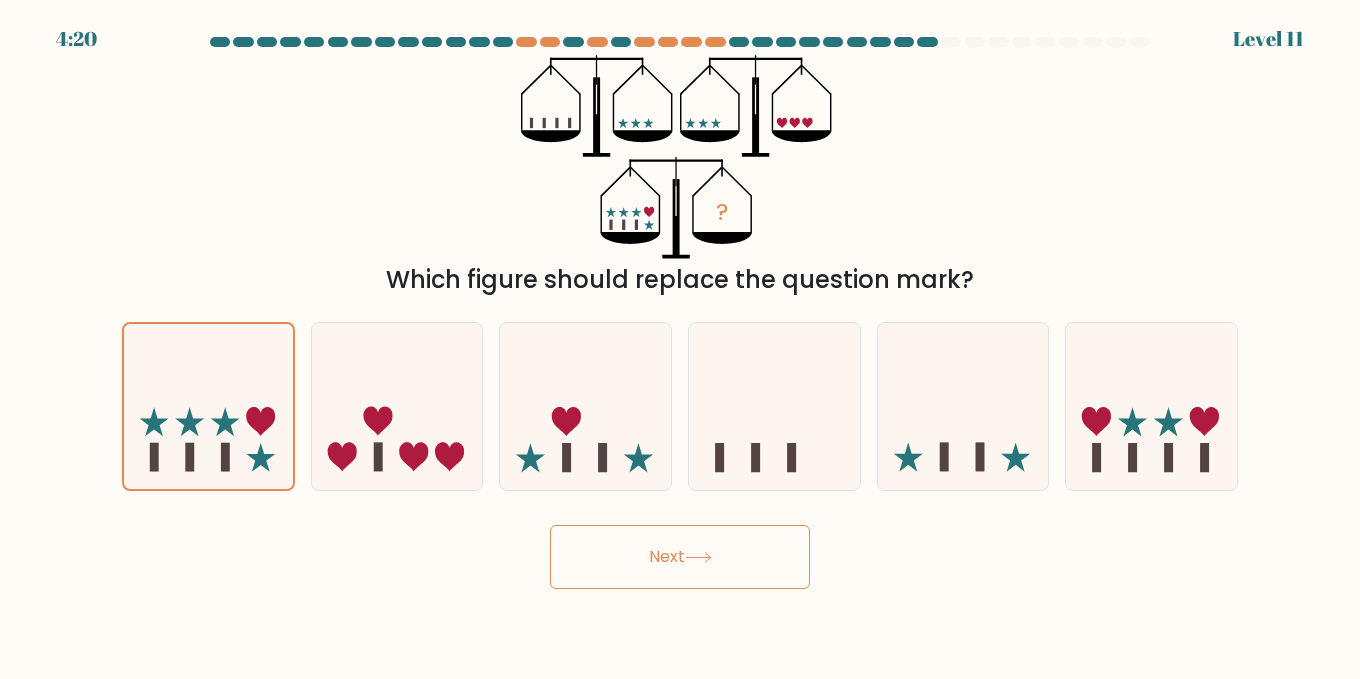 click at bounding box center [698, 557] 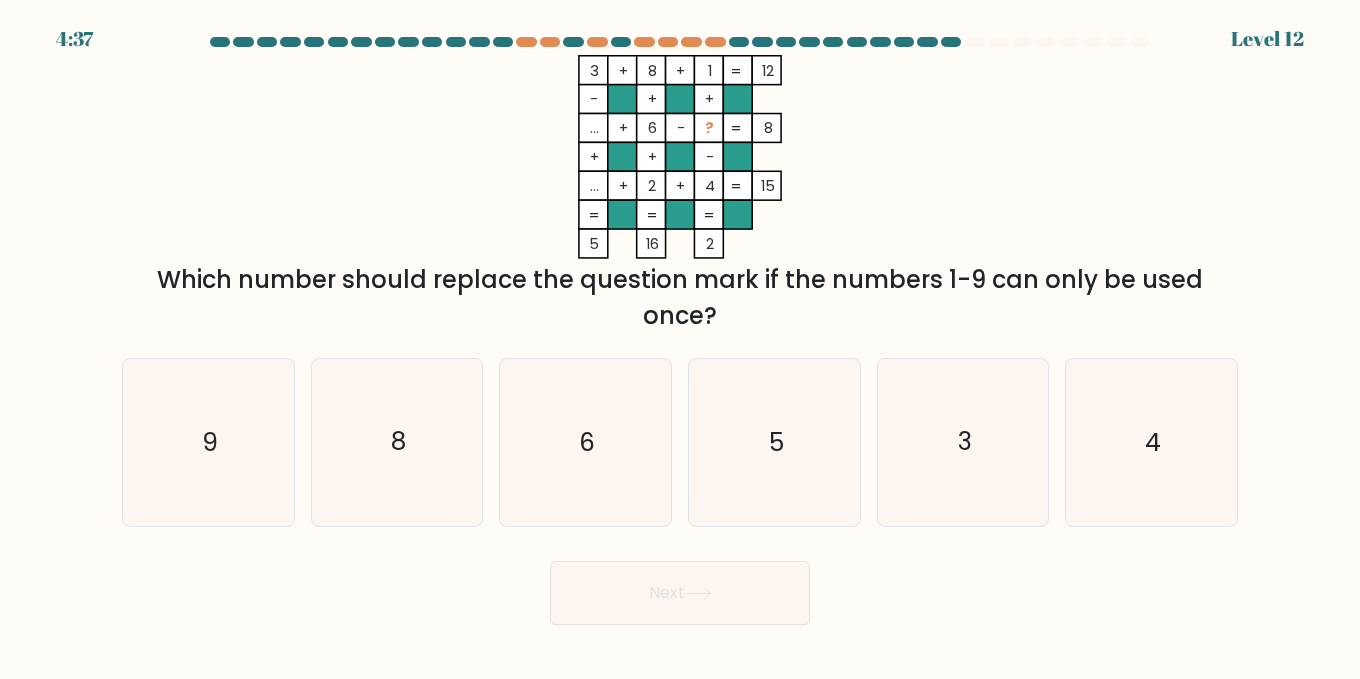 click on "Which number should replace the question mark if the numbers 1-9 can only be used once?" at bounding box center [680, 298] 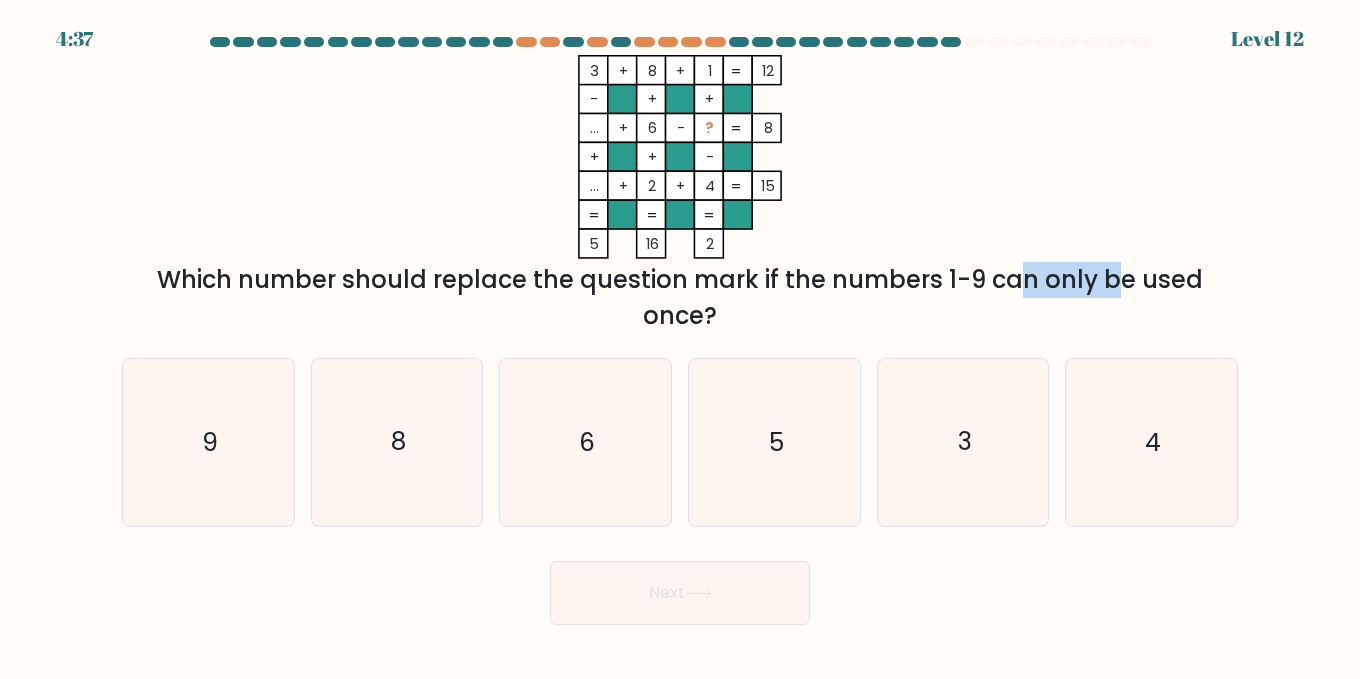 click on "Which number should replace the question mark if the numbers 1-9 can only be used once?" at bounding box center [680, 298] 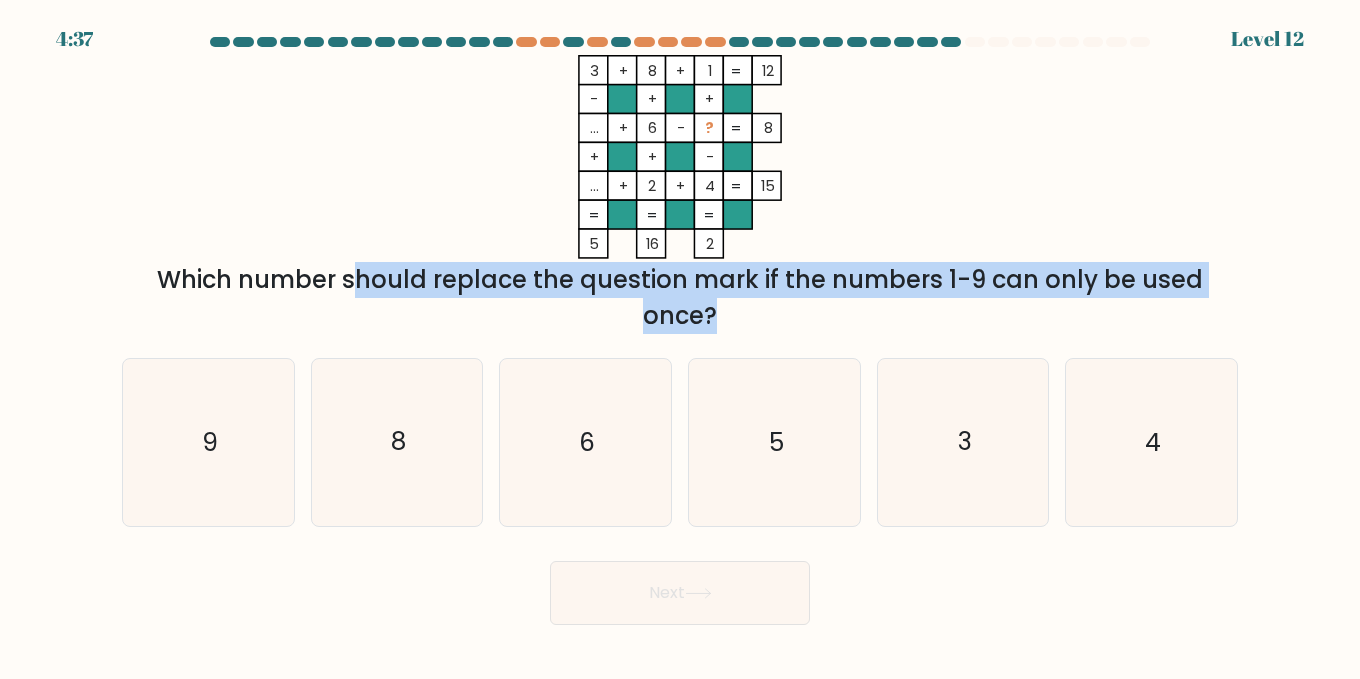 click on "Which number should replace the question mark if the numbers 1-9 can only be used once?" at bounding box center (680, 298) 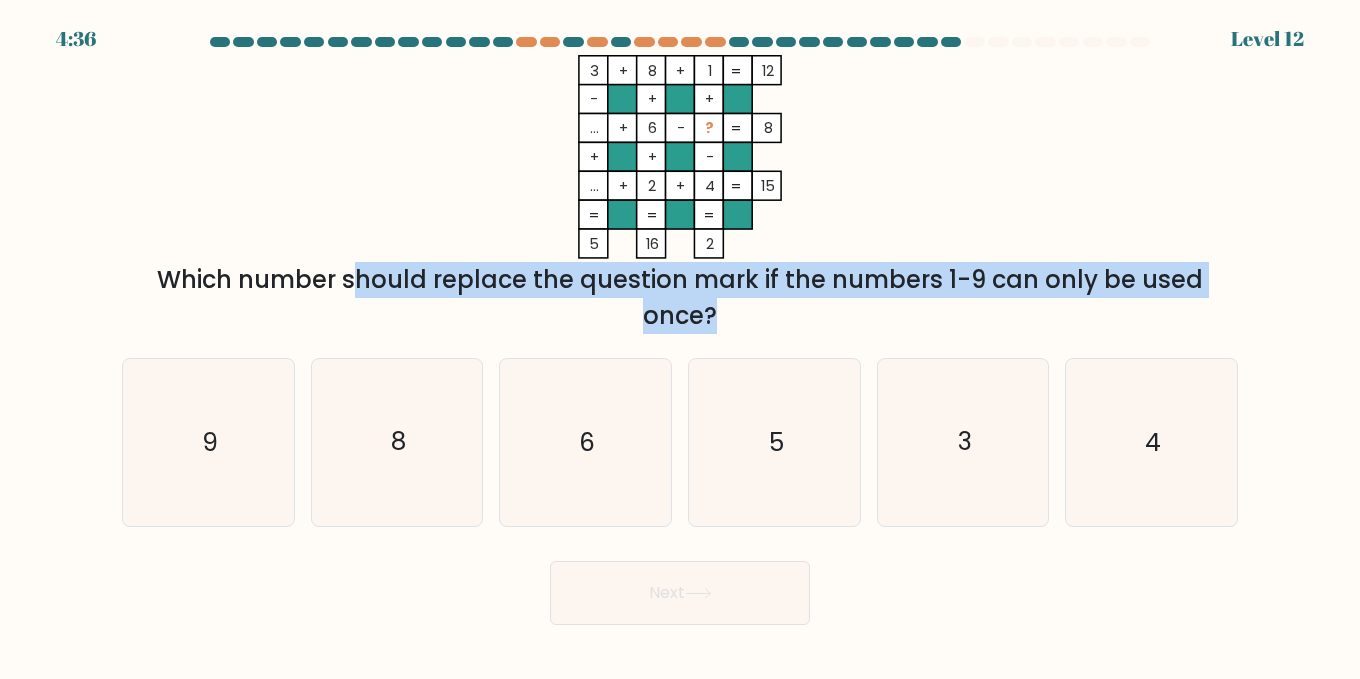 click on "Which number should replace the question mark if the numbers 1-9 can only be used once?" at bounding box center (680, 298) 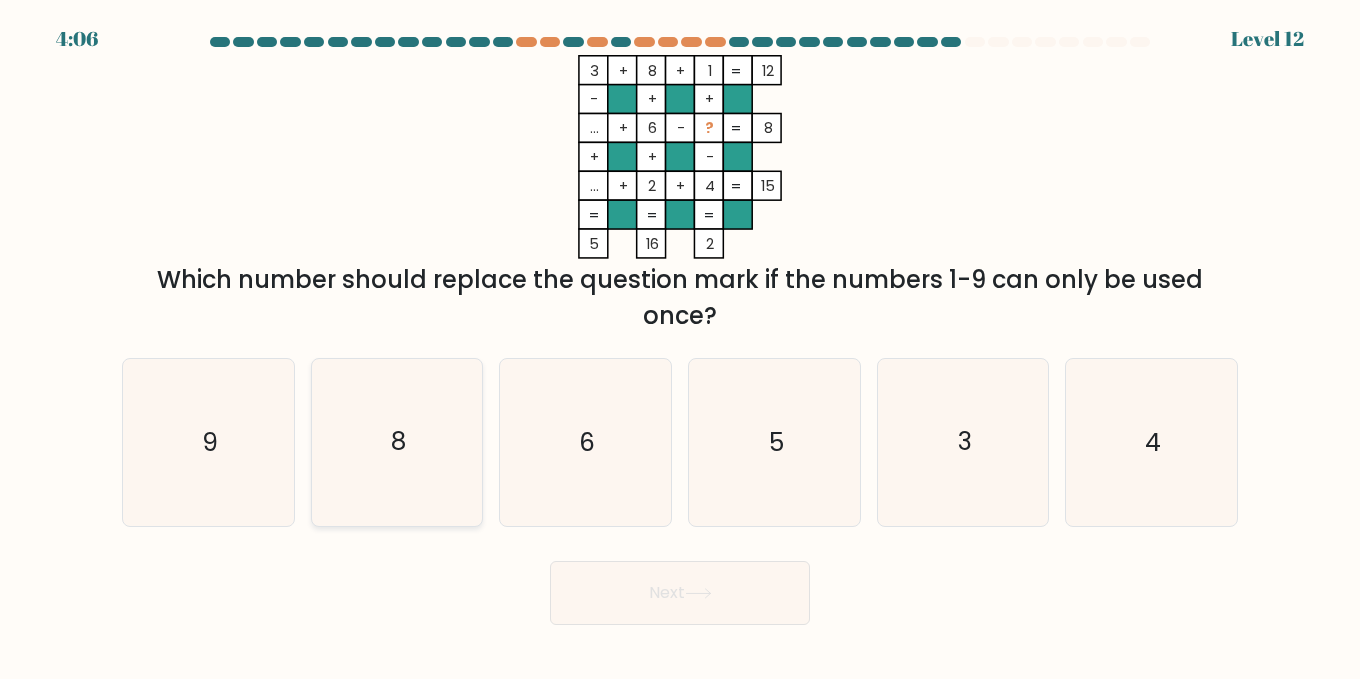 click on "8" at bounding box center (397, 442) 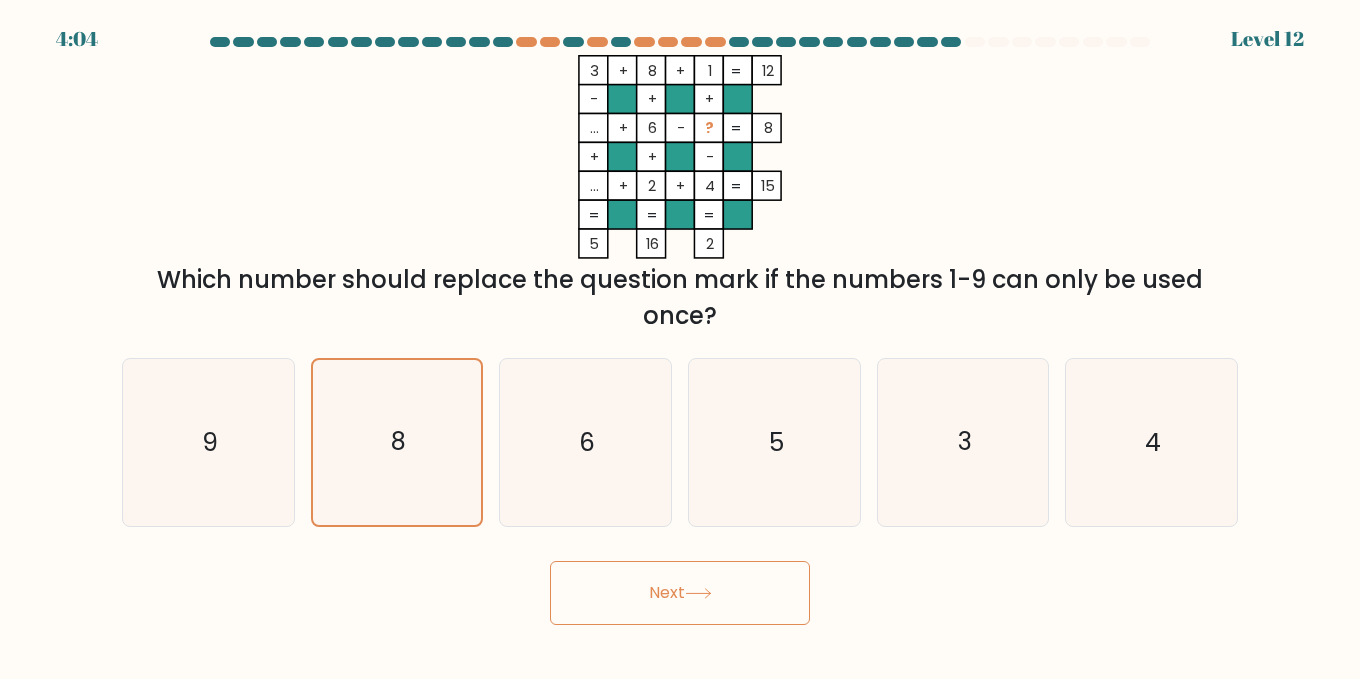 click on "Next" at bounding box center [680, 593] 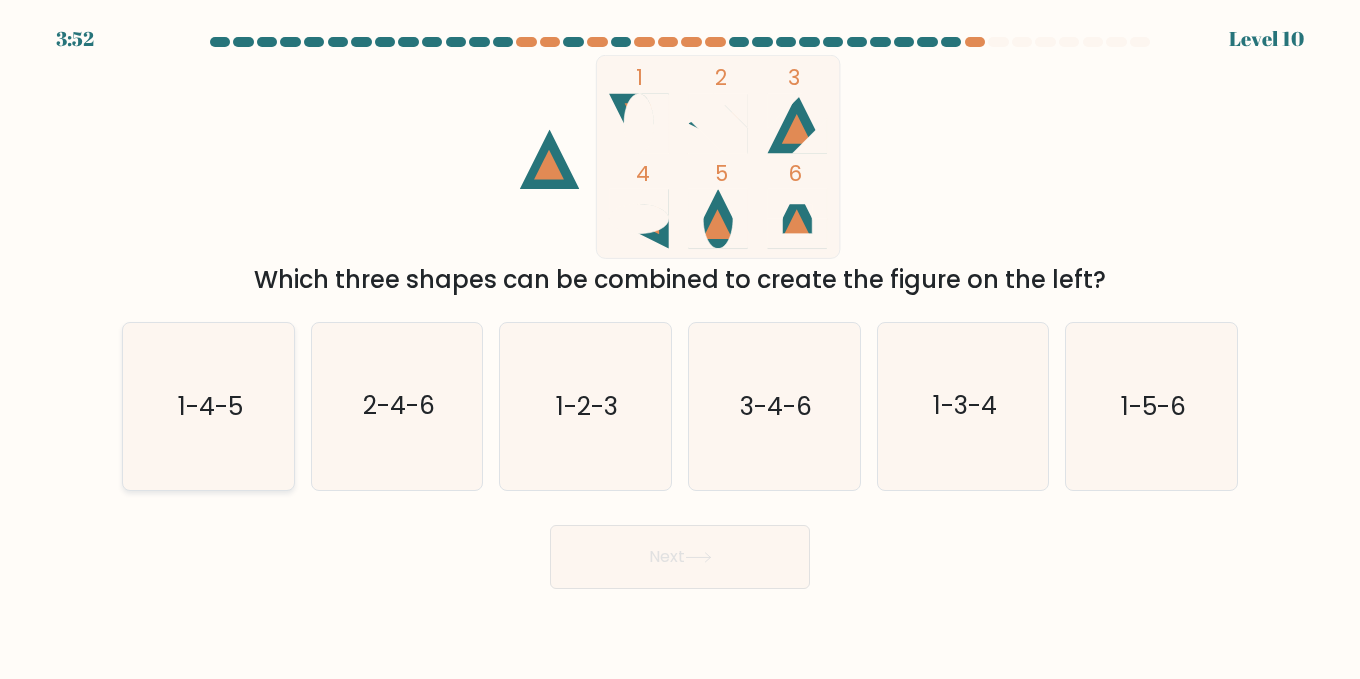 click on "1-4-5" at bounding box center (208, 406) 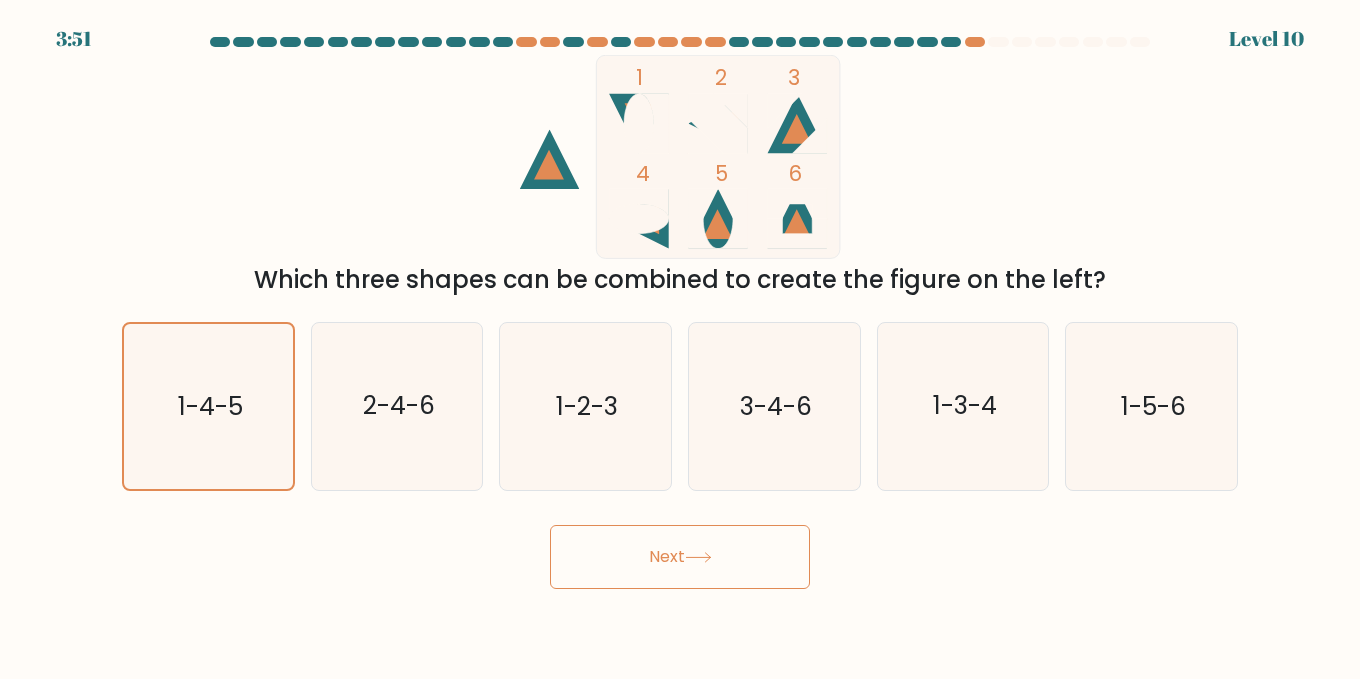 click on "Next" at bounding box center [680, 557] 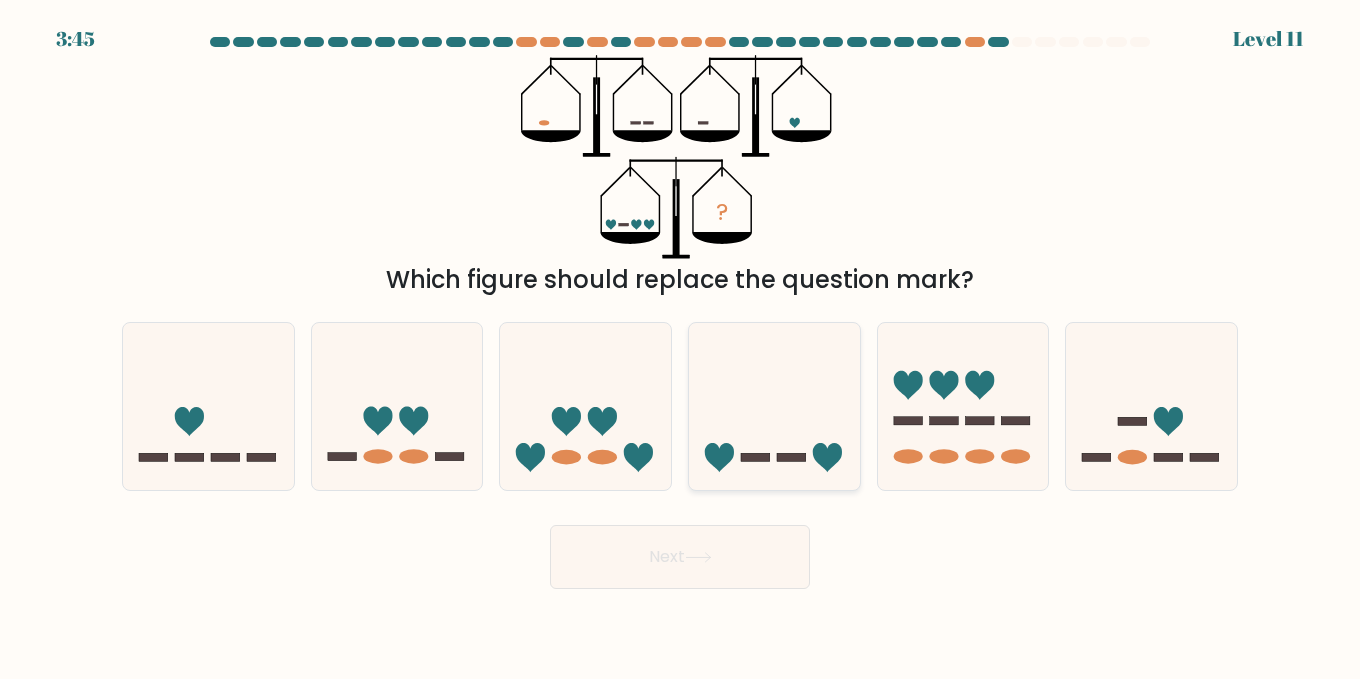 click at bounding box center [774, 405] 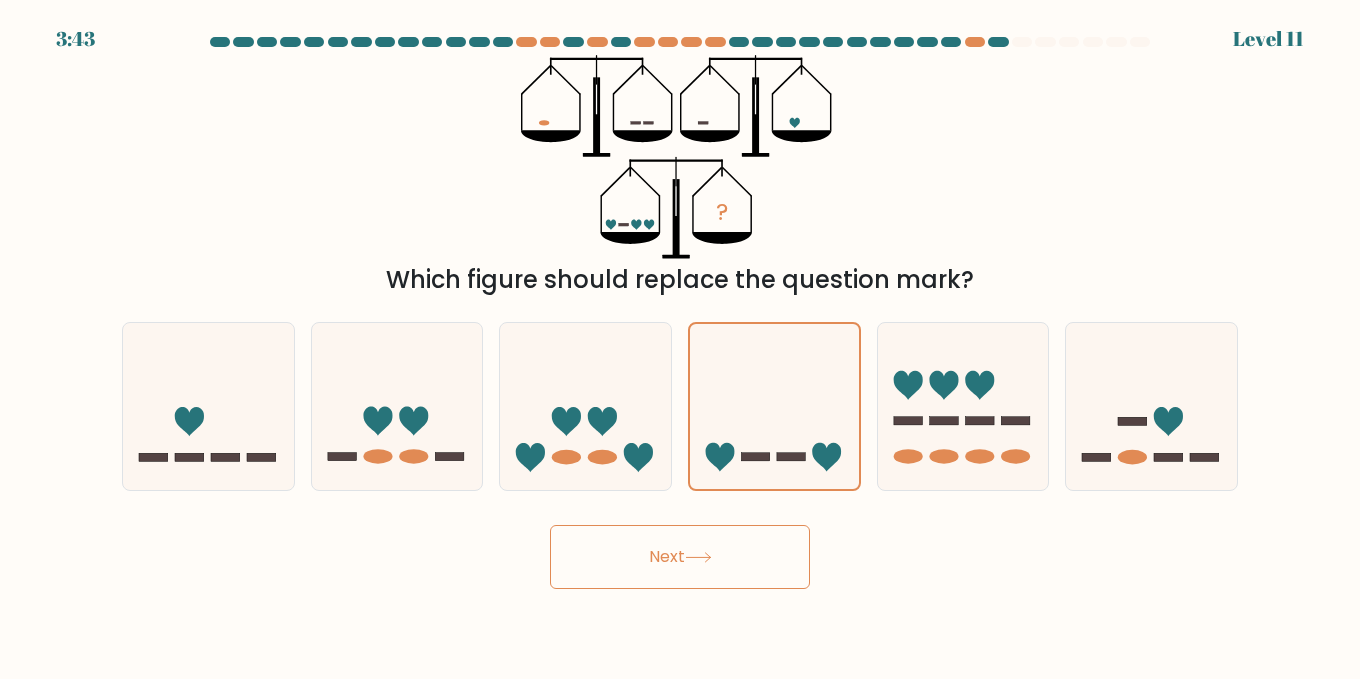 click on "Next" at bounding box center (680, 557) 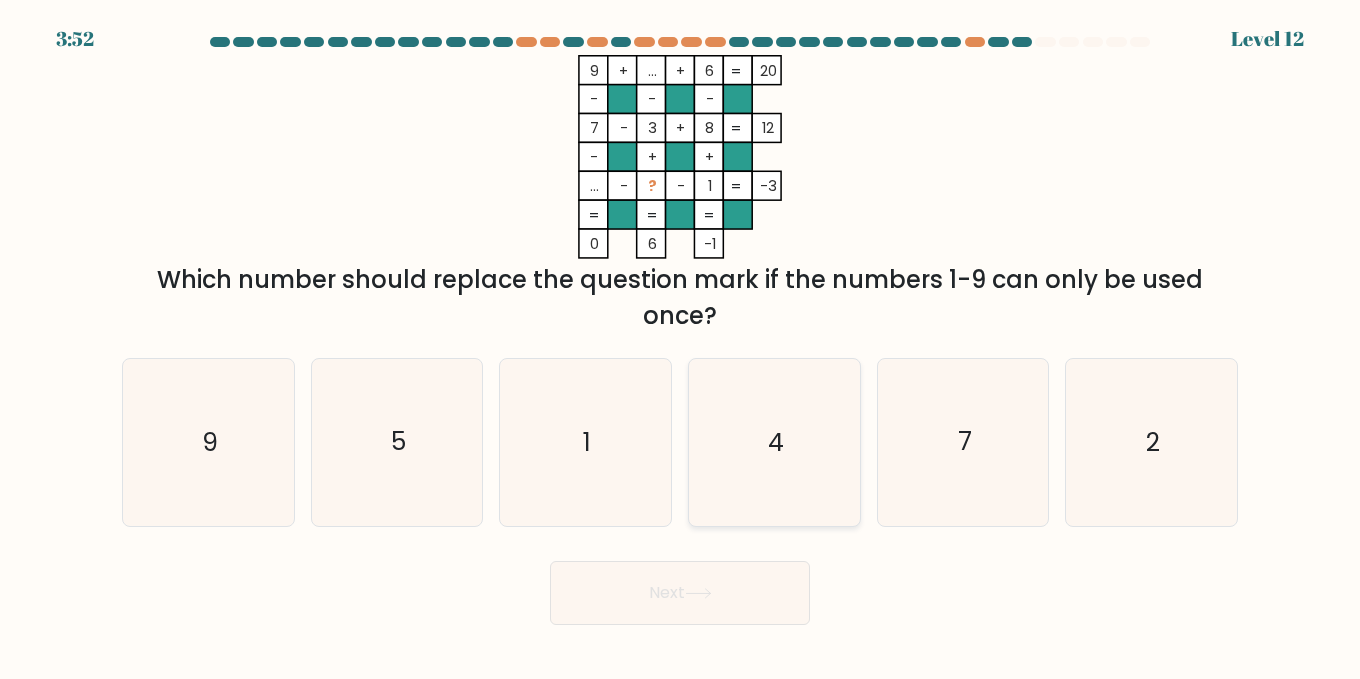 click on "4" at bounding box center (774, 442) 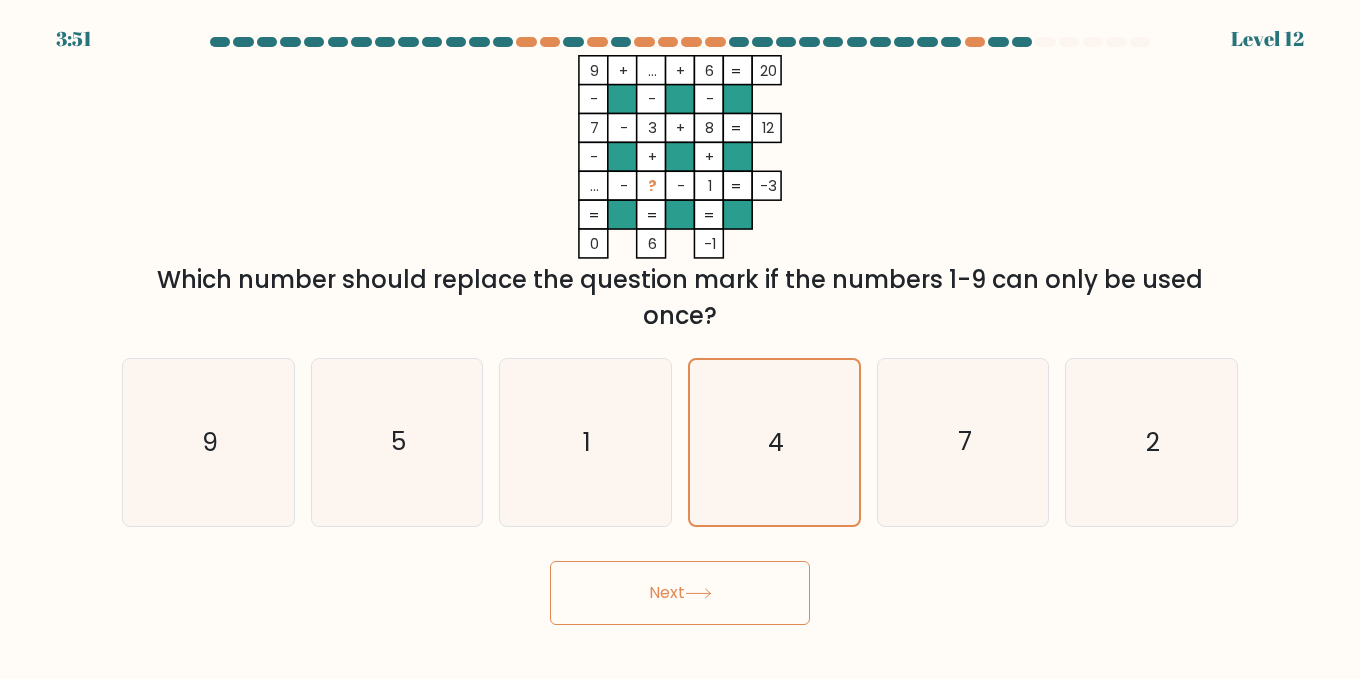 click on "Next" at bounding box center (680, 593) 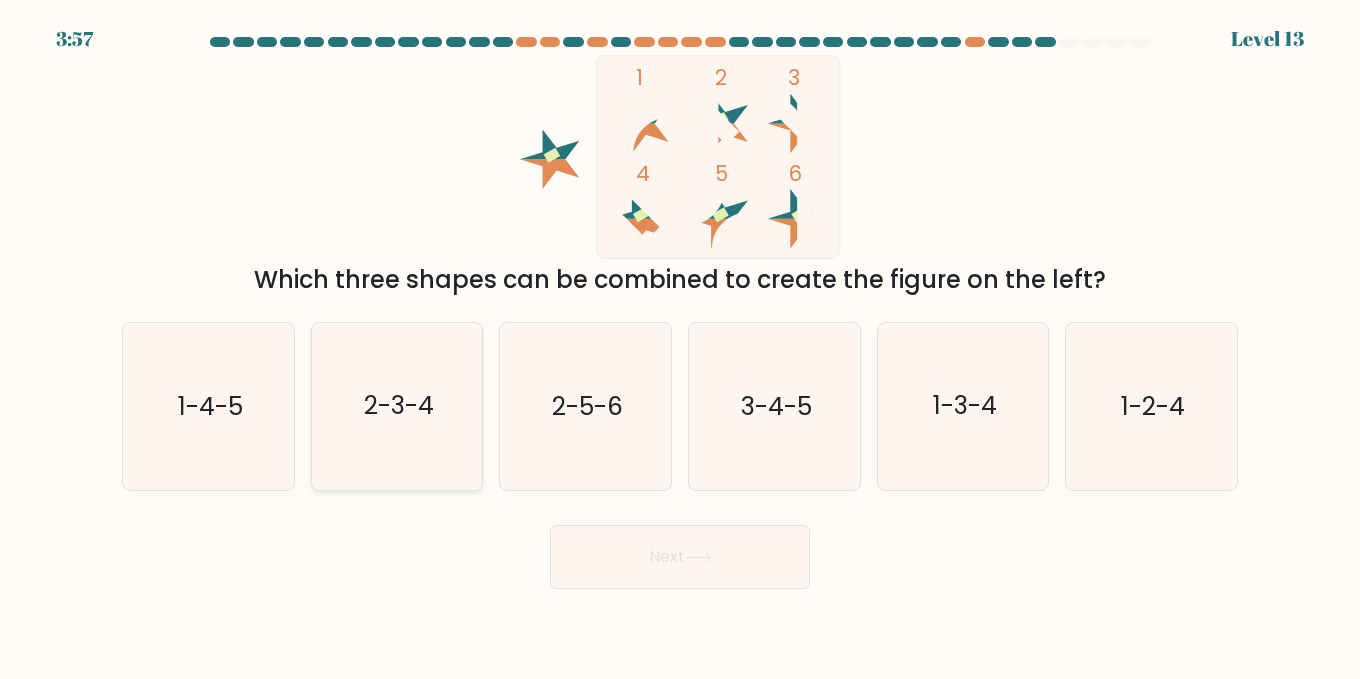 click on "2-3-4" at bounding box center (399, 406) 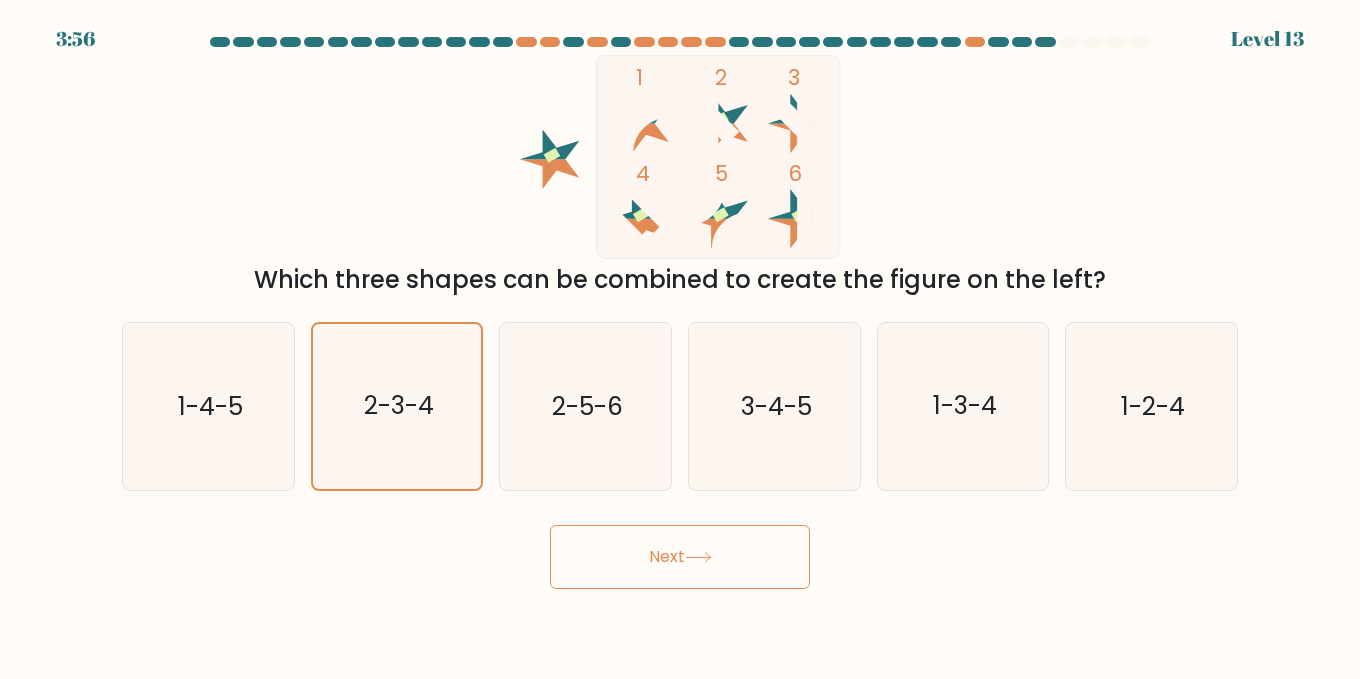 click on "Next" at bounding box center (680, 557) 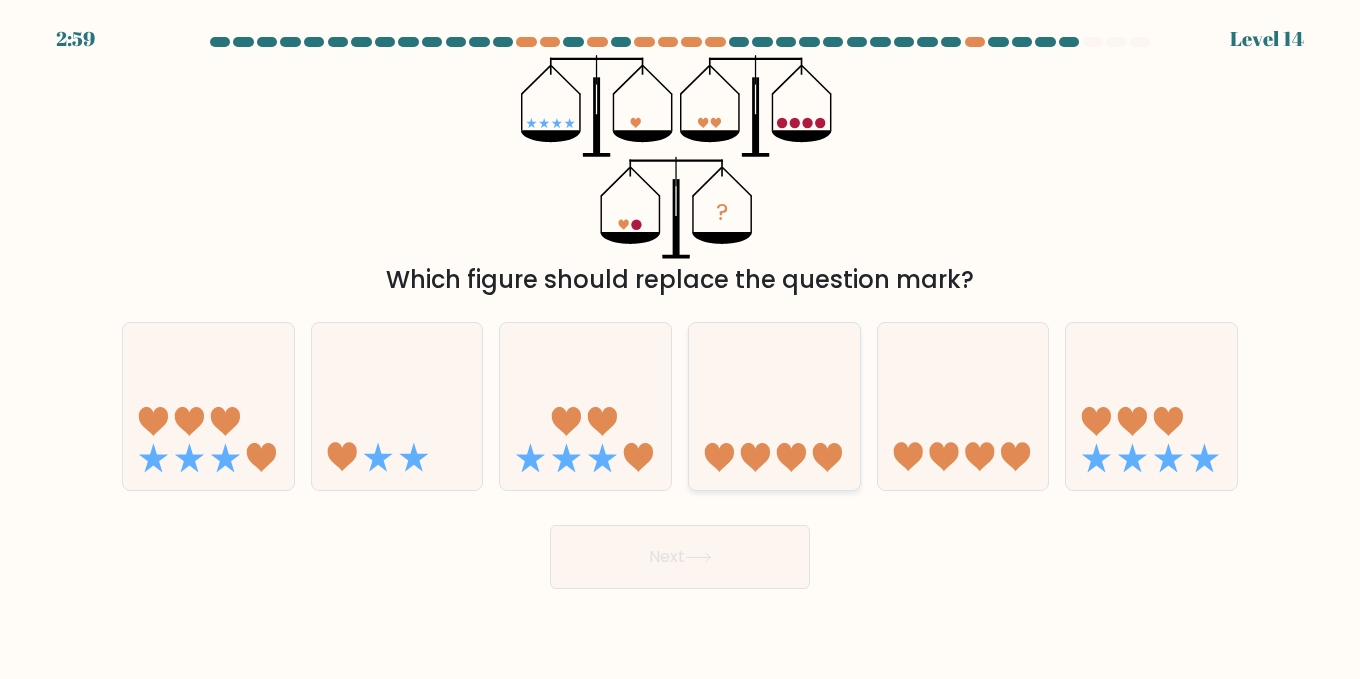 click at bounding box center (774, 405) 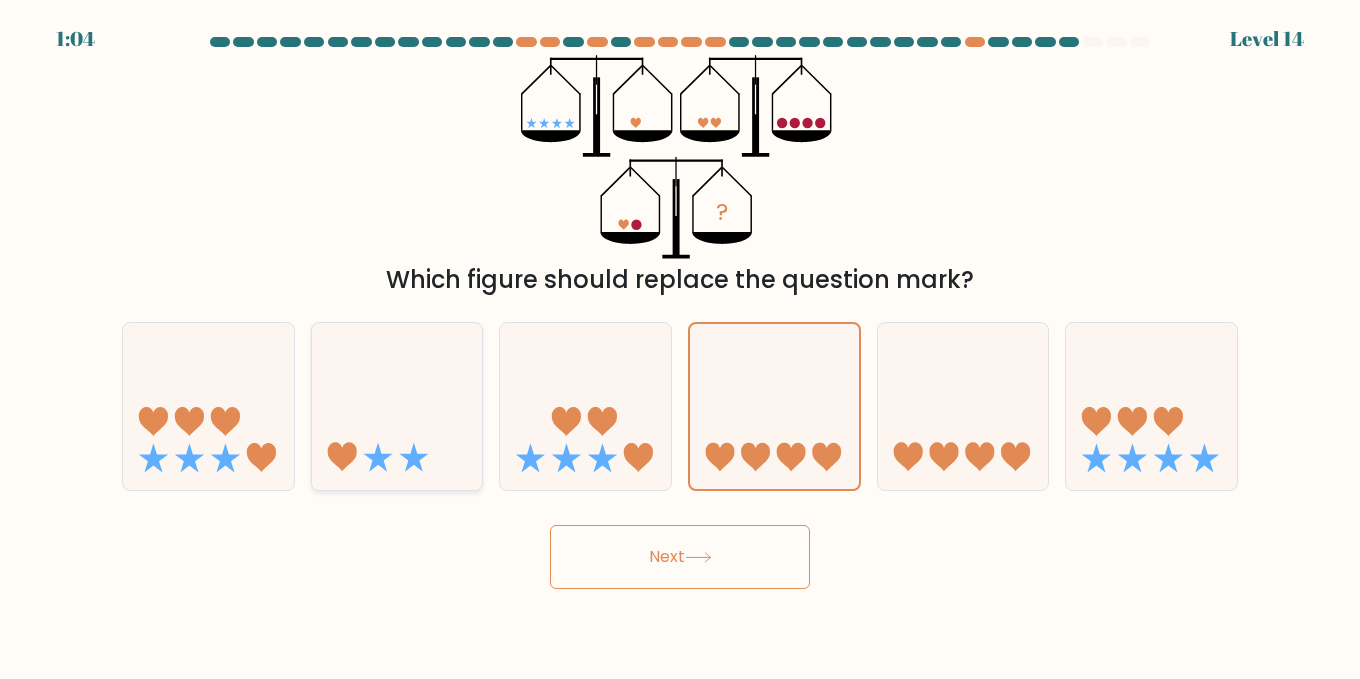 click at bounding box center (397, 406) 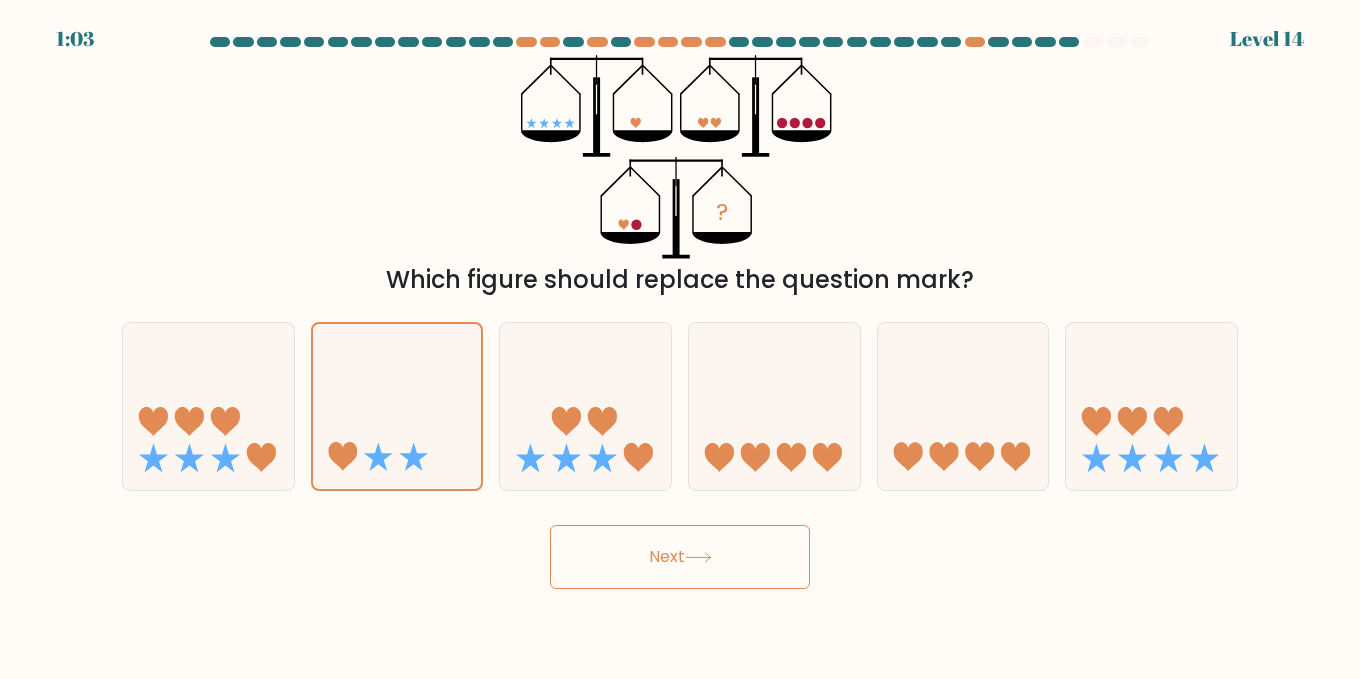 click on "Next" at bounding box center [680, 557] 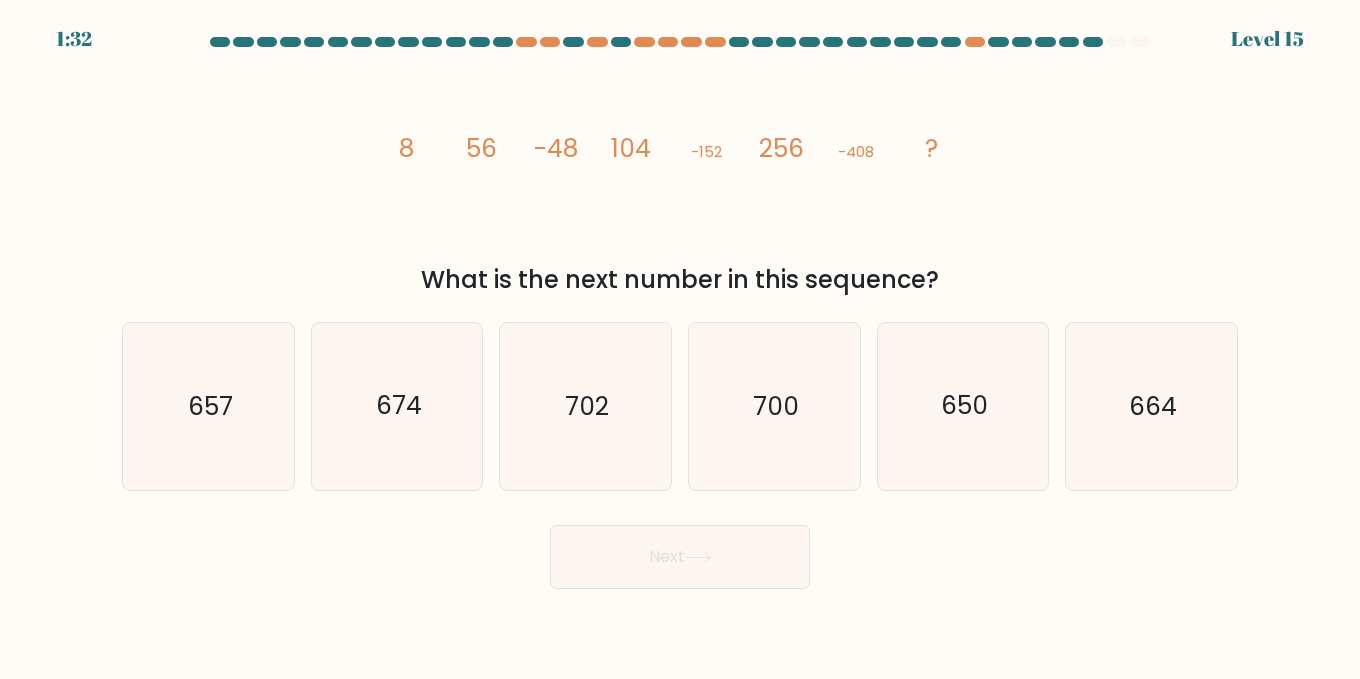 type 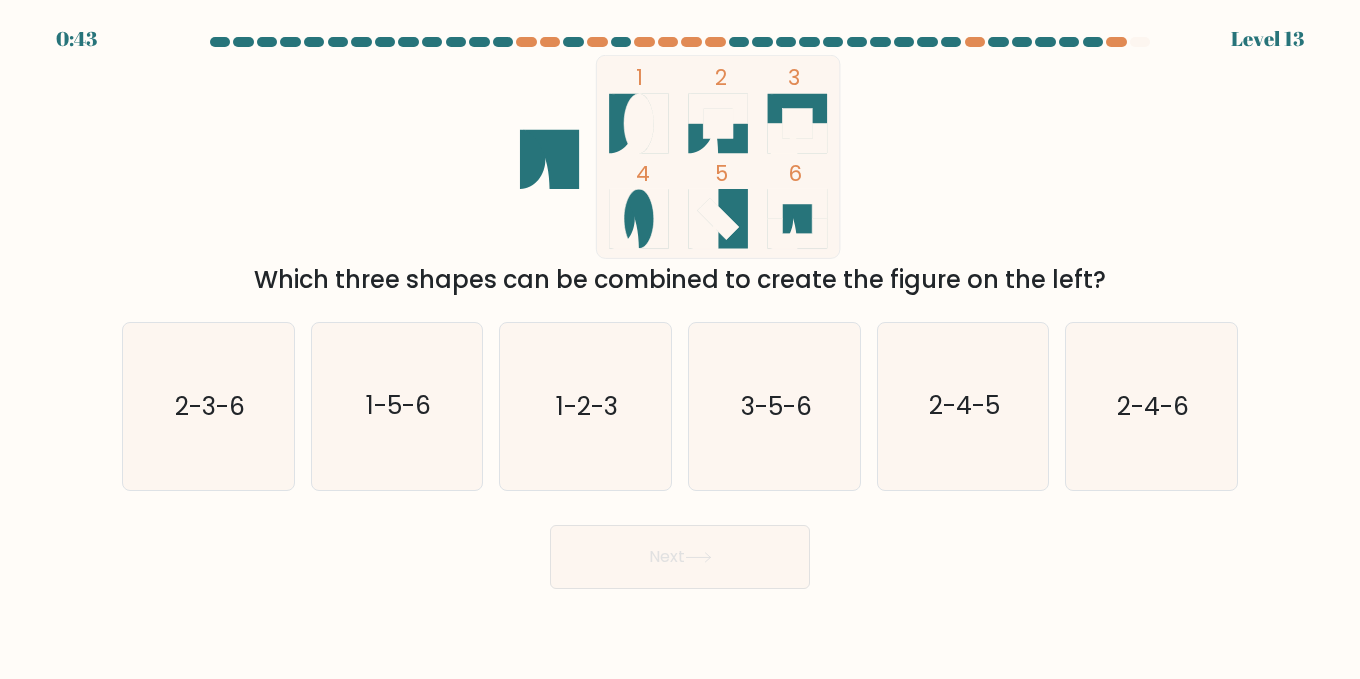 scroll, scrollTop: 0, scrollLeft: 0, axis: both 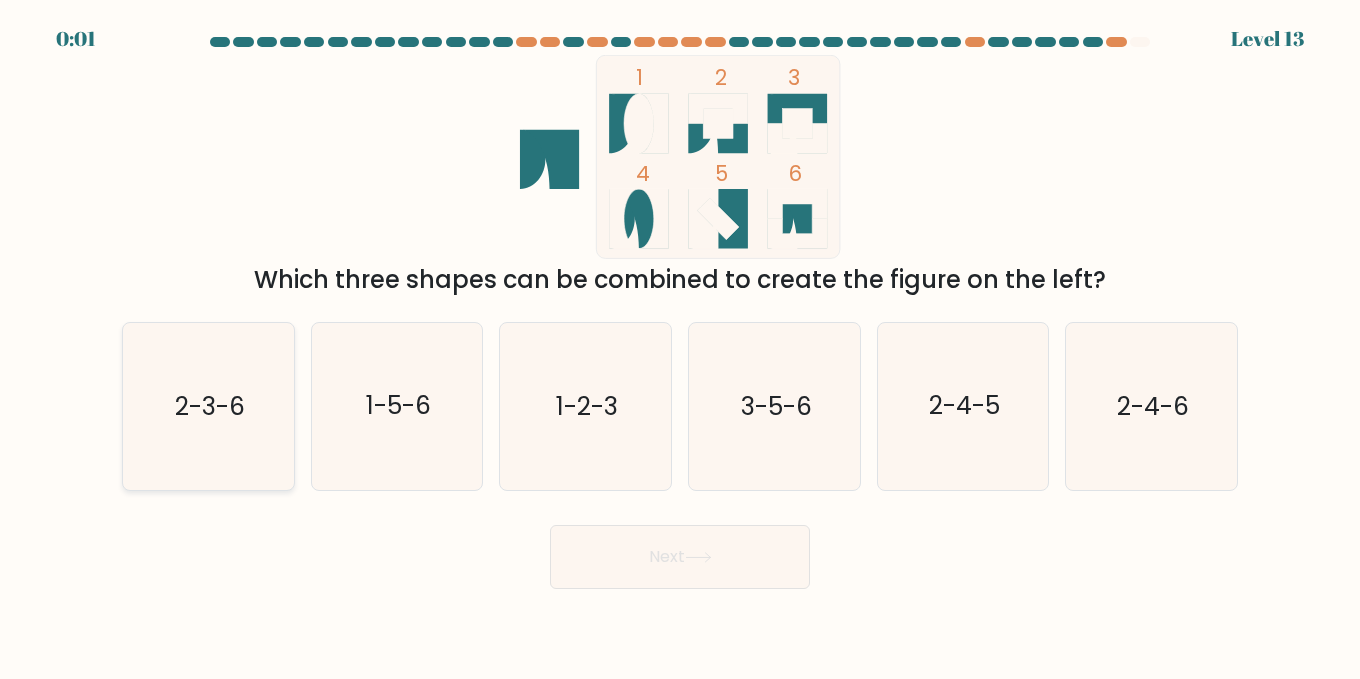 click on "2-3-6" at bounding box center (208, 406) 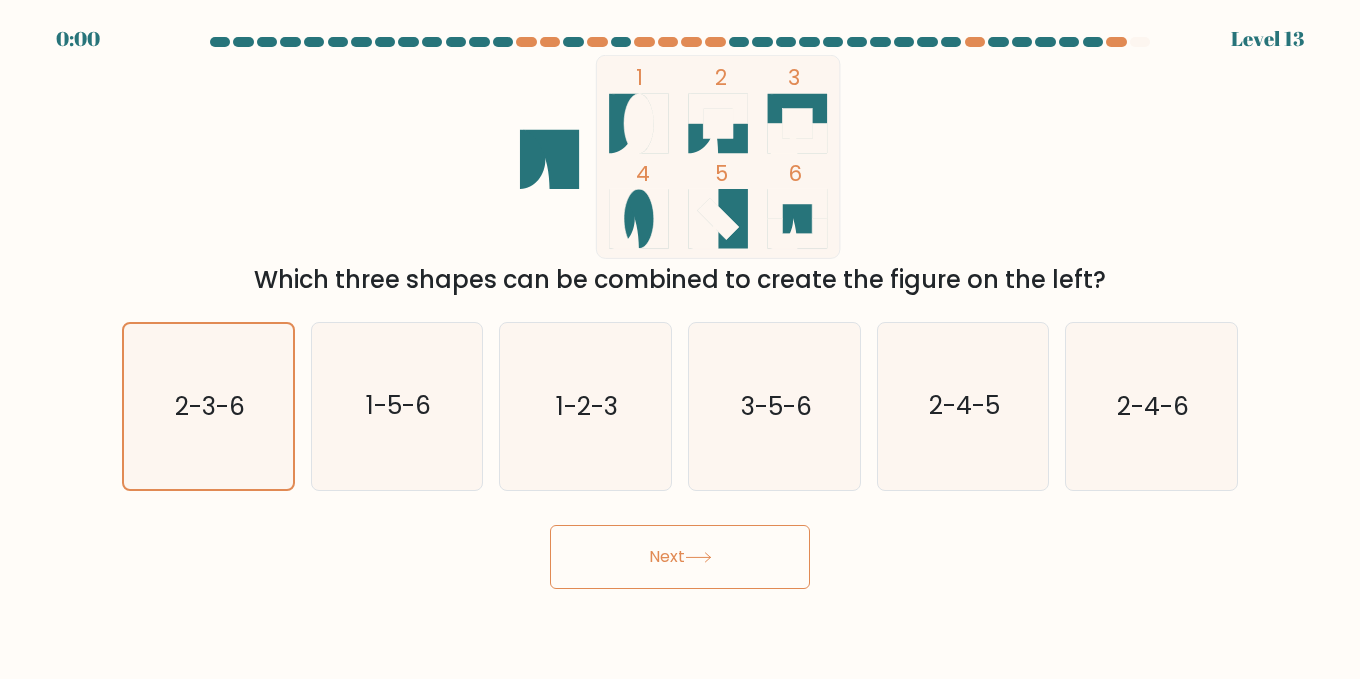 click on "Next" at bounding box center [680, 557] 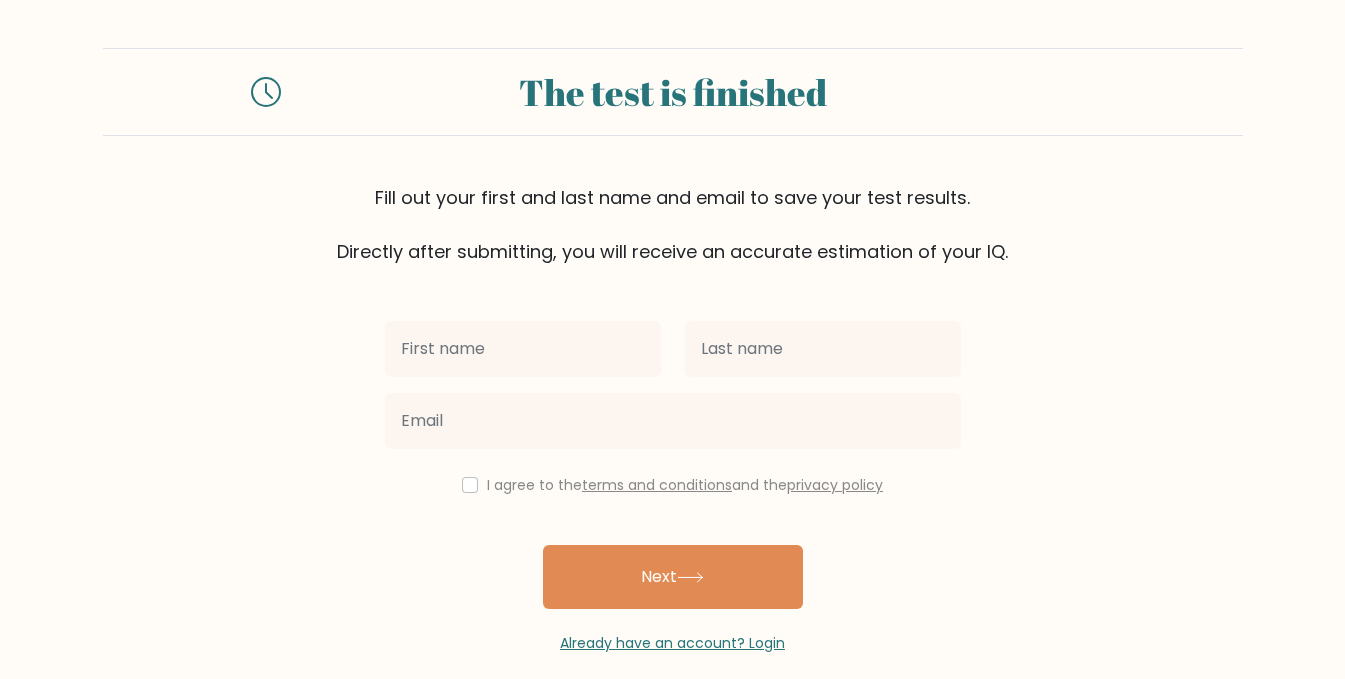 scroll, scrollTop: 0, scrollLeft: 0, axis: both 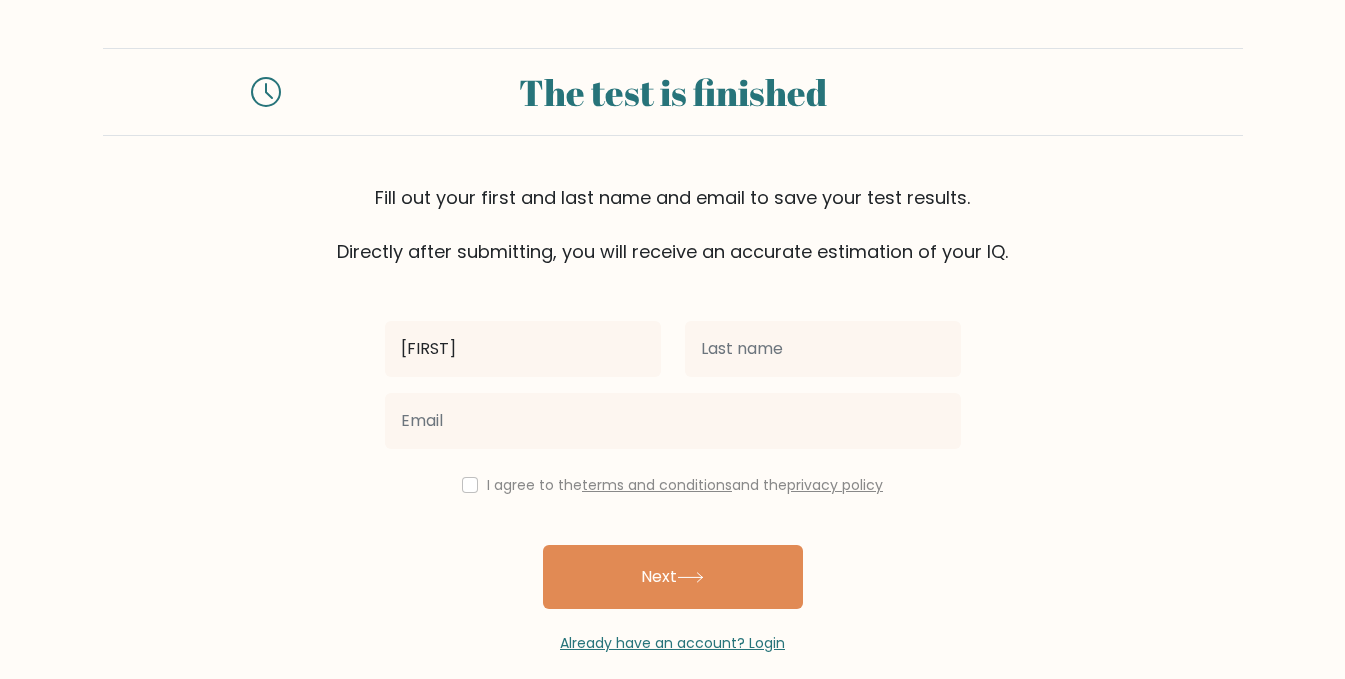 type on "[FIRST]" 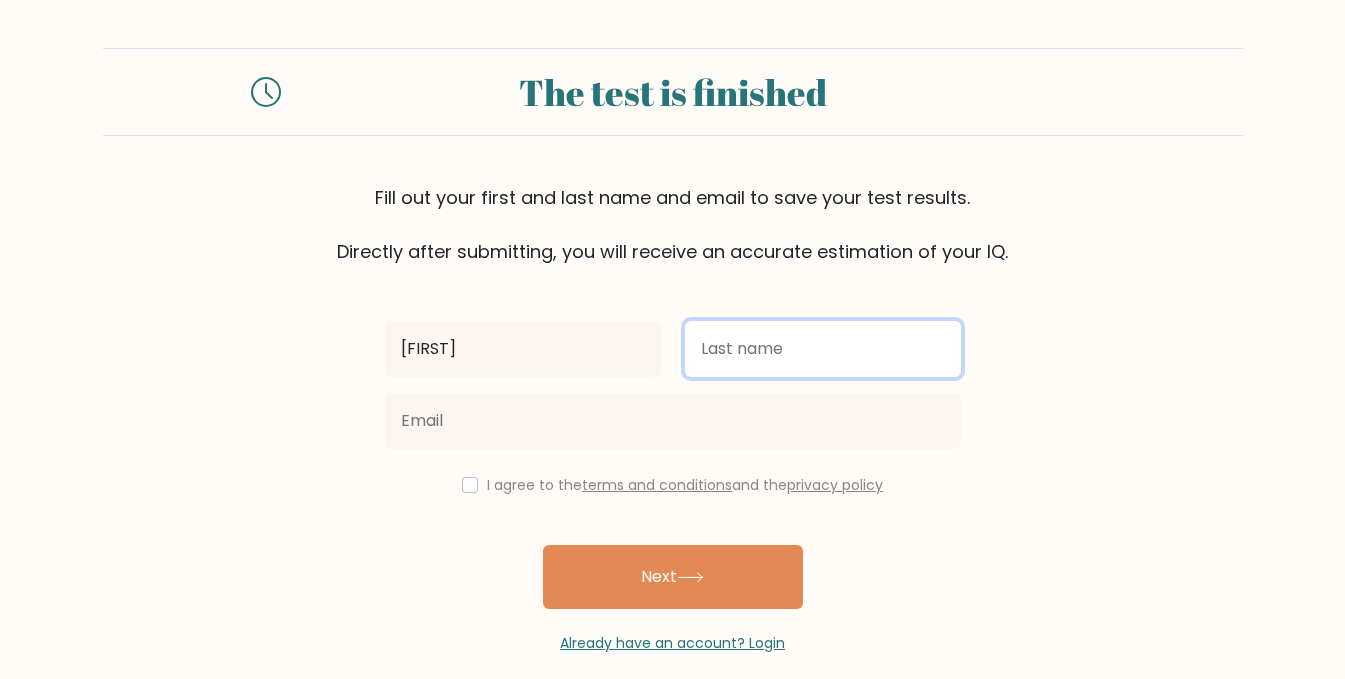 click at bounding box center (823, 349) 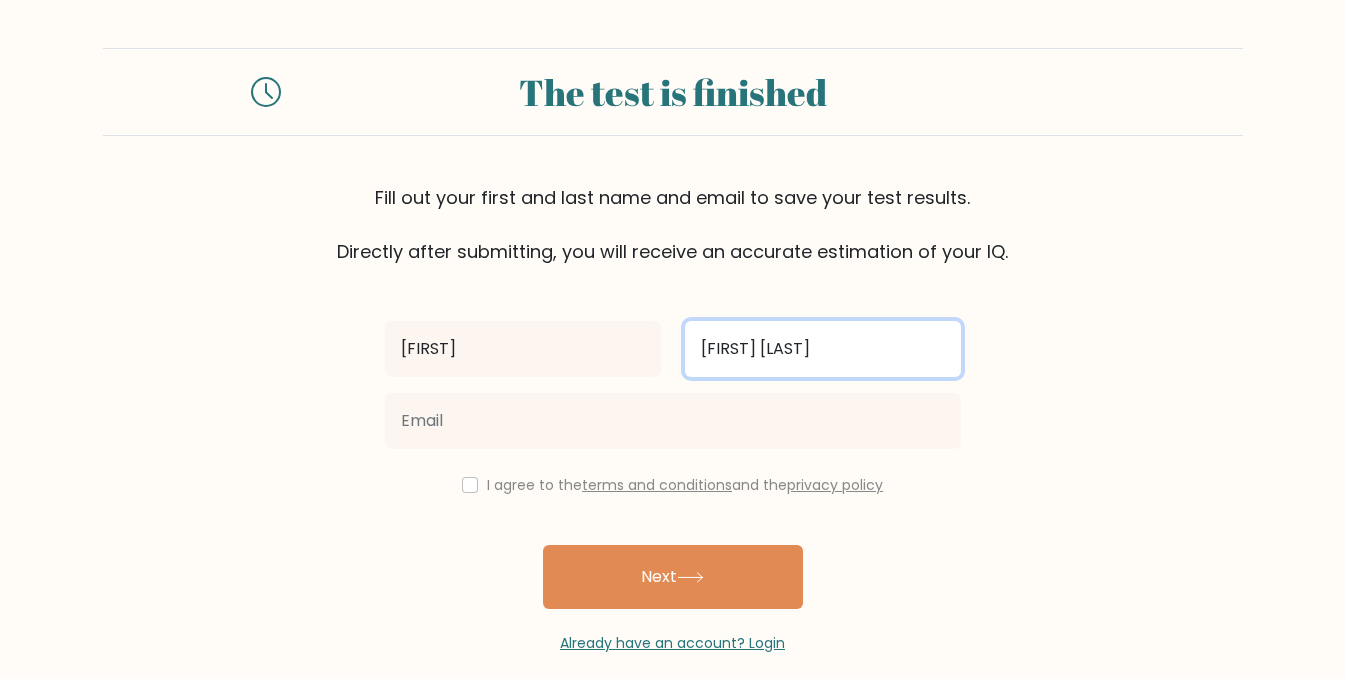 type on "[FIRST] [LAST]" 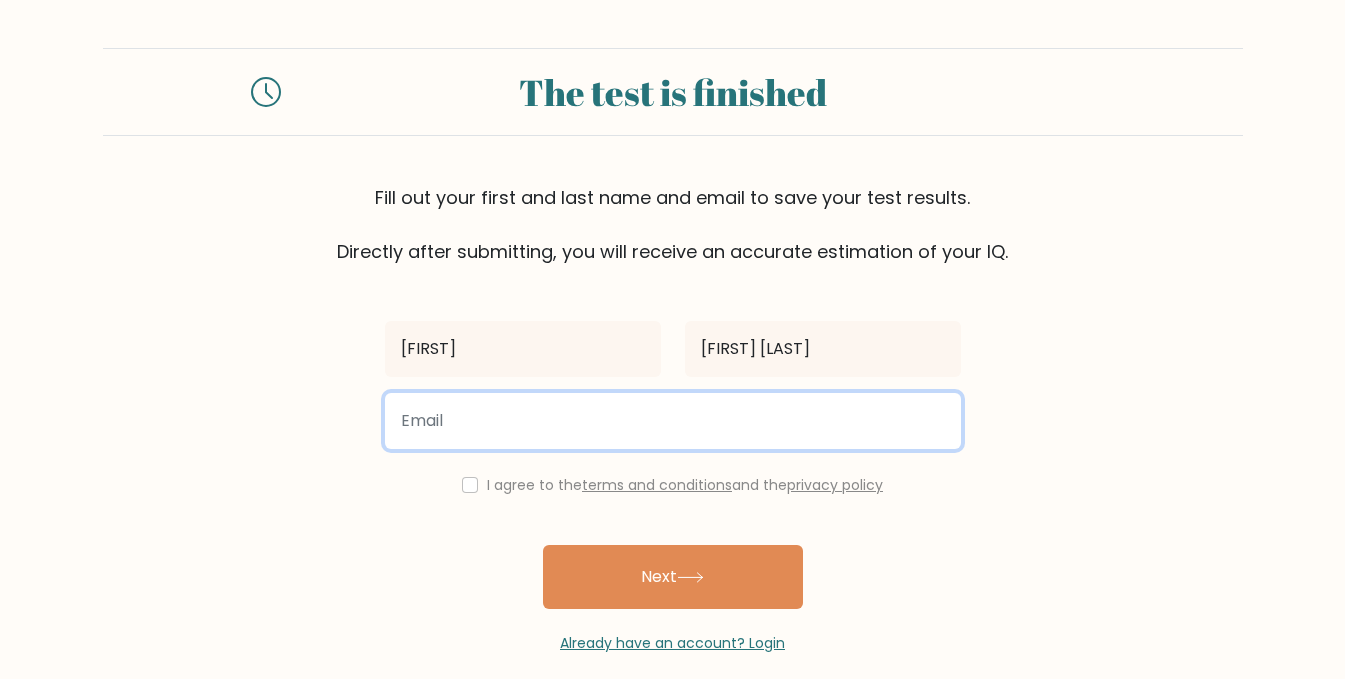 click at bounding box center (673, 421) 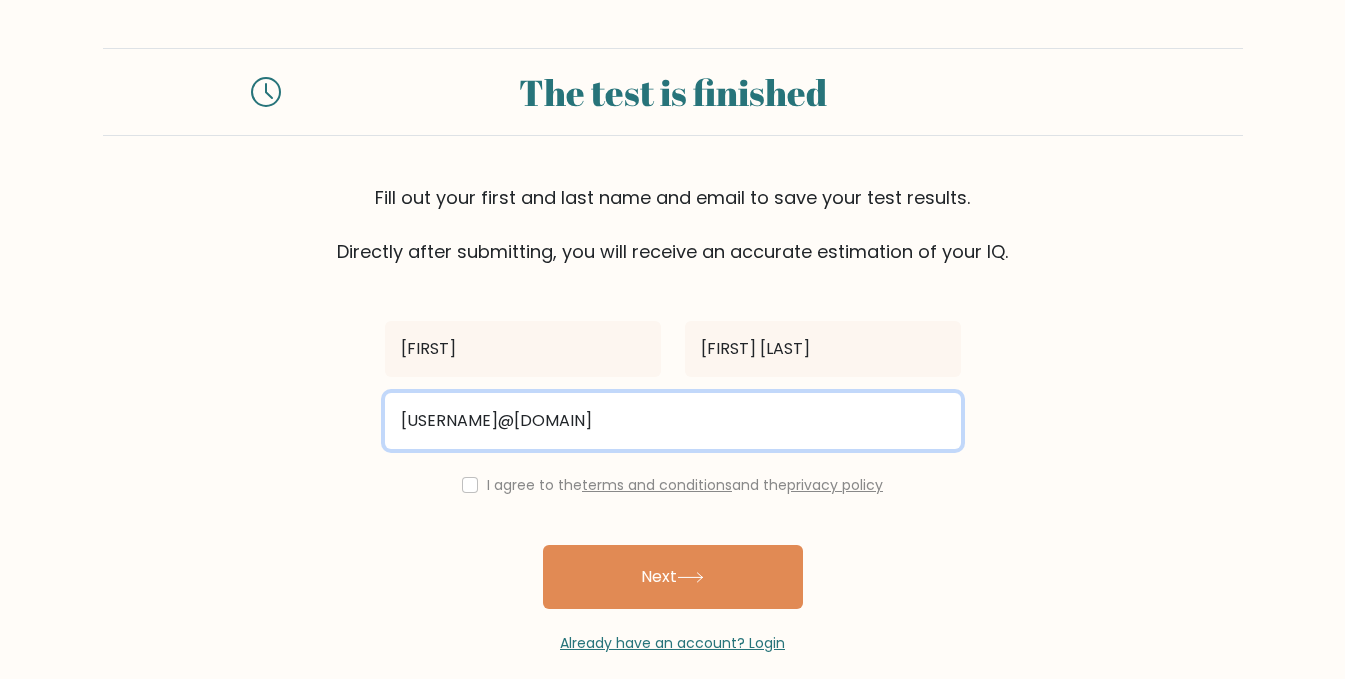 click on "[USERNAME]@[DOMAIN]" at bounding box center (673, 421) 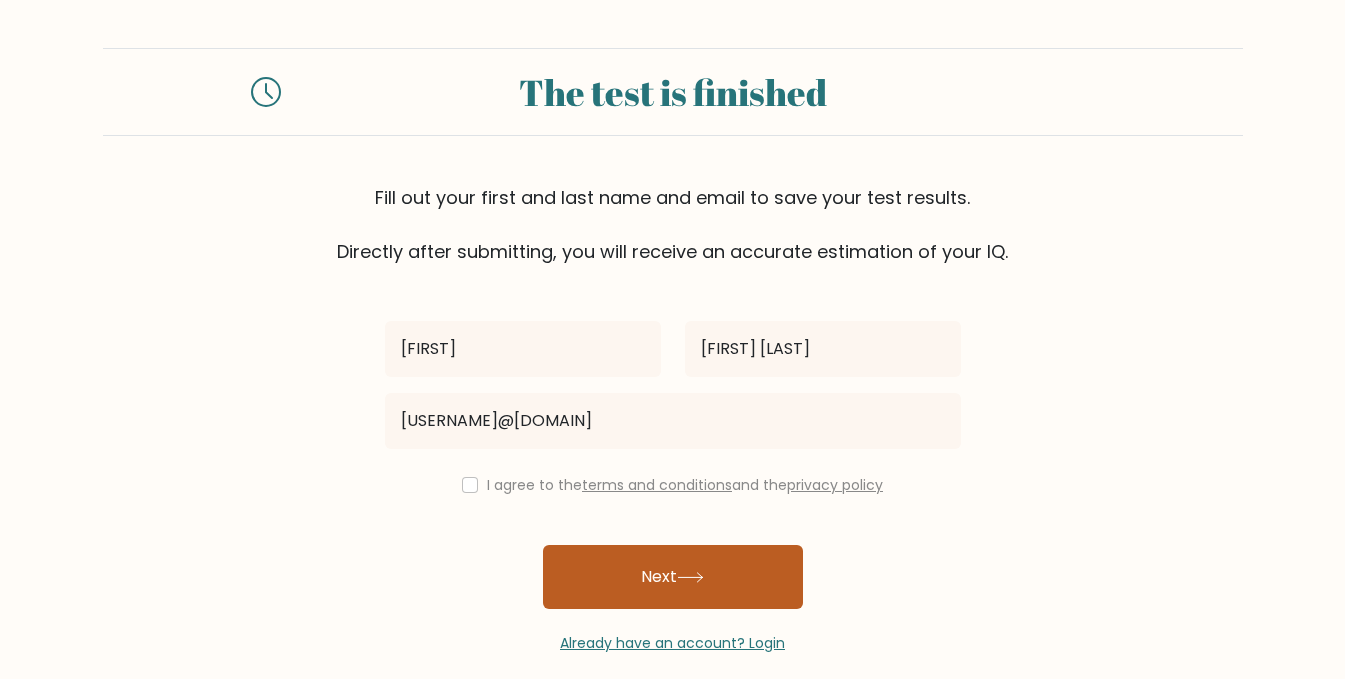 click on "Next" at bounding box center [673, 577] 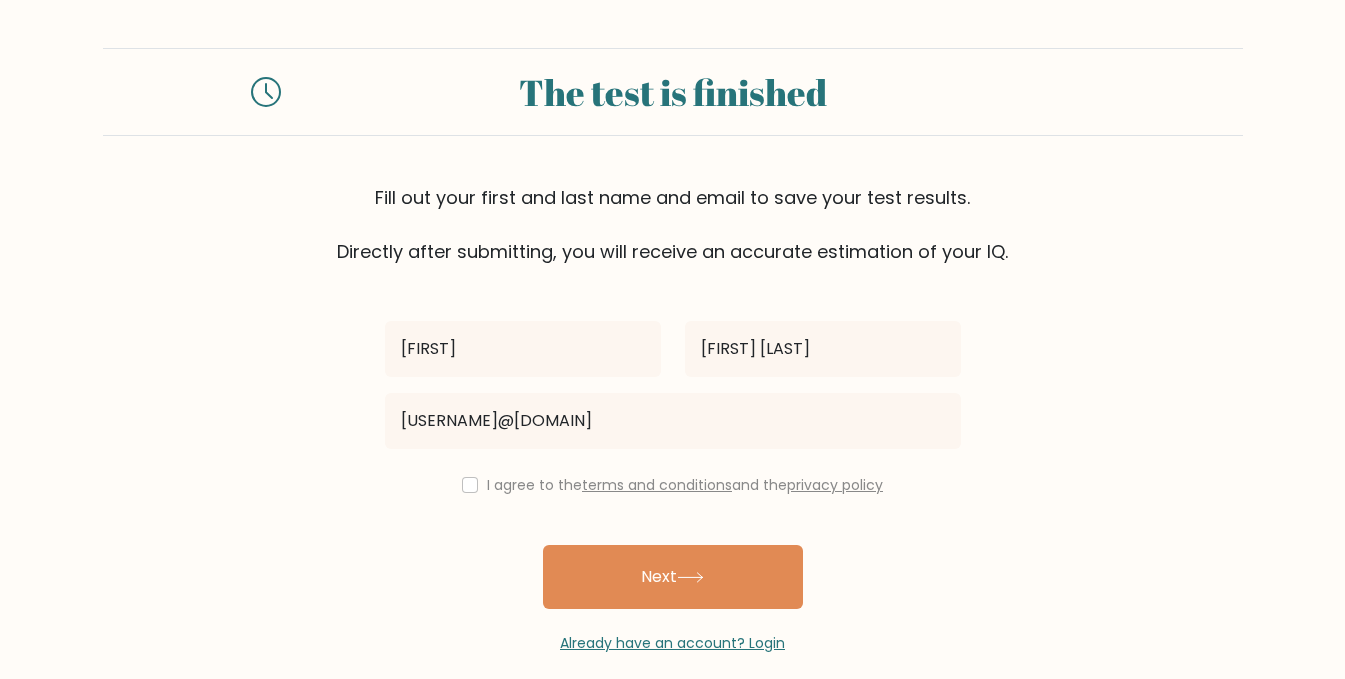 click on "I agree to the  terms and conditions  and the  privacy policy" at bounding box center [685, 485] 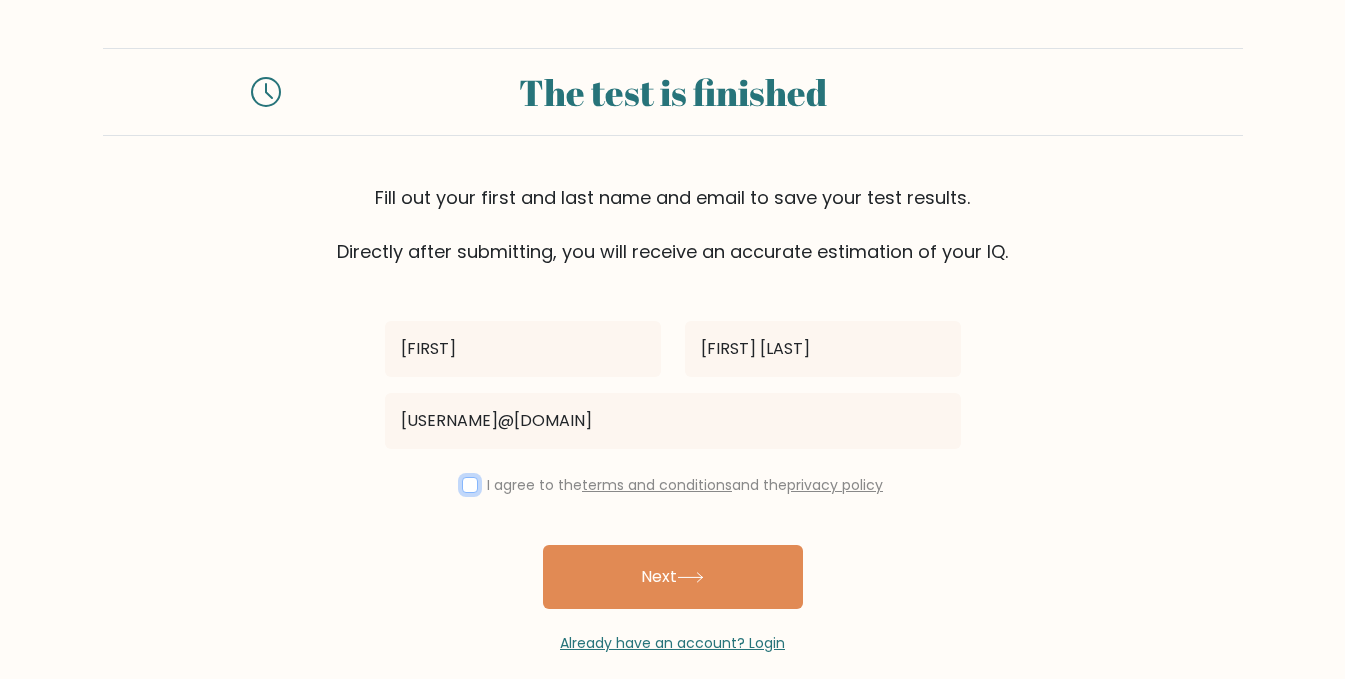 click at bounding box center (470, 485) 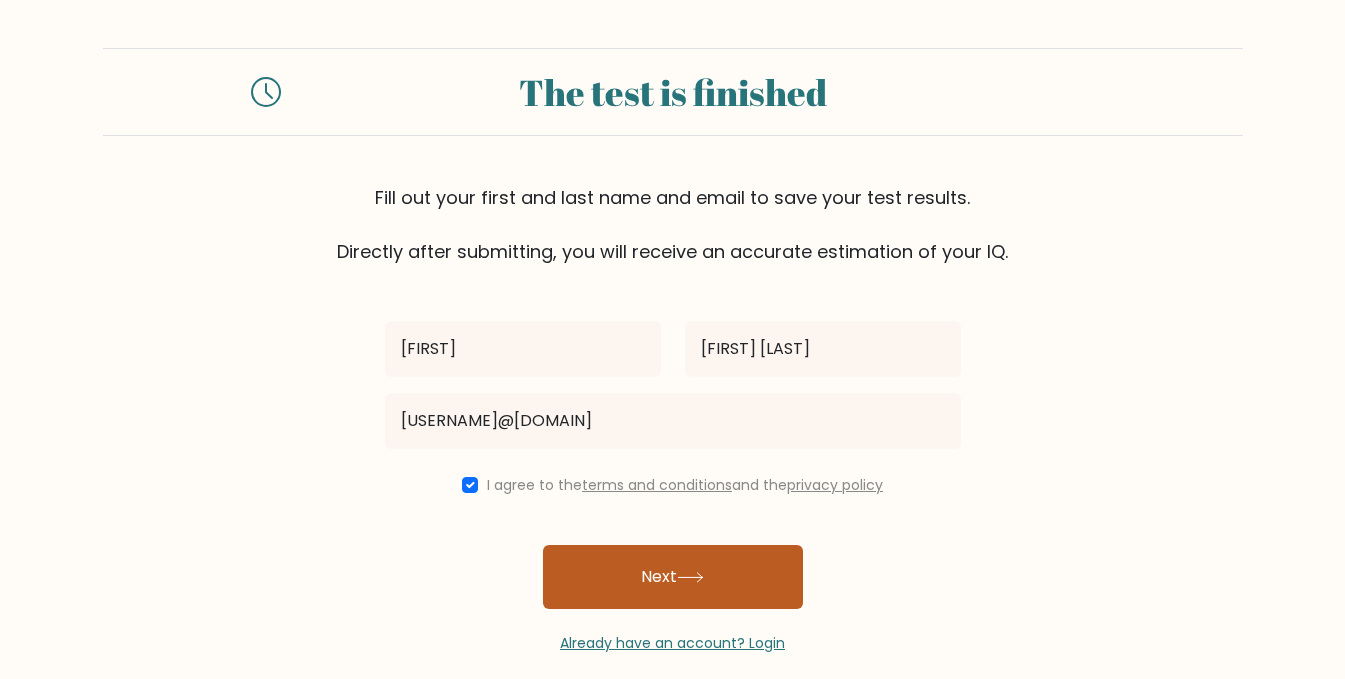 click on "Next" at bounding box center (673, 577) 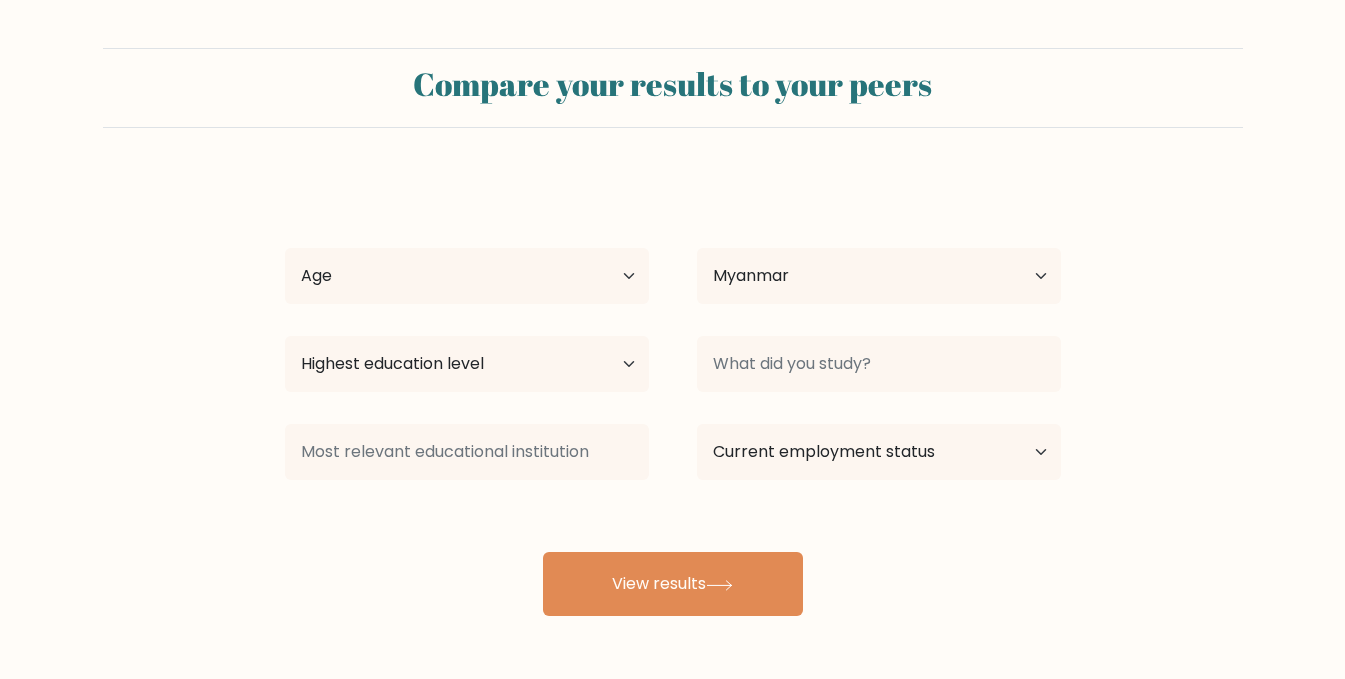 scroll, scrollTop: 0, scrollLeft: 0, axis: both 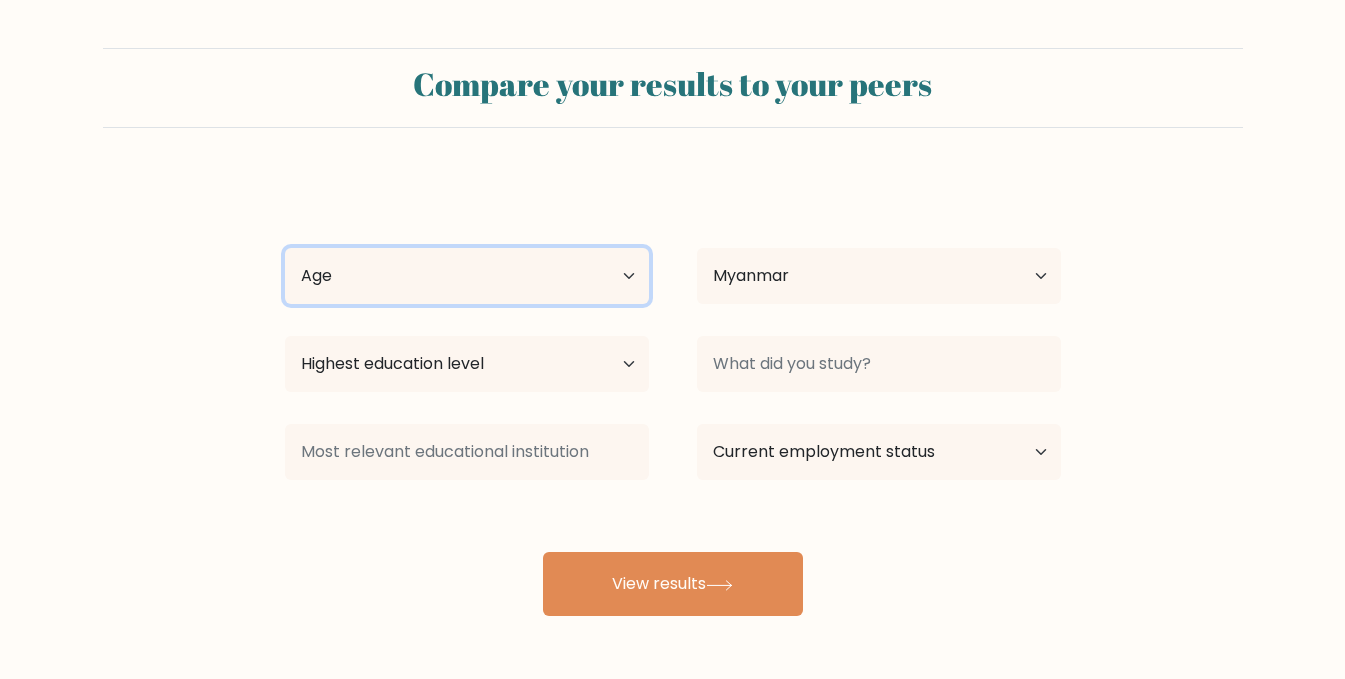 click on "Age
Under 18 years old
18-24 years old
25-34 years old
35-44 years old
45-54 years old
55-64 years old
65 years old and above" at bounding box center (467, 276) 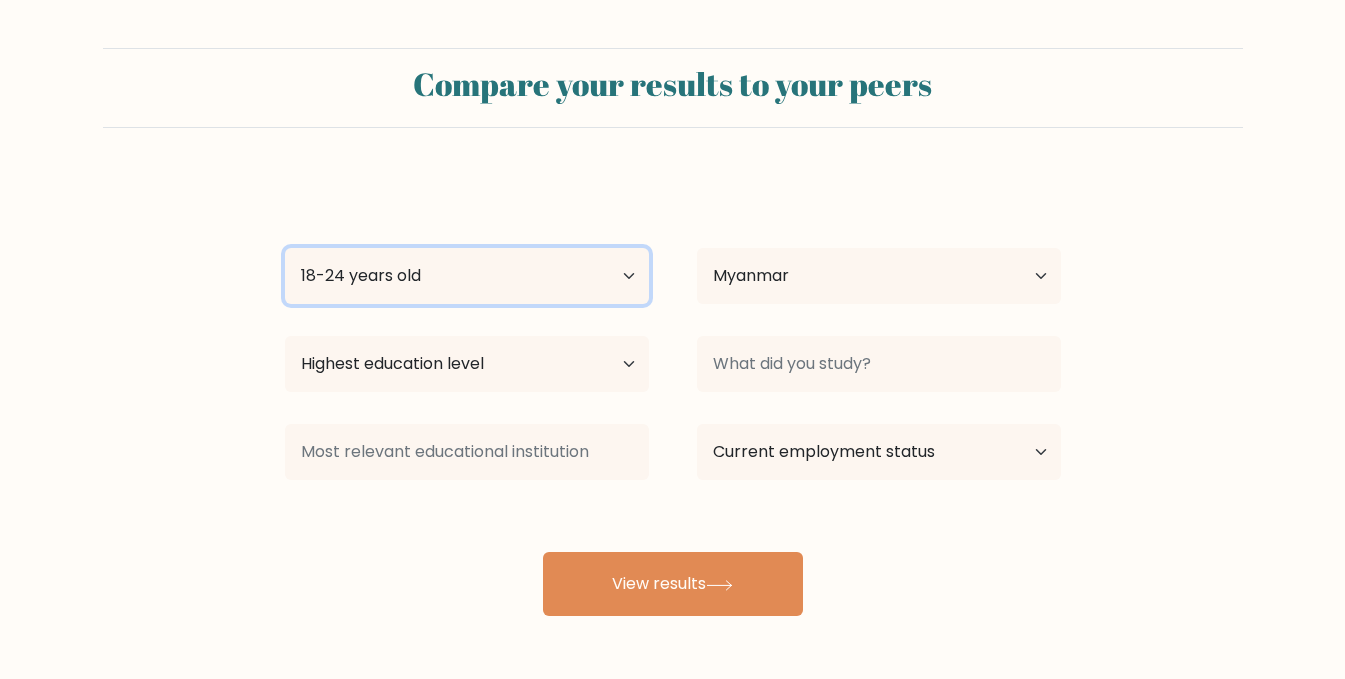 click on "Age
Under 18 years old
18-24 years old
25-34 years old
35-44 years old
45-54 years old
55-64 years old
65 years old and above" at bounding box center (467, 276) 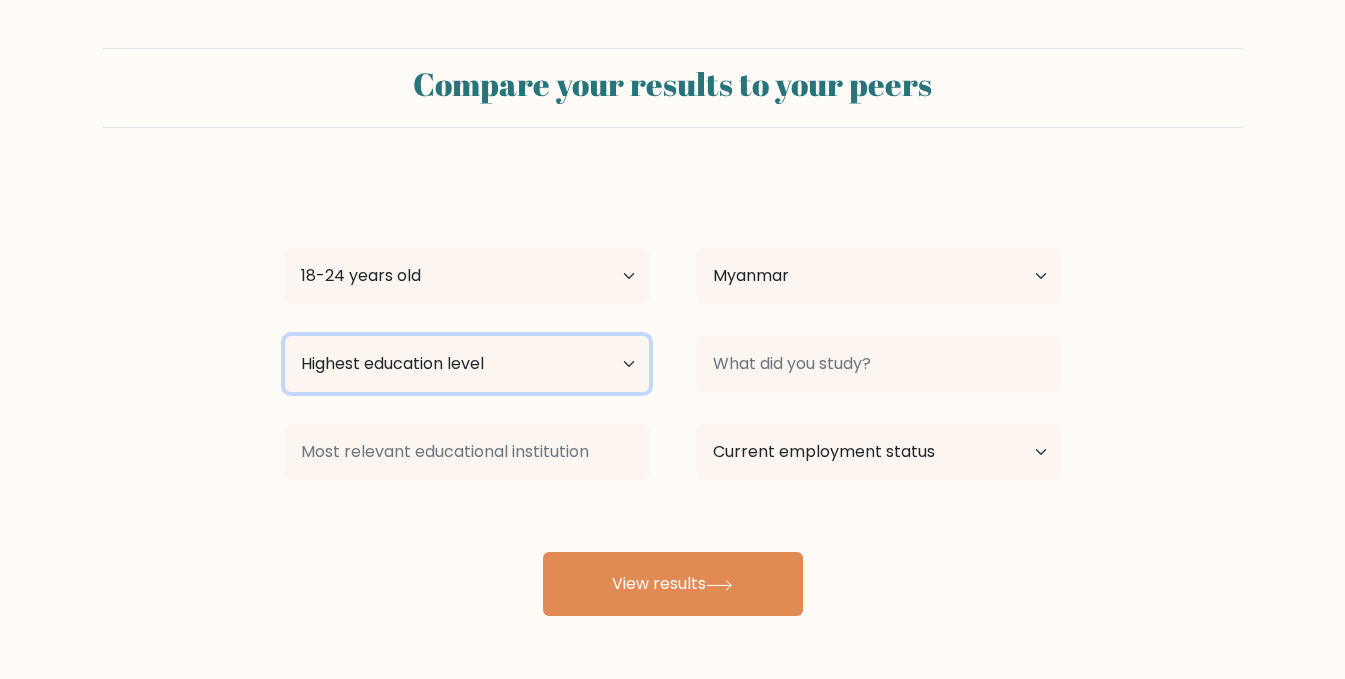 click on "Highest education level
No schooling
Primary
Lower Secondary
Upper Secondary
Occupation Specific
Bachelor's degree
Master's degree
Doctoral degree" at bounding box center (467, 364) 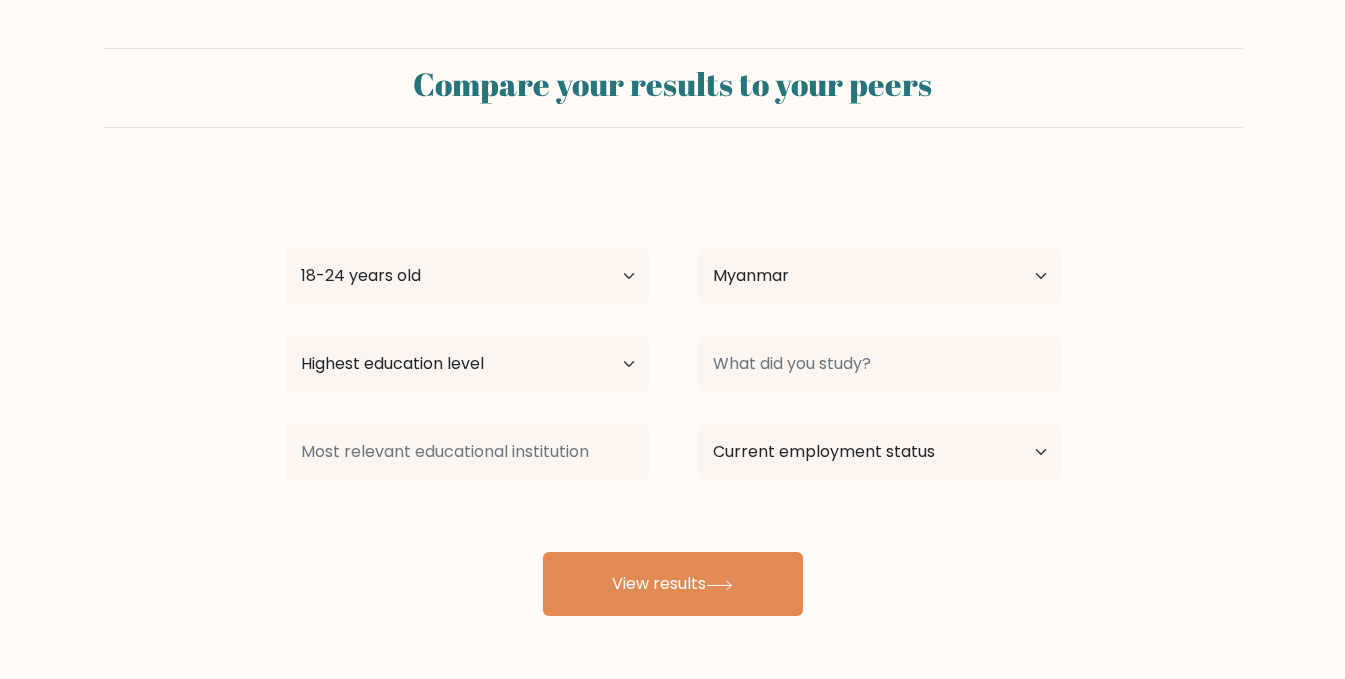 click on "Compare your results to your peers
Win
Min Thant
Age
Under 18 years old
18-24 years old
25-34 years old
35-44 years old
45-54 years old
55-64 years old
65 years old and above
Country
Afghanistan
Albania
Algeria
American Samoa
Andorra
Angola
Anguilla
Antarctica
Antigua and Barbuda
Argentina
Armenia
Aruba
Australia
Chad" at bounding box center (672, 332) 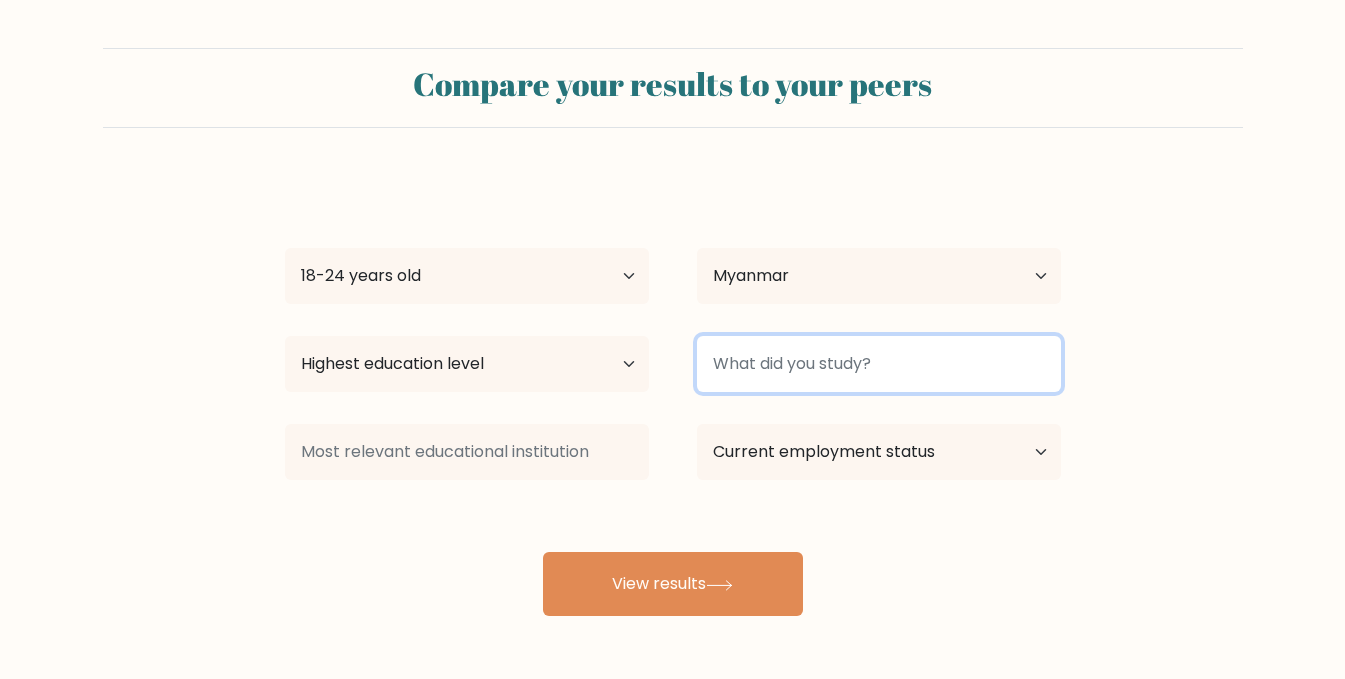 click at bounding box center (879, 364) 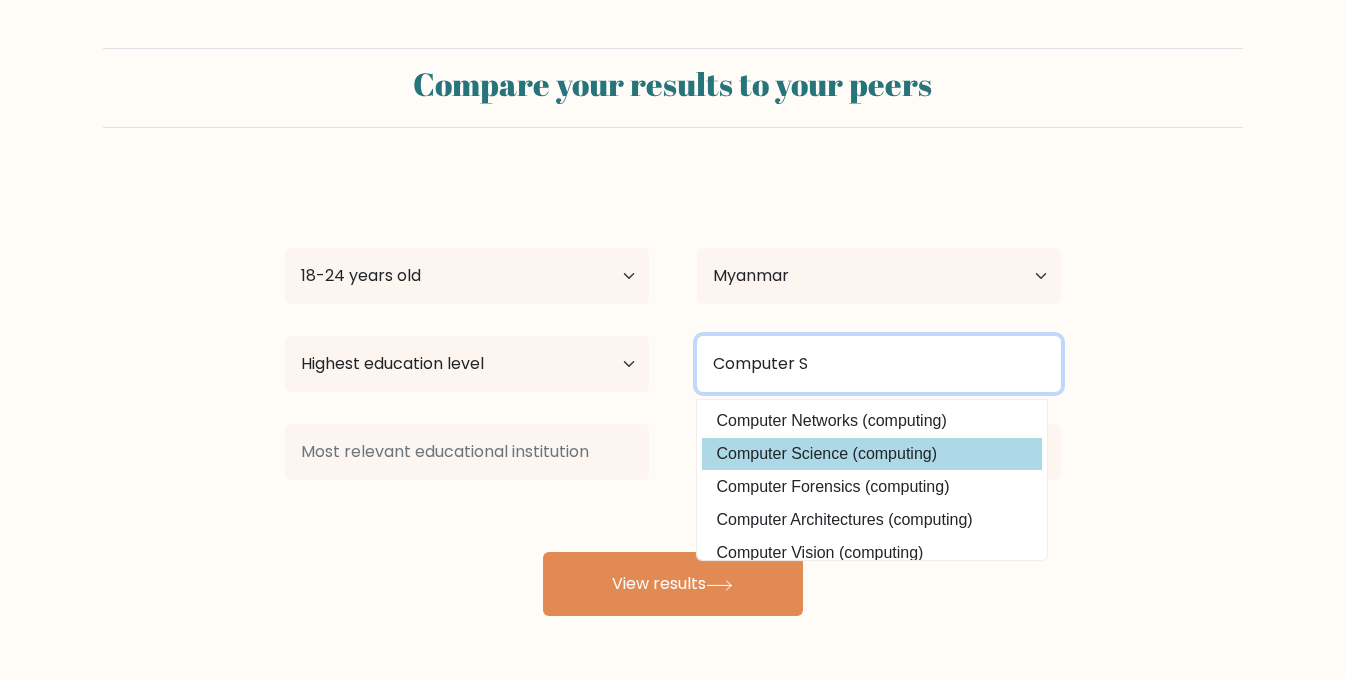 type on "Computer S" 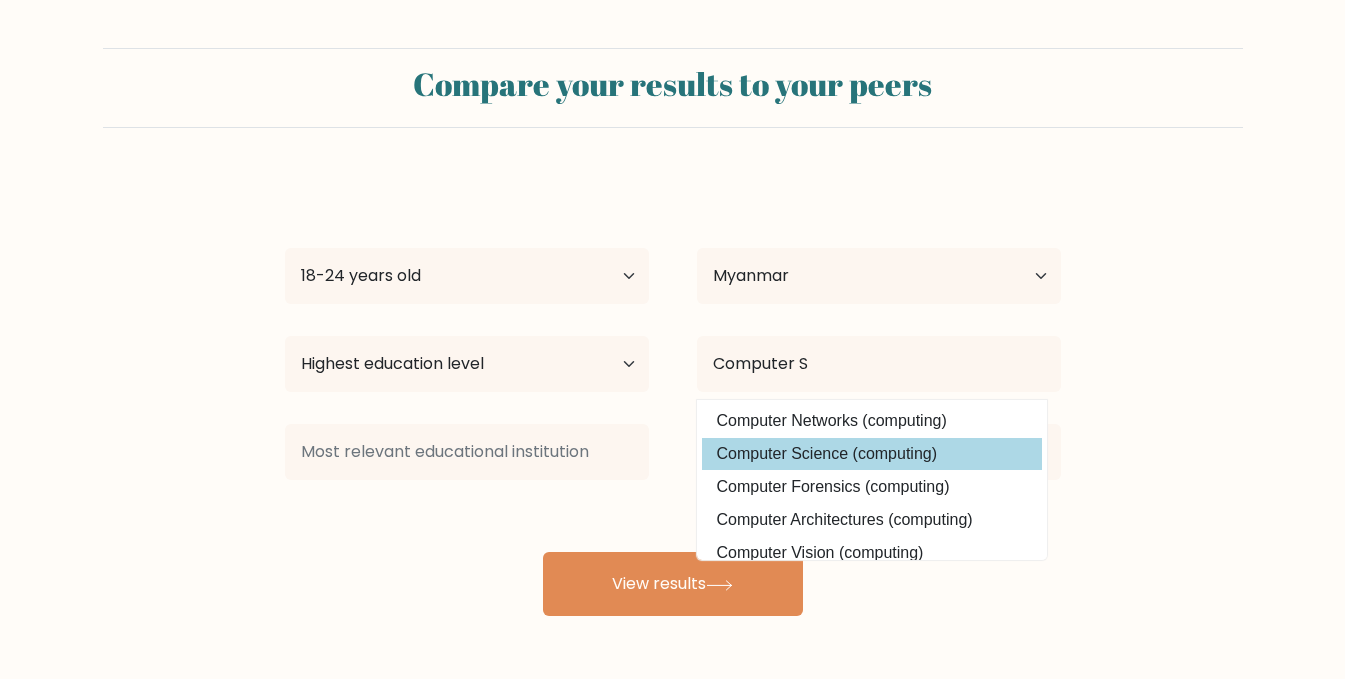 click on "Win
Min Thant
Age
Under 18 years old
18-24 years old
25-34 years old
35-44 years old
45-54 years old
55-64 years old
65 years old and above
Country
Afghanistan
Albania
Algeria
American Samoa
Andorra
Angola
Anguilla
Antarctica
Antigua and Barbuda
Argentina
Armenia
Aruba
Australia
Austria
Azerbaijan
Bahamas
Bahrain
Bangladesh
Barbados
Belarus
Belgium
Belize
Benin
Bermuda
Bhutan
Bolivia
Bonaire, Sint Eustatius and Saba
Bosnia and Herzegovina
Botswana
Bouvet Island
Brazil
Brunei" at bounding box center (673, 396) 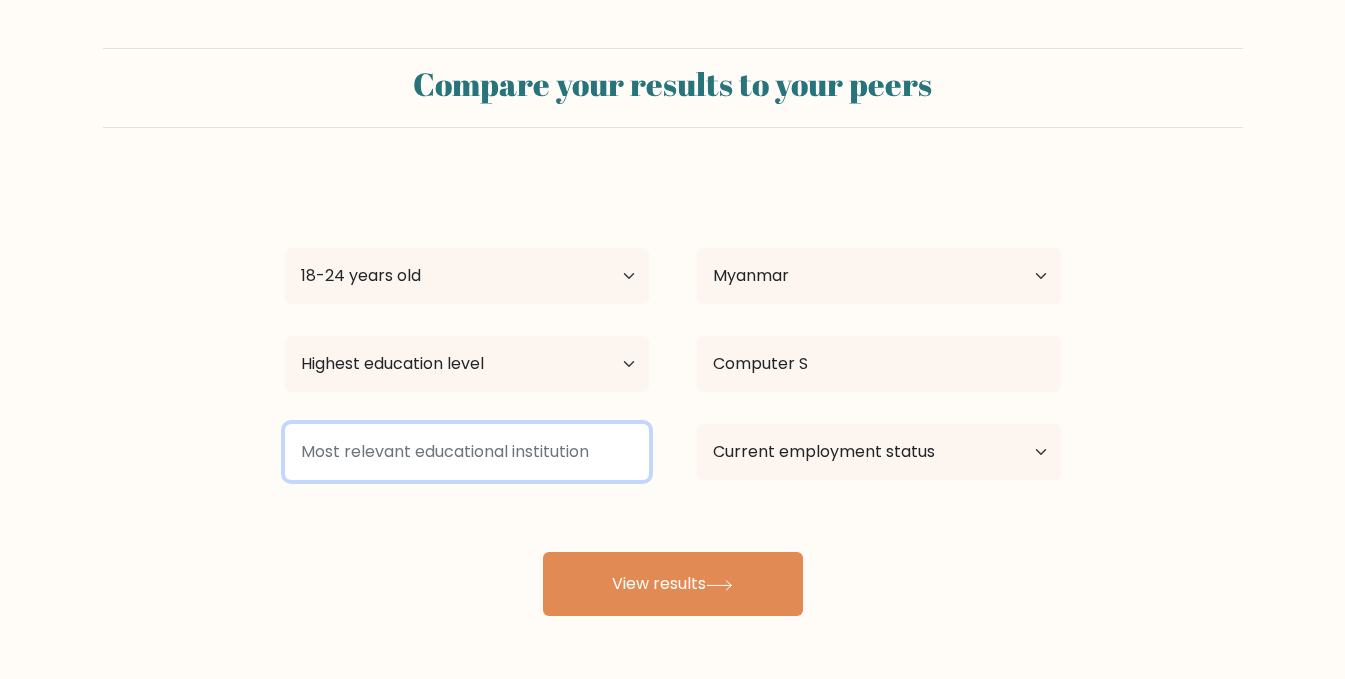 click at bounding box center [467, 452] 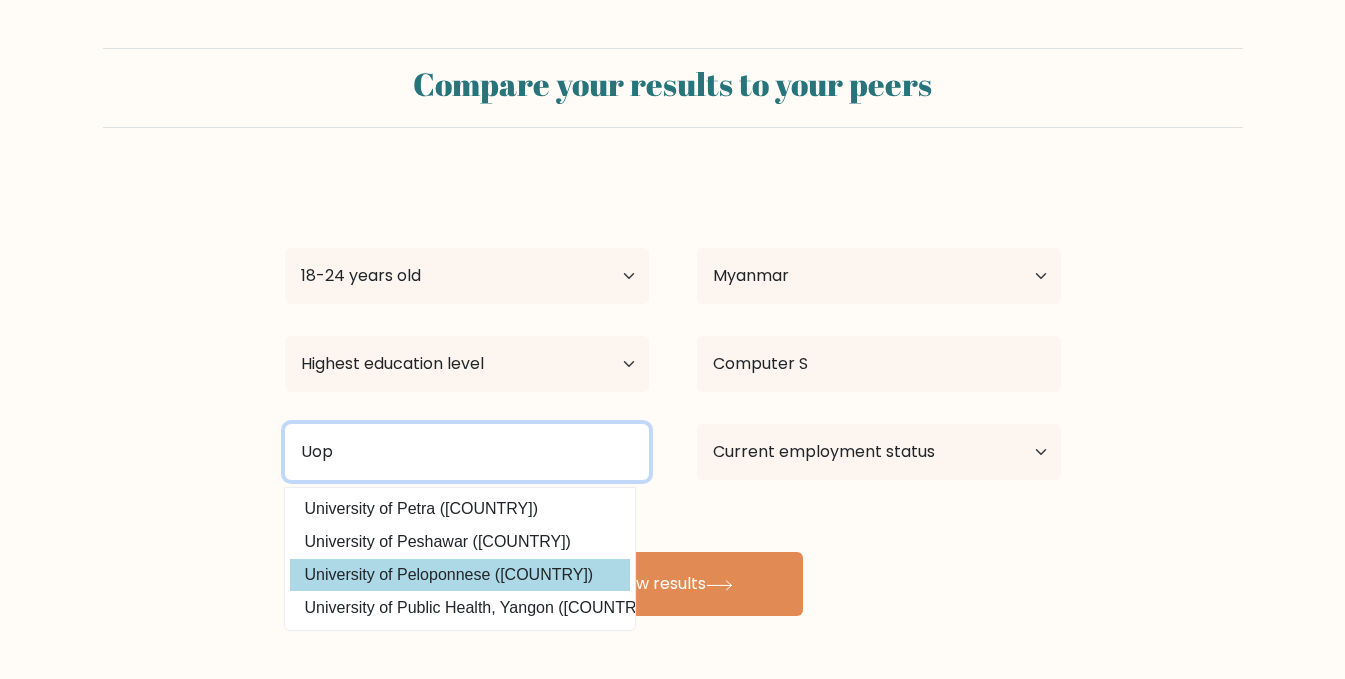 scroll, scrollTop: 75, scrollLeft: 0, axis: vertical 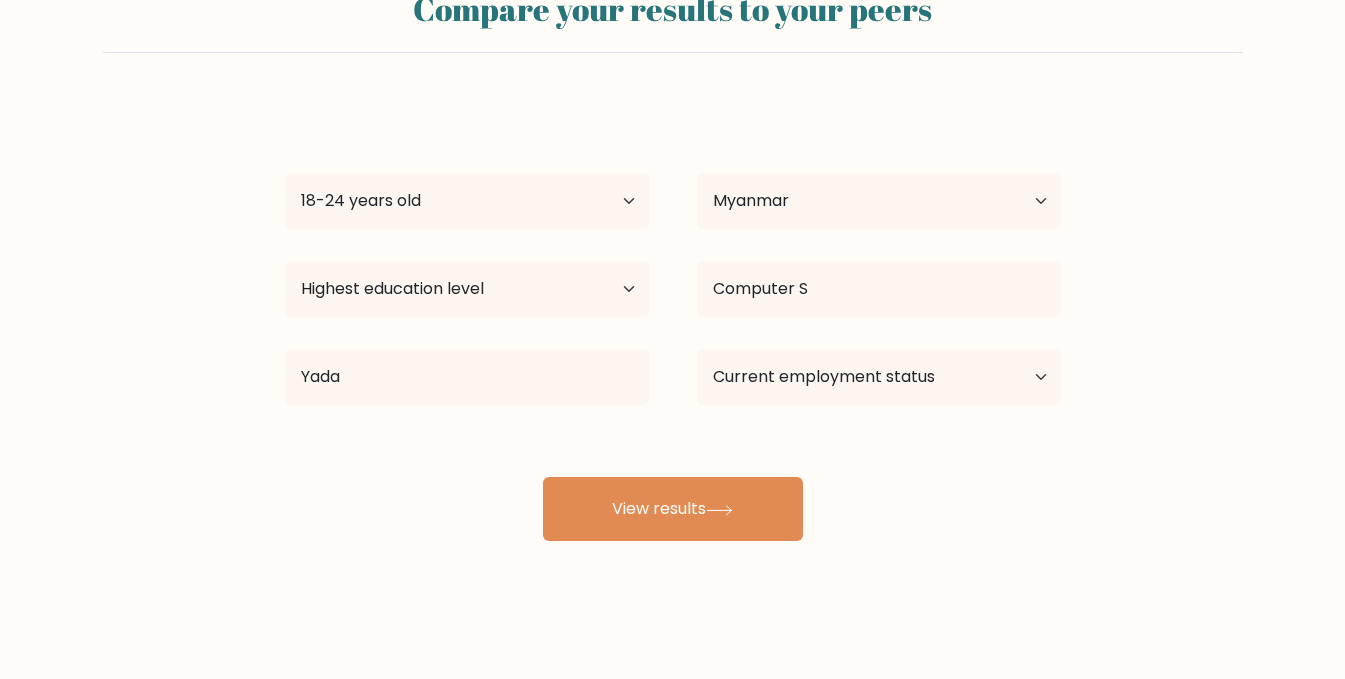 click on "Win
Min Thant
Age
Under 18 years old
18-24 years old
25-34 years old
35-44 years old
45-54 years old
55-64 years old
65 years old and above
Country
Afghanistan
Albania
Algeria
American Samoa
Andorra
Angola
Anguilla
Antarctica
Antigua and Barbuda
Argentina
Armenia
Aruba
Australia
Austria
Azerbaijan
Bahamas
Bahrain
Bangladesh
Barbados
Belarus
Belgium
Belize
Benin
Bermuda
Bhutan
Bolivia
Bonaire, Sint Eustatius and Saba
Bosnia and Herzegovina
Botswana
Bouvet Island
Brazil
Brunei" at bounding box center [673, 321] 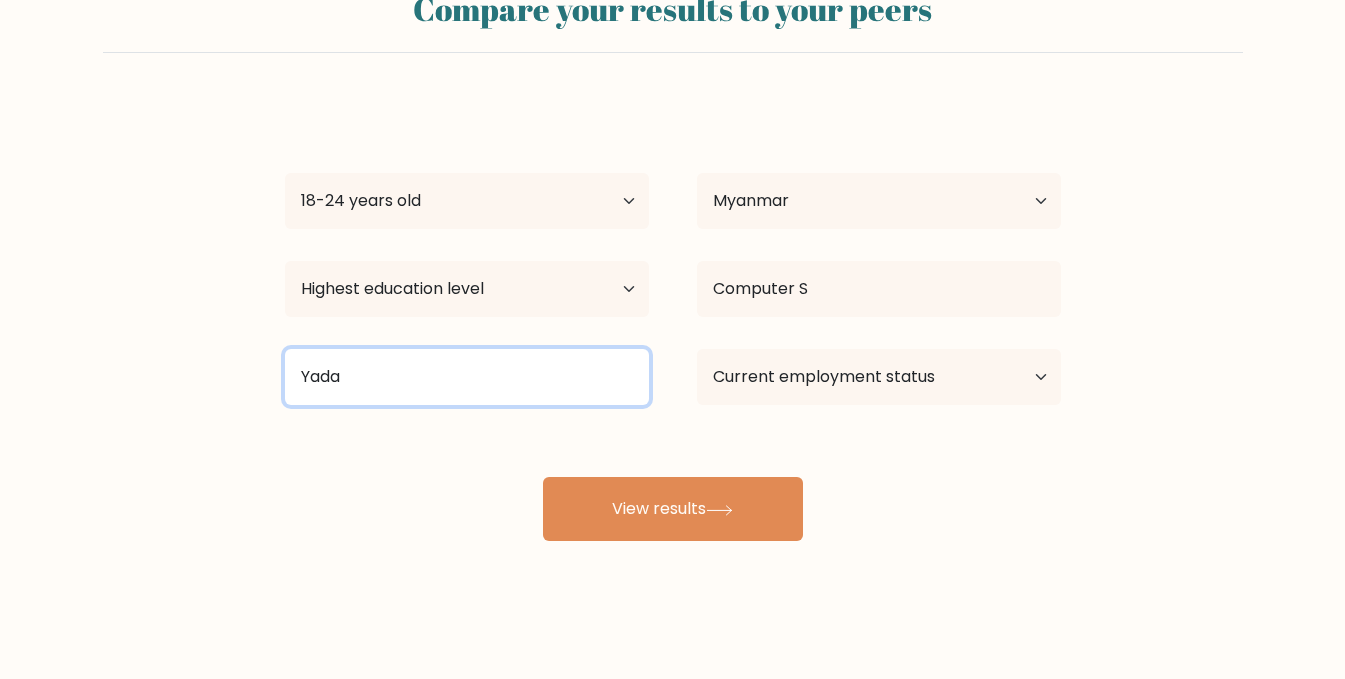 click on "Yada" at bounding box center (467, 377) 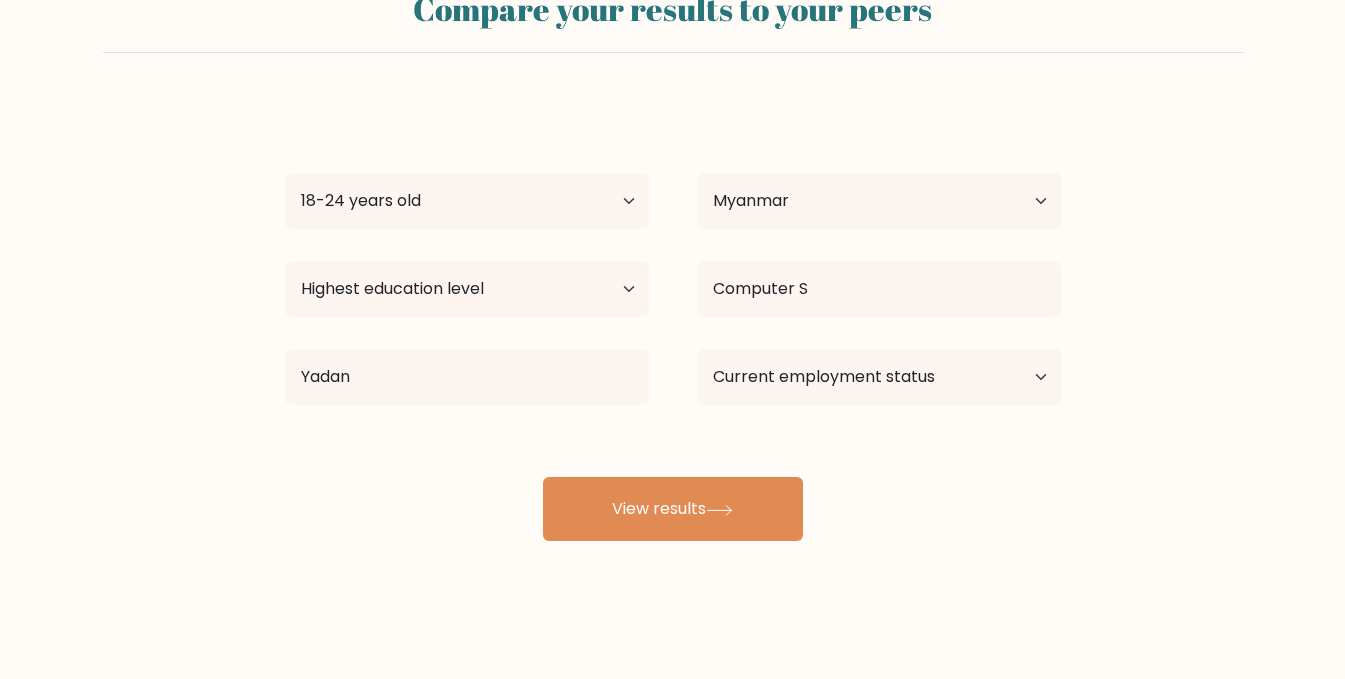 click on "Win
Min Thant
Age
Under 18 years old
18-24 years old
25-34 years old
35-44 years old
45-54 years old
55-64 years old
65 years old and above
Country
Afghanistan
Albania
Algeria
American Samoa
Andorra
Angola
Anguilla
Antarctica
Antigua and Barbuda
Argentina
Armenia
Aruba
Australia
Austria
Azerbaijan
Bahamas
Bahrain
Bangladesh
Barbados
Belarus
Belgium
Belize
Benin
Bermuda
Bhutan
Bolivia
Bonaire, Sint Eustatius and Saba
Bosnia and Herzegovina
Botswana
Bouvet Island
Brazil
Brunei" at bounding box center [673, 321] 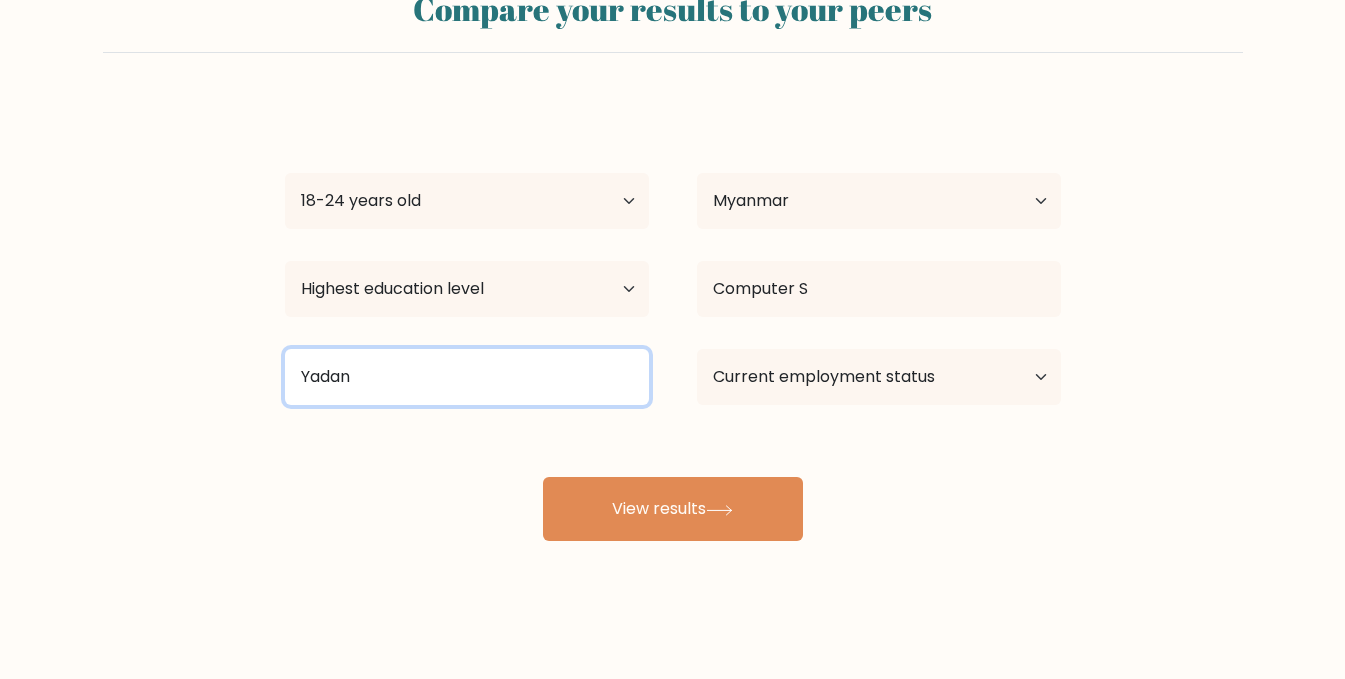 drag, startPoint x: 375, startPoint y: 359, endPoint x: 397, endPoint y: 370, distance: 24.596748 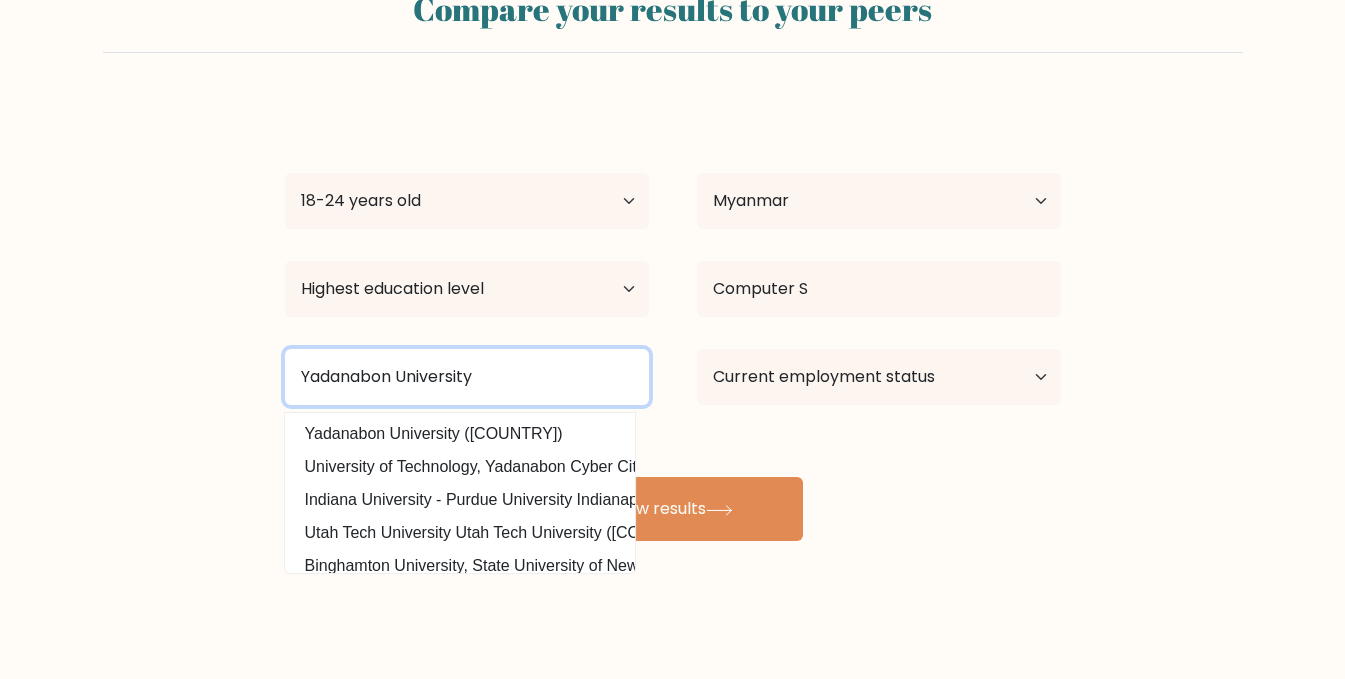 type on "Yadanabon University" 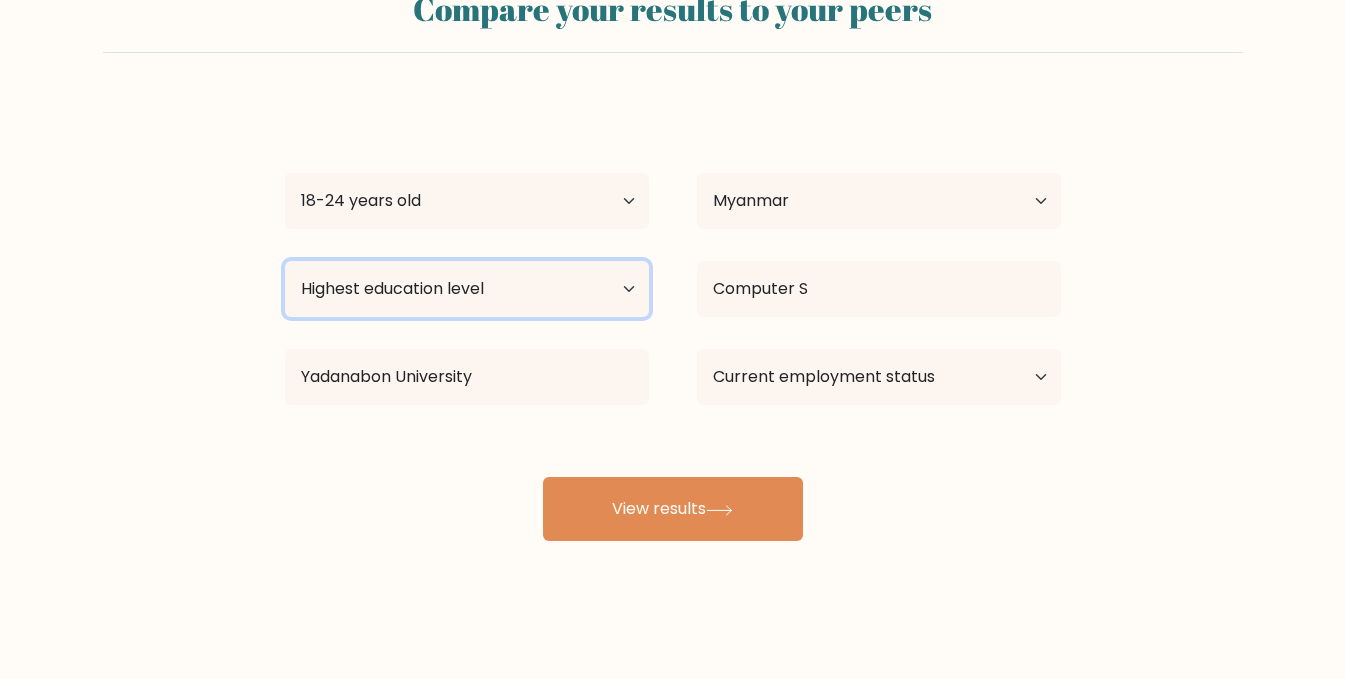 click on "Highest education level
No schooling
Primary
Lower Secondary
Upper Secondary
Occupation Specific
Bachelor's degree
Master's degree
Doctoral degree" at bounding box center (467, 289) 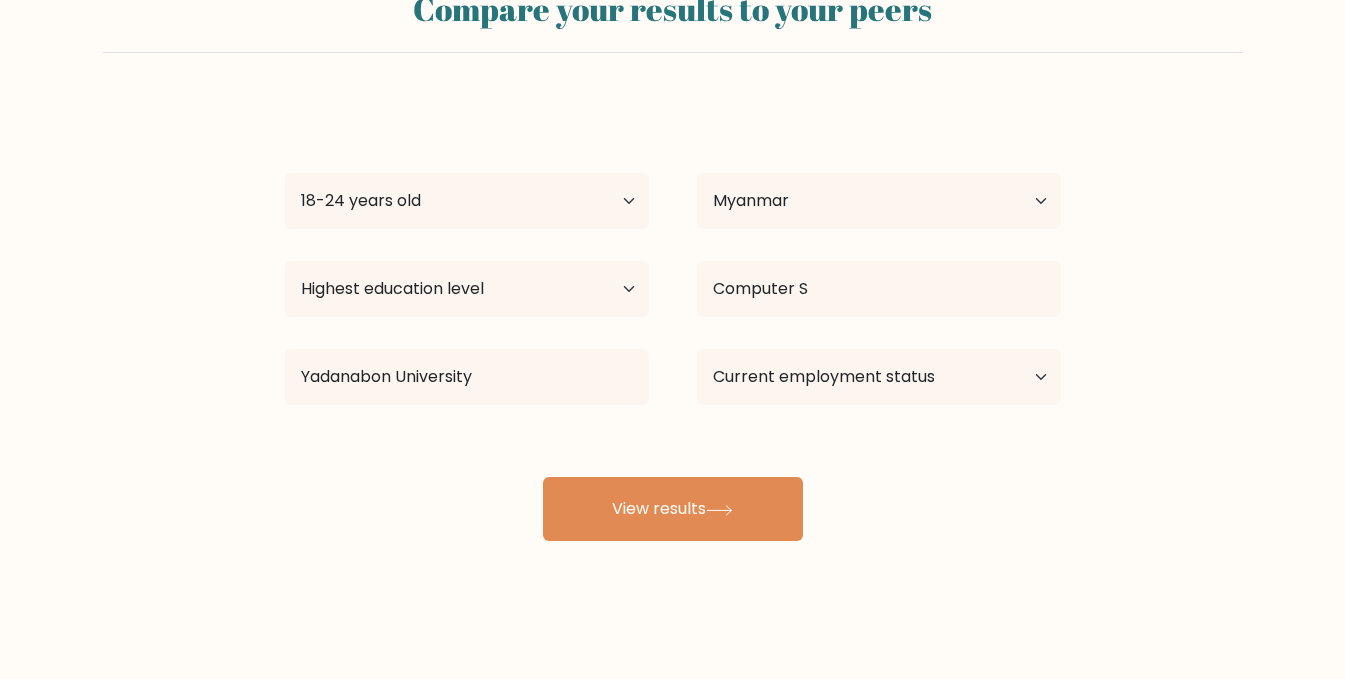 click on "Compare your results to your peers
Win
Min Thant
Age
Under 18 years old
18-24 years old
25-34 years old
35-44 years old
45-54 years old
55-64 years old
65 years old and above
Country
Afghanistan
Albania
Algeria
American Samoa
Andorra
Angola
Anguilla
Antarctica
Antigua and Barbuda
Argentina
Armenia
Aruba
Australia
Chad" at bounding box center (672, 257) 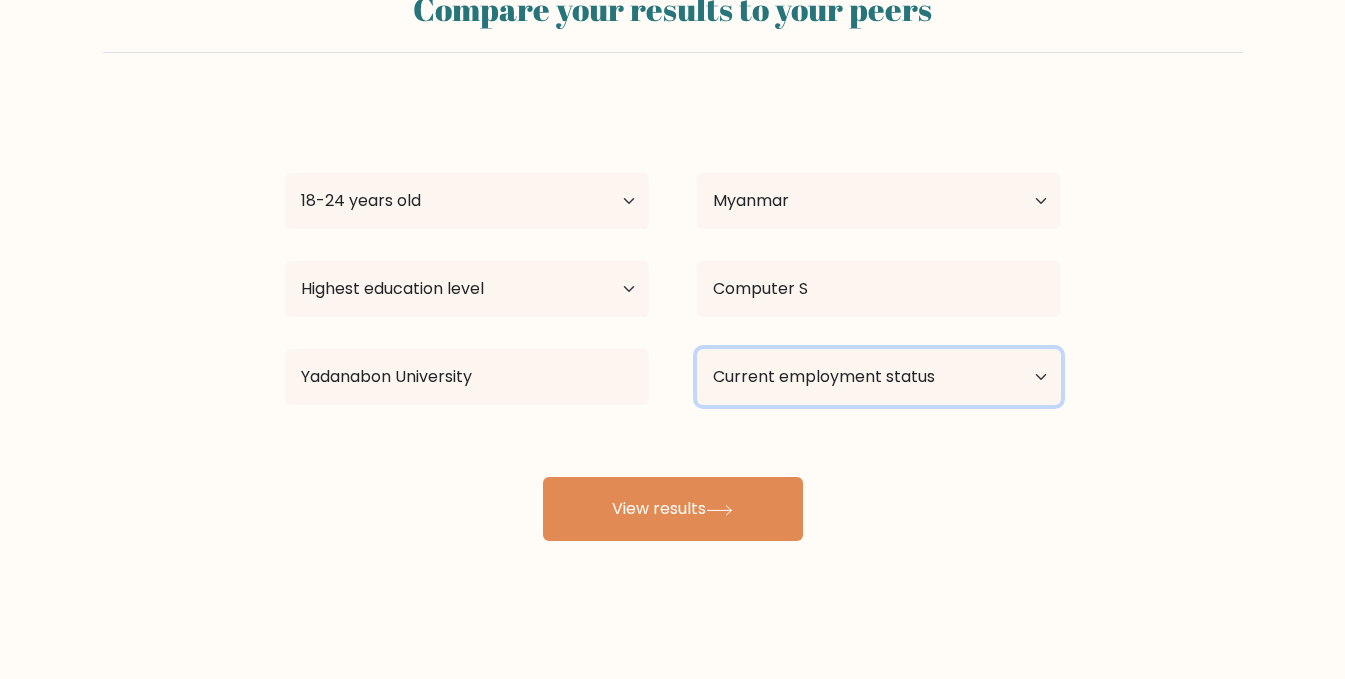 click on "Current employment status
Employed
Student
Retired
Other / prefer not to answer" at bounding box center (879, 377) 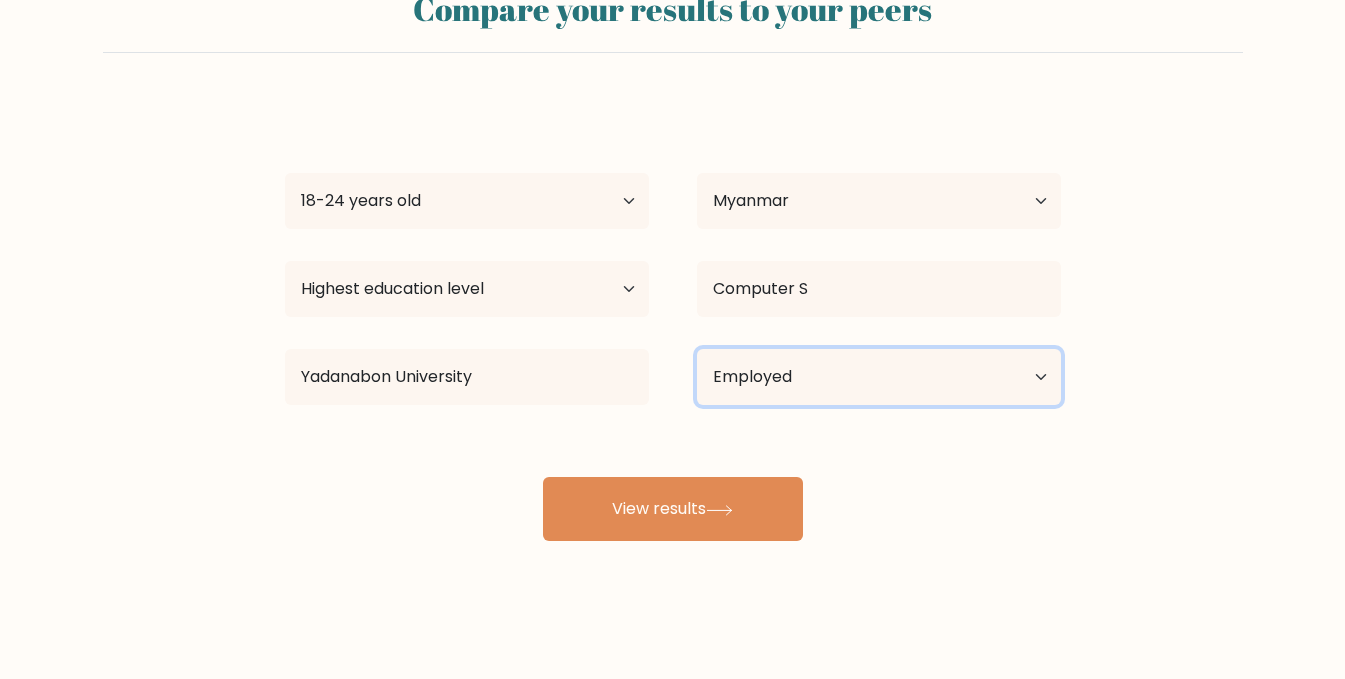 click on "Current employment status
Employed
Student
Retired
Other / prefer not to answer" at bounding box center [879, 377] 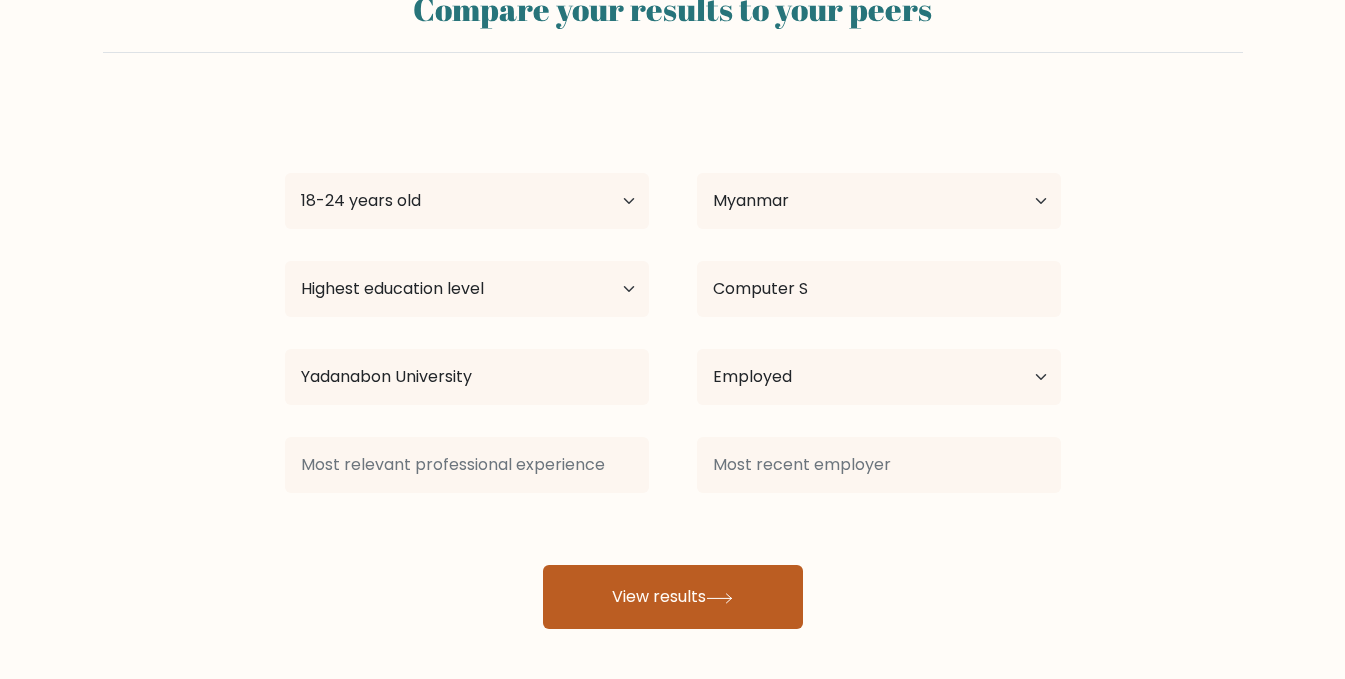 click on "Win
Min Thant
Age
Under 18 years old
18-24 years old
25-34 years old
35-44 years old
45-54 years old
55-64 years old
65 years old and above
Country
Afghanistan
Albania
Algeria
American Samoa
Andorra
Angola
Anguilla
Antarctica
Antigua and Barbuda
Argentina
Armenia
Aruba
Australia
Austria
Azerbaijan
Bahamas
Bahrain
Bangladesh
Barbados
Belarus
Belgium
Belize
Benin
Bermuda
Bhutan
Bolivia
Bonaire, Sint Eustatius and Saba
Bosnia and Herzegovina
Botswana
Bouvet Island
Brazil
Brunei" at bounding box center (673, 365) 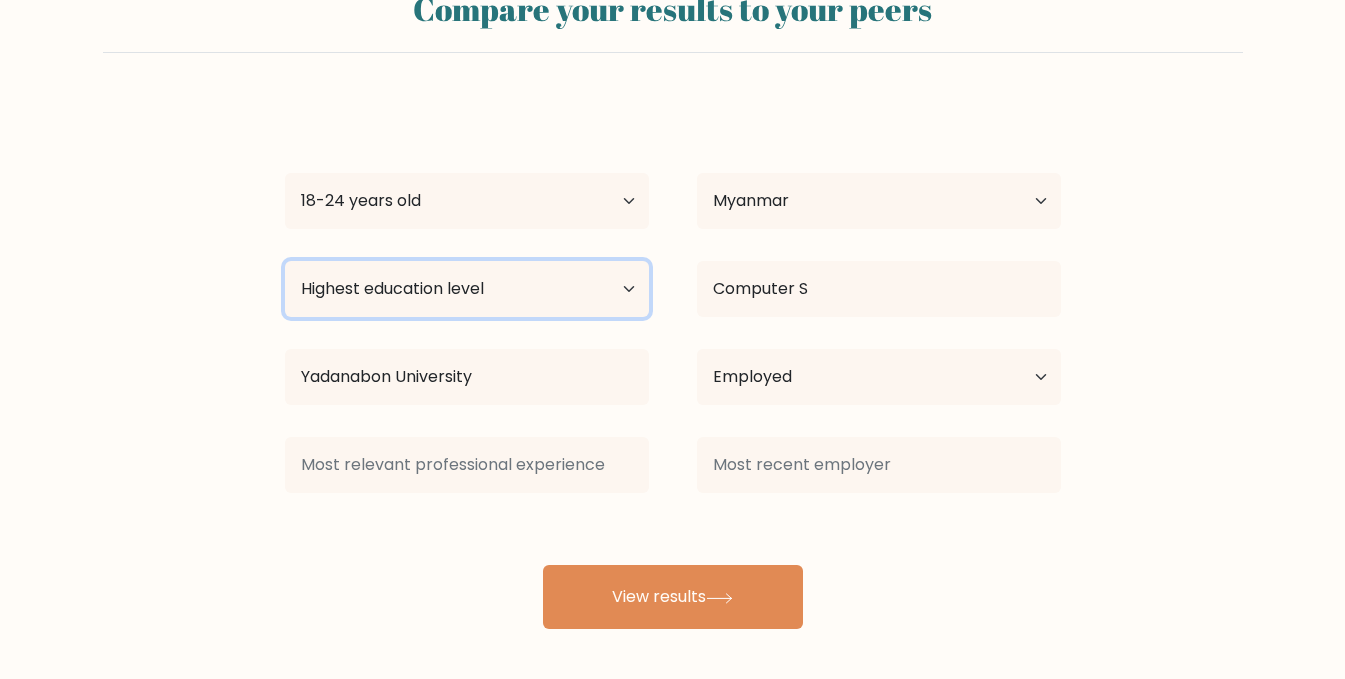 scroll, scrollTop: 79, scrollLeft: 0, axis: vertical 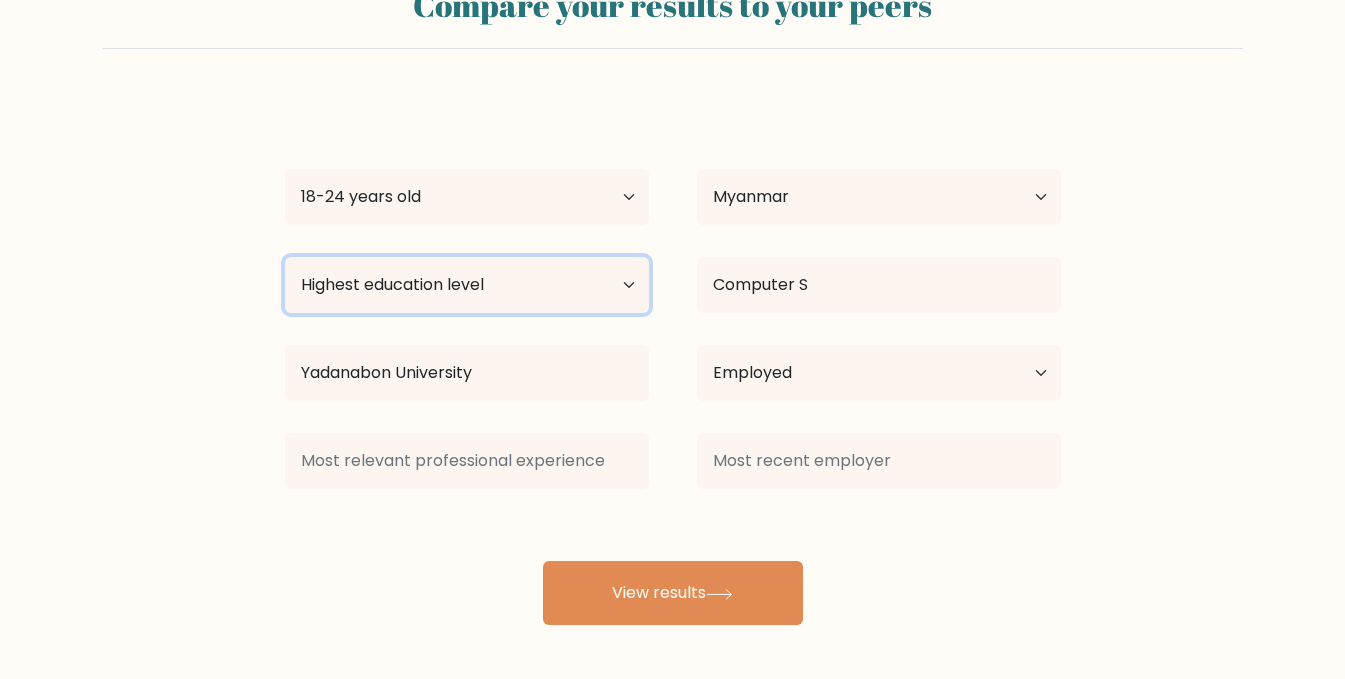 click on "Highest education level
No schooling
Primary
Lower Secondary
Upper Secondary
Occupation Specific
Bachelor's degree
Master's degree
Doctoral degree" at bounding box center [467, 285] 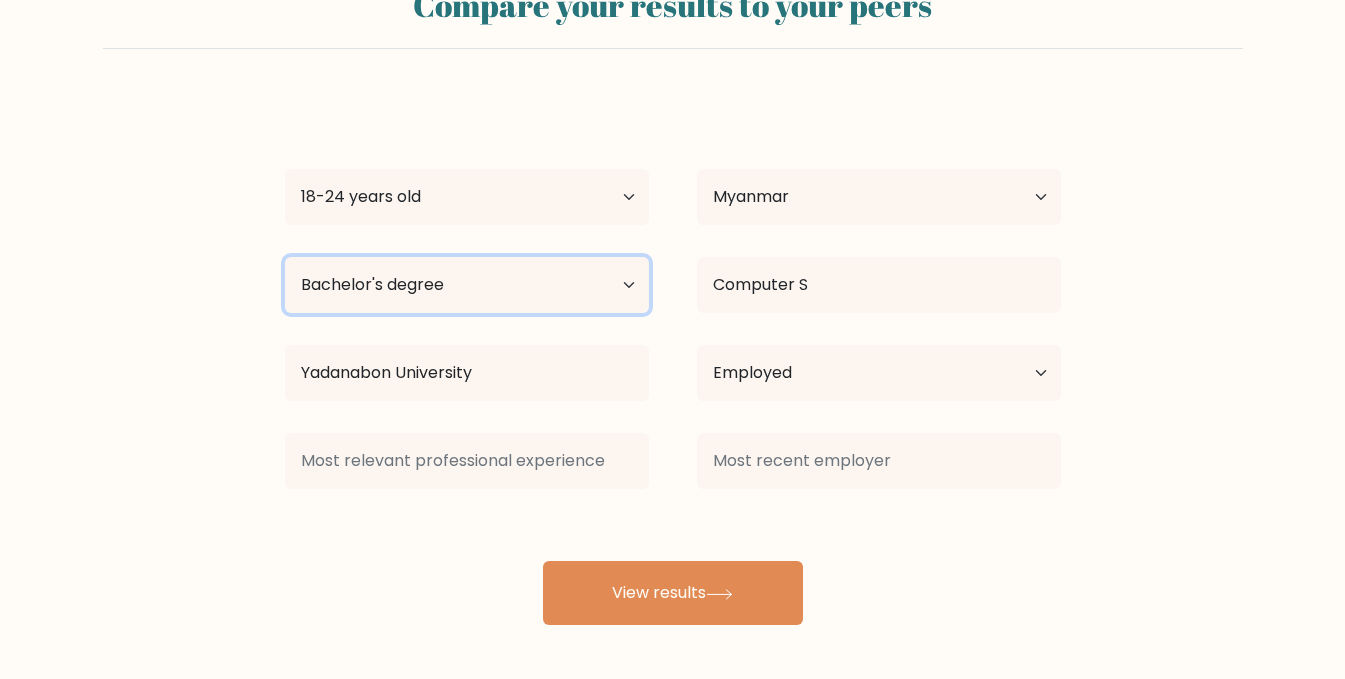 click on "Highest education level
No schooling
Primary
Lower Secondary
Upper Secondary
Occupation Specific
Bachelor's degree
Master's degree
Doctoral degree" at bounding box center [467, 285] 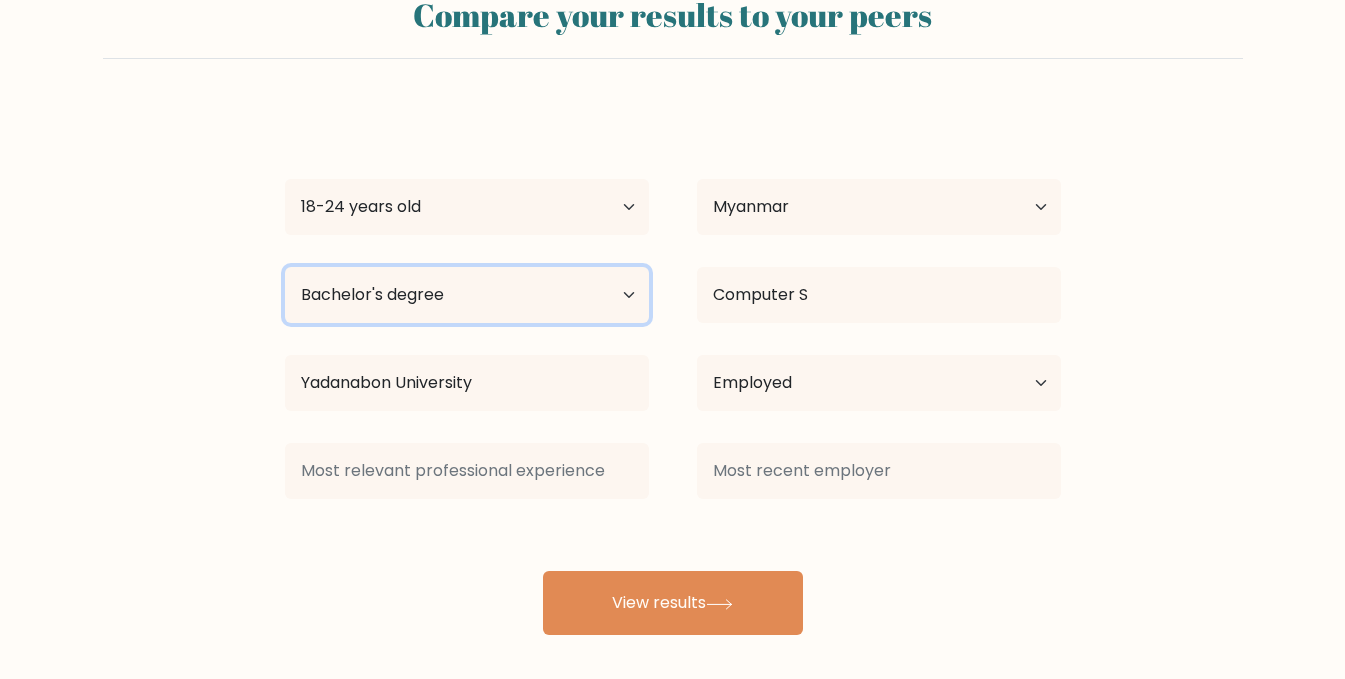 click on "Highest education level
No schooling
Primary
Lower Secondary
Upper Secondary
Occupation Specific
Bachelor's degree
Master's degree
Doctoral degree" at bounding box center (467, 295) 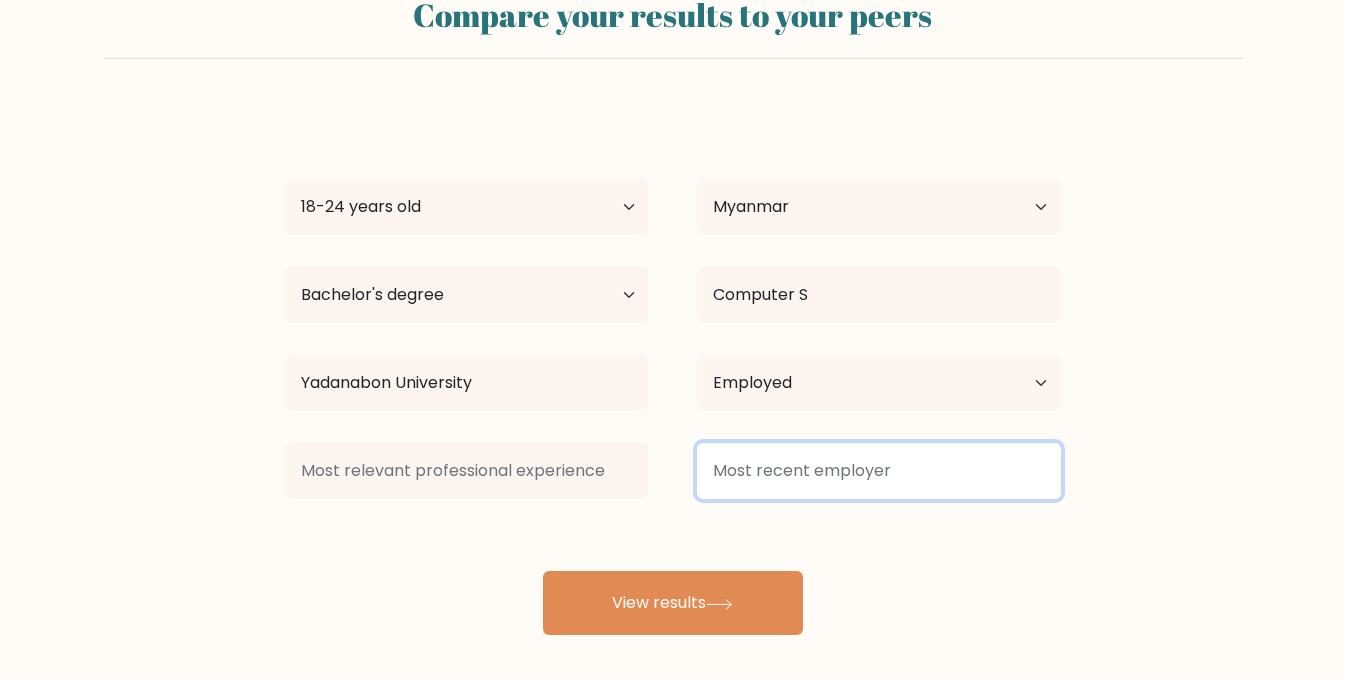 click at bounding box center (879, 471) 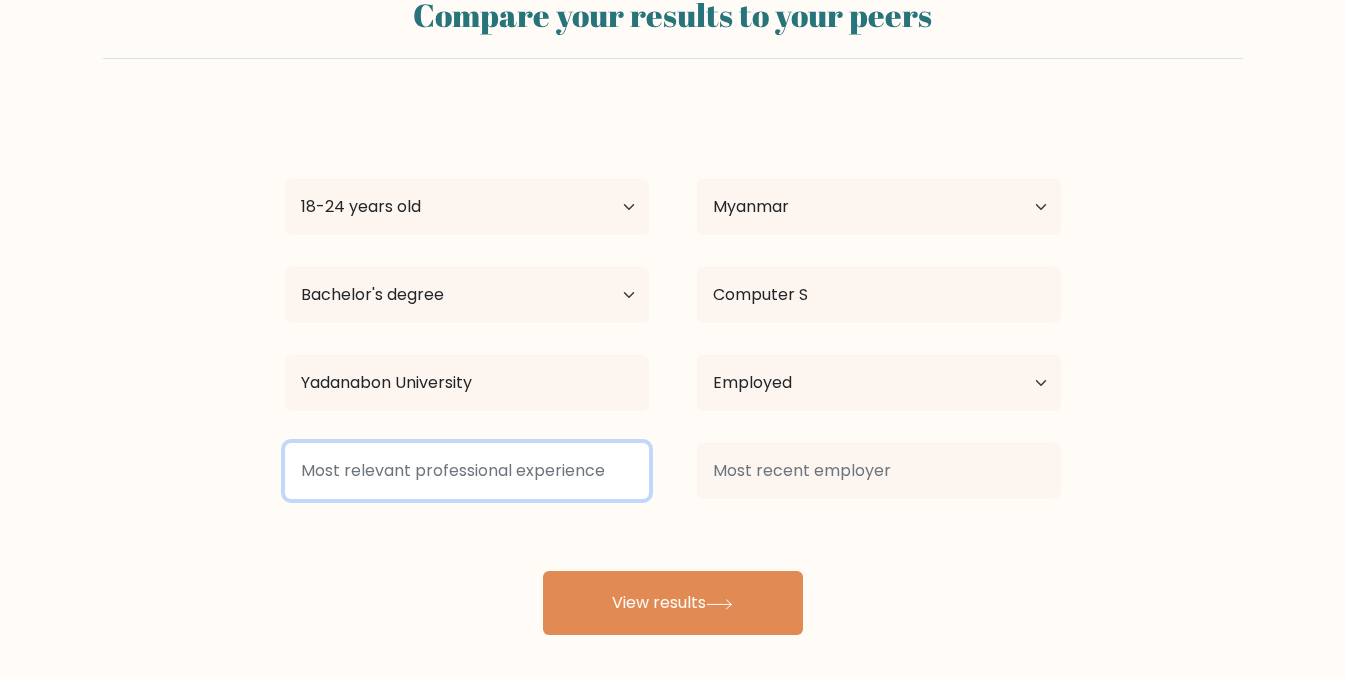 click at bounding box center (467, 471) 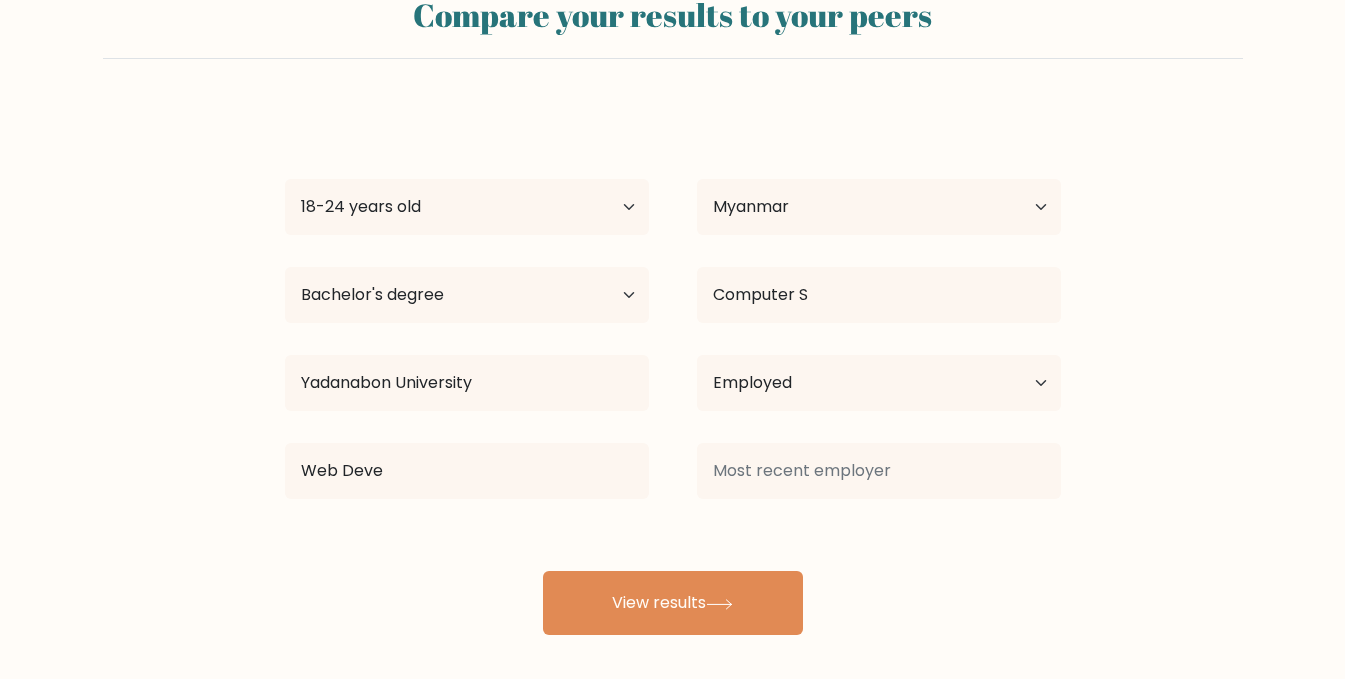click on "Win
Min Thant
Age
Under 18 years old
18-24 years old
25-34 years old
35-44 years old
45-54 years old
55-64 years old
65 years old and above
Country
Afghanistan
Albania
Algeria
American Samoa
Andorra
Angola
Anguilla
Antarctica
Antigua and Barbuda
Argentina
Armenia
Aruba
Australia
Austria
Azerbaijan
Bahamas
Bahrain
Bangladesh
Barbados
Belarus
Belgium
Belize
Benin
Bermuda
Bhutan
Bolivia
Bonaire, Sint Eustatius and Saba
Bosnia and Herzegovina
Botswana
Bouvet Island
Brazil
Brunei" at bounding box center [673, 371] 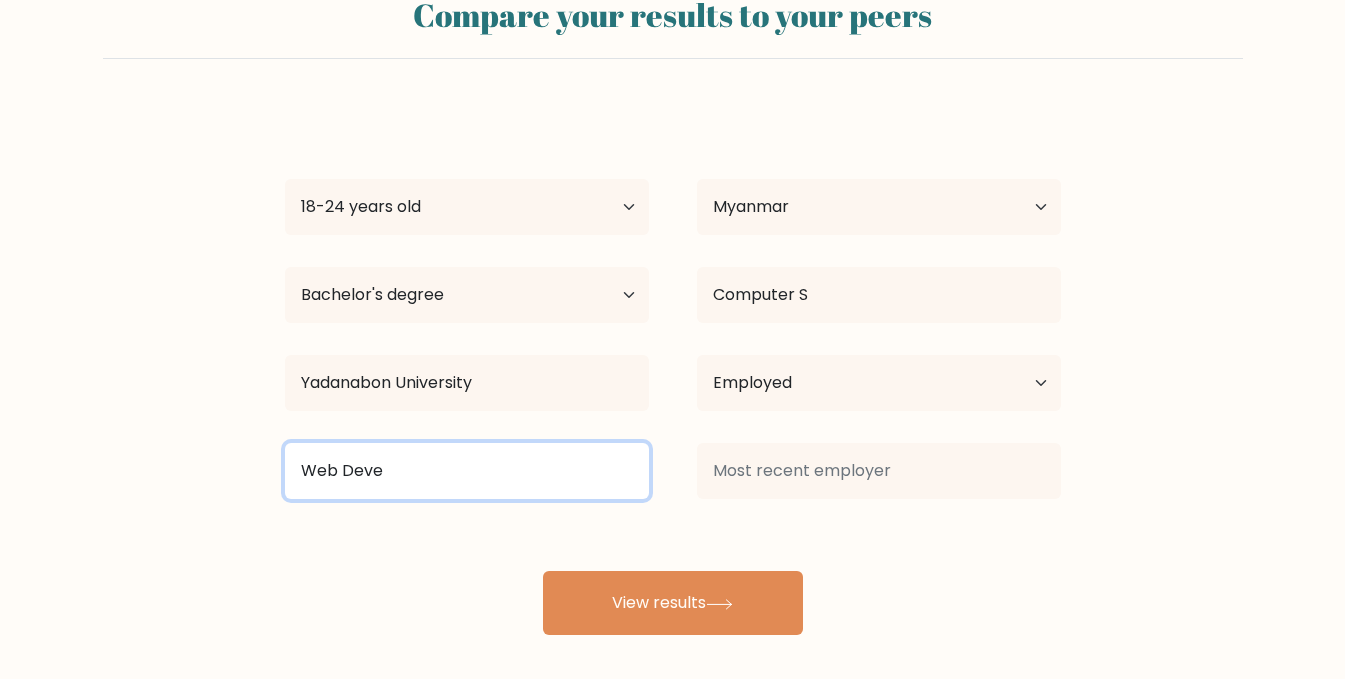 click on "Web Deve" at bounding box center [467, 471] 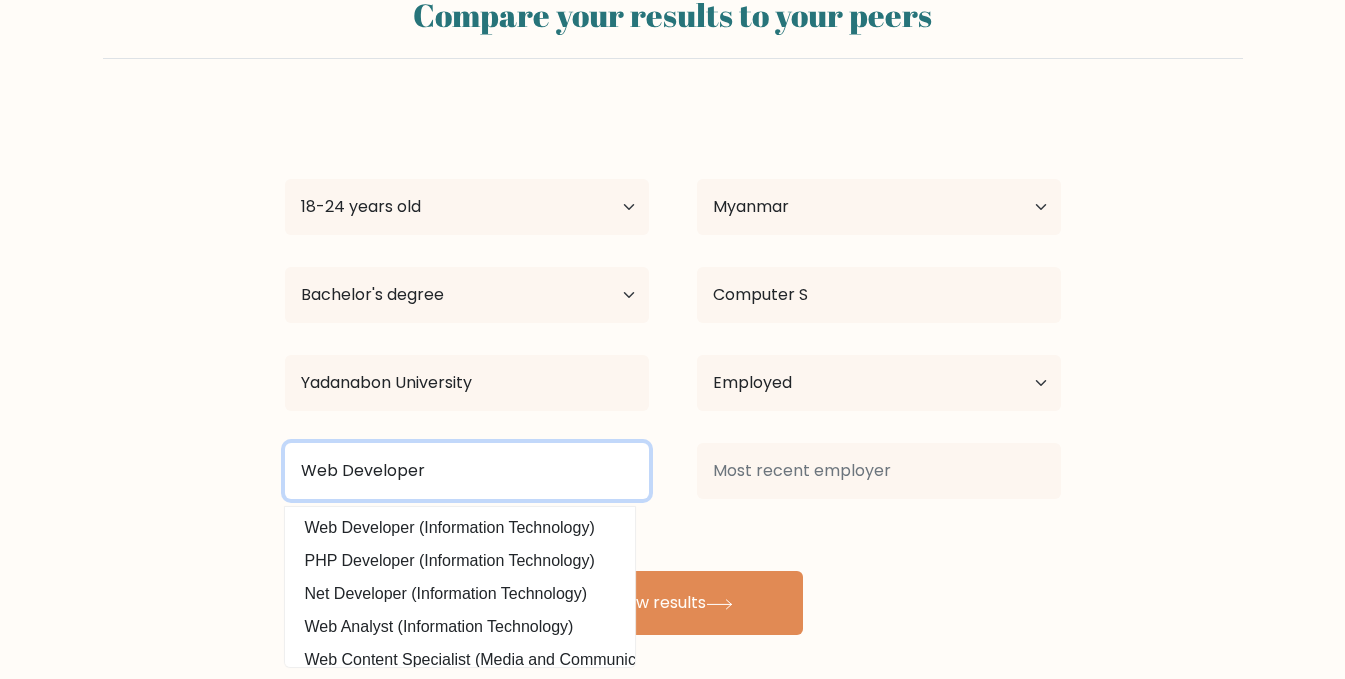 type on "Web Developer" 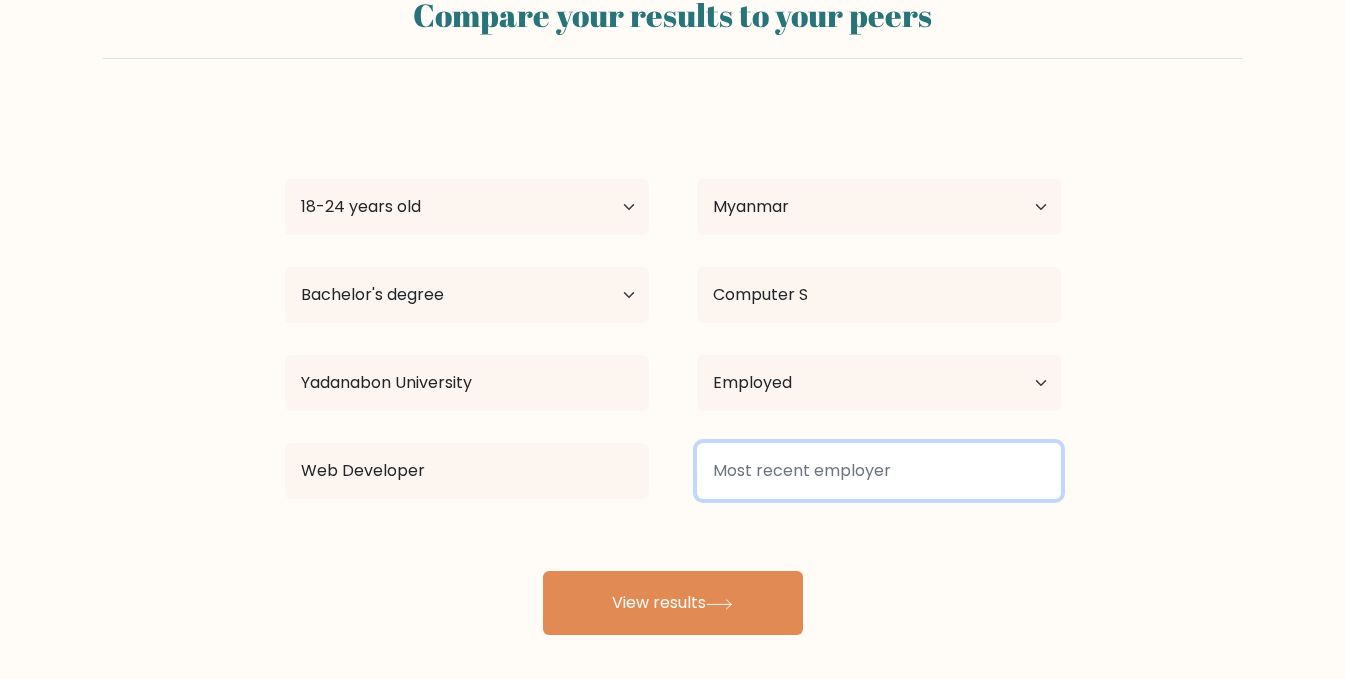 click at bounding box center (879, 471) 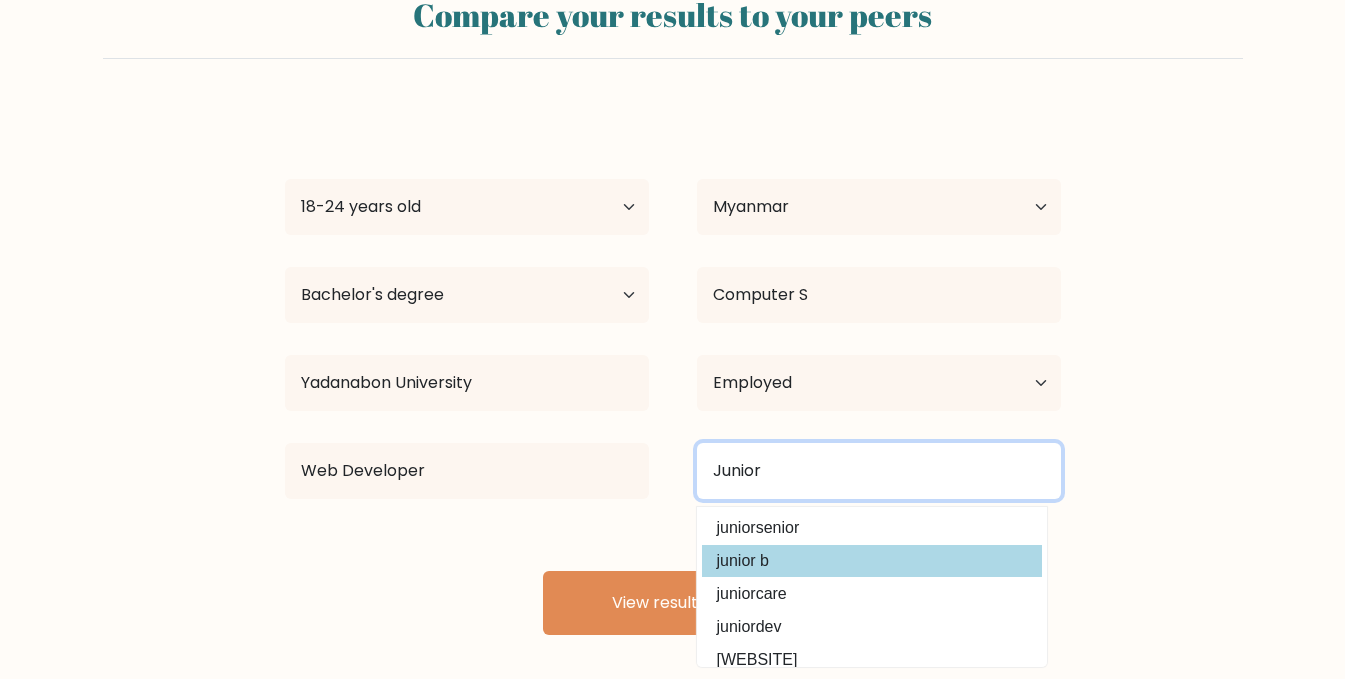 type on "Junior" 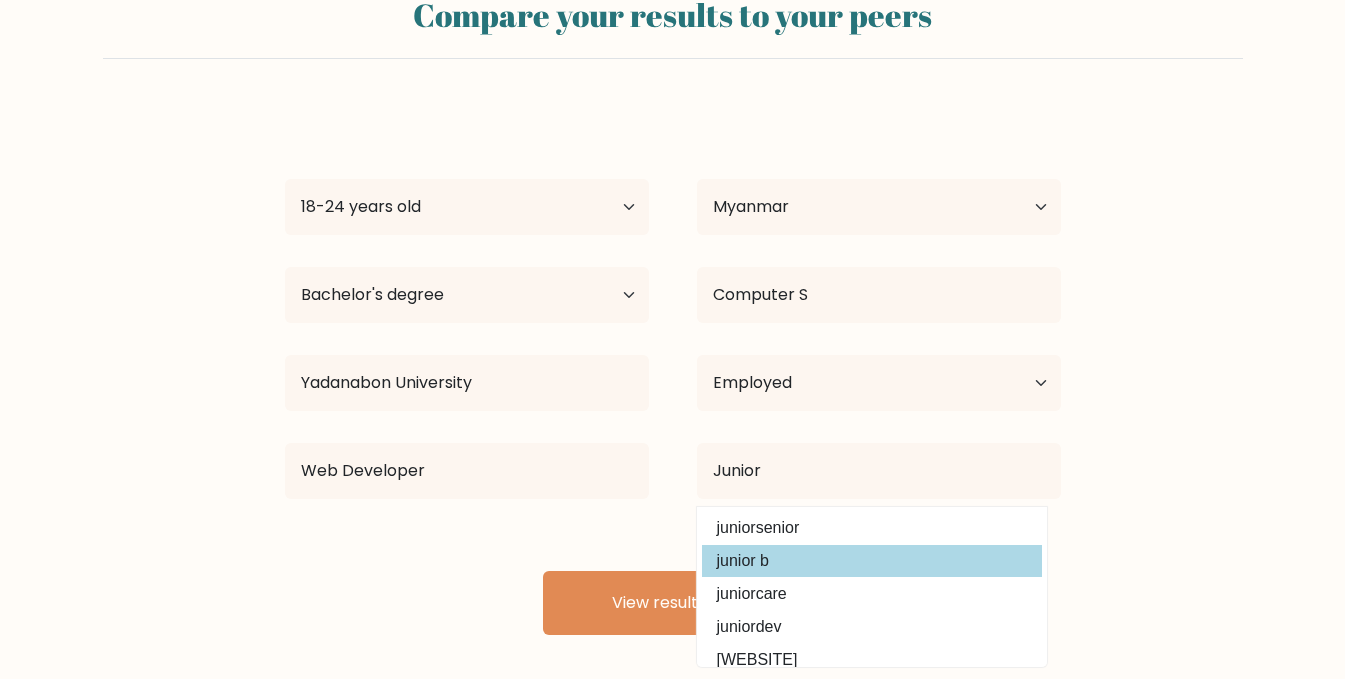 click on "Win
Min Thant
Age
Under 18 years old
18-24 years old
25-34 years old
35-44 years old
45-54 years old
55-64 years old
65 years old and above
Country
Afghanistan
Albania
Algeria
American Samoa
Andorra
Angola
Anguilla
Antarctica
Antigua and Barbuda
Argentina
Armenia
Aruba
Australia
Austria
Azerbaijan
Bahamas
Bahrain
Bangladesh
Barbados
Belarus
Belgium
Belize
Benin
Bermuda
Bhutan
Bolivia
Bonaire, Sint Eustatius and Saba
Bosnia and Herzegovina
Botswana
Bouvet Island
Brazil
Brunei" at bounding box center (673, 371) 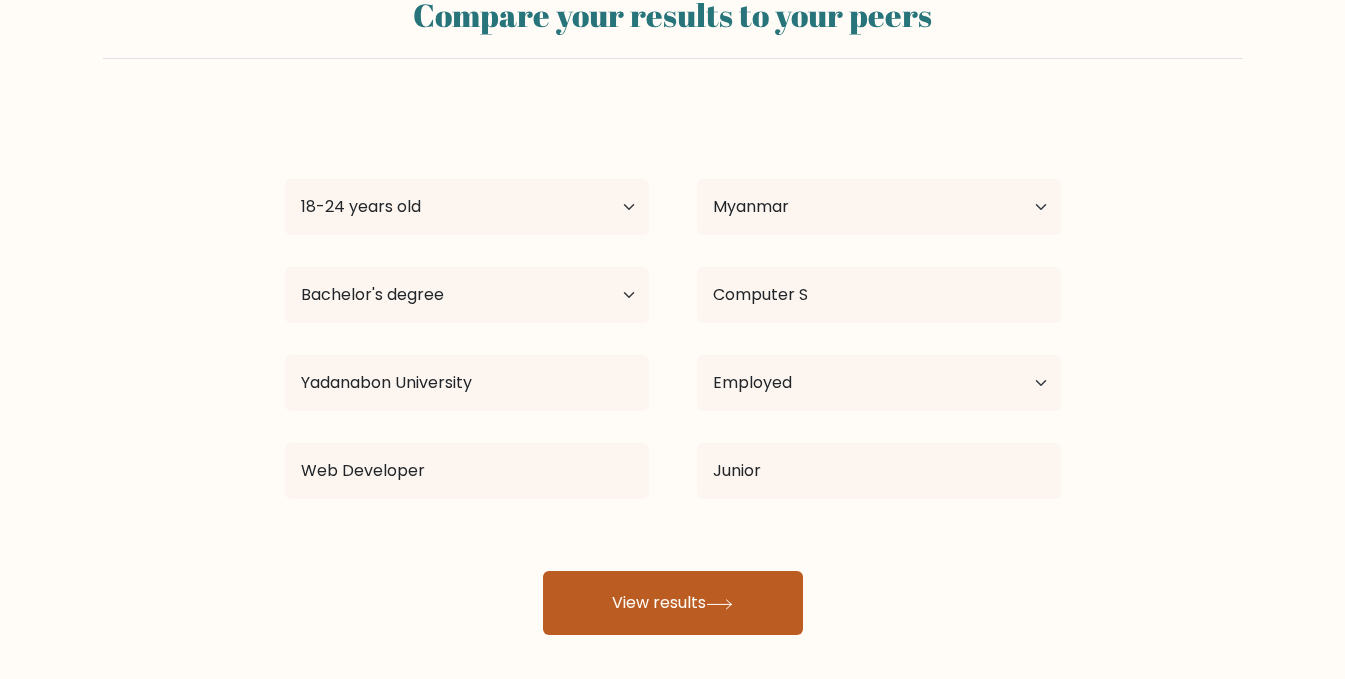 click on "View results" at bounding box center [673, 603] 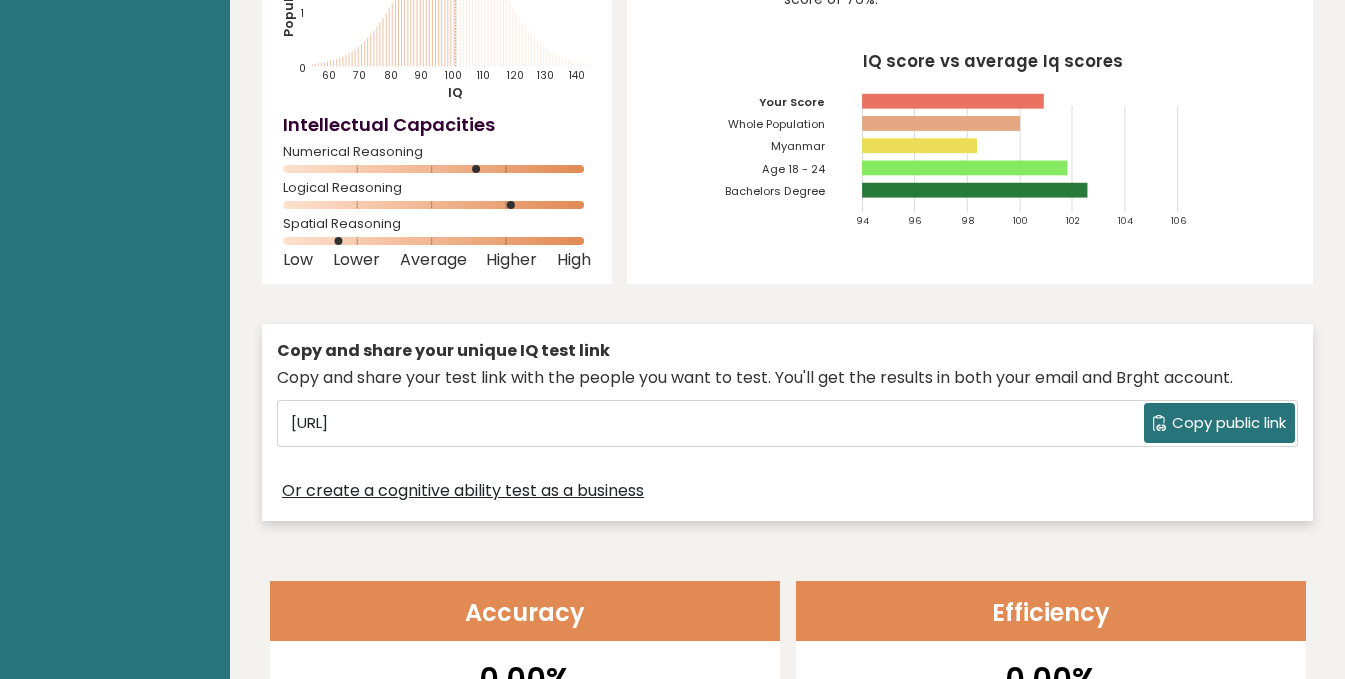 scroll, scrollTop: 284, scrollLeft: 0, axis: vertical 